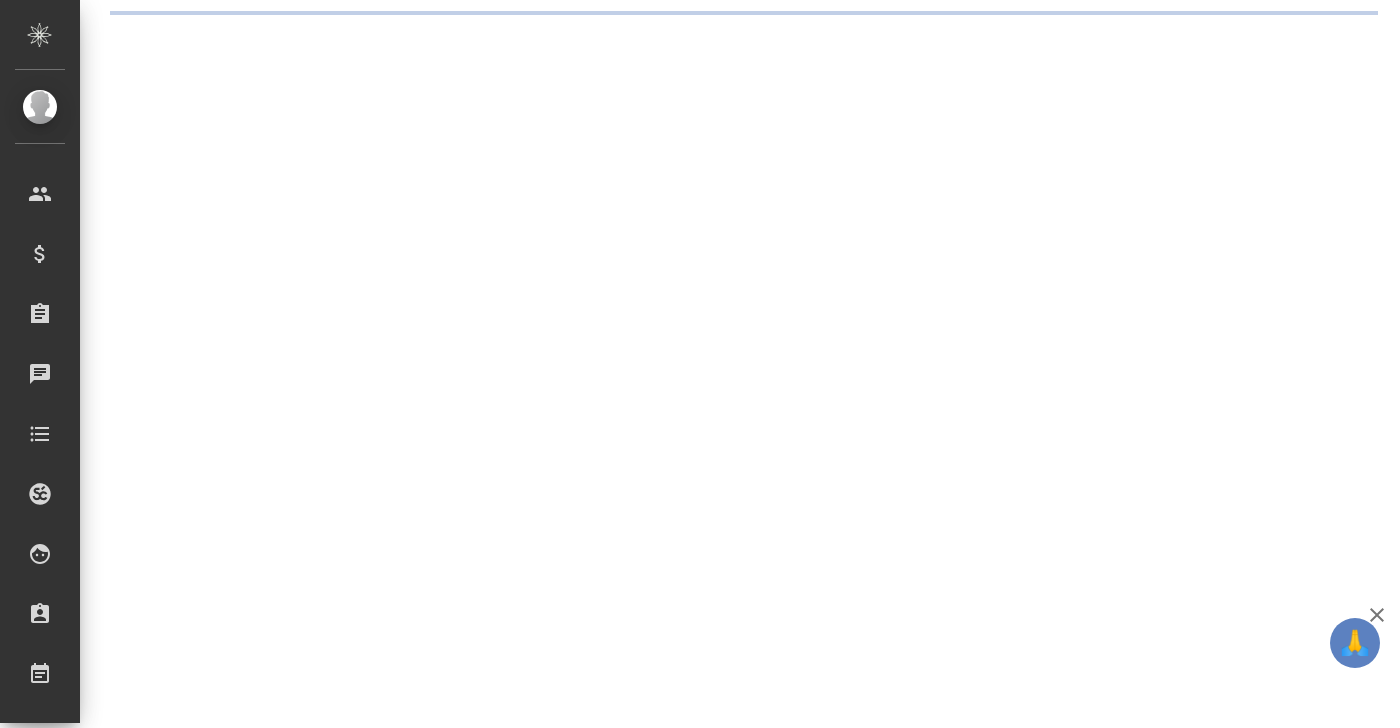 scroll, scrollTop: 0, scrollLeft: 0, axis: both 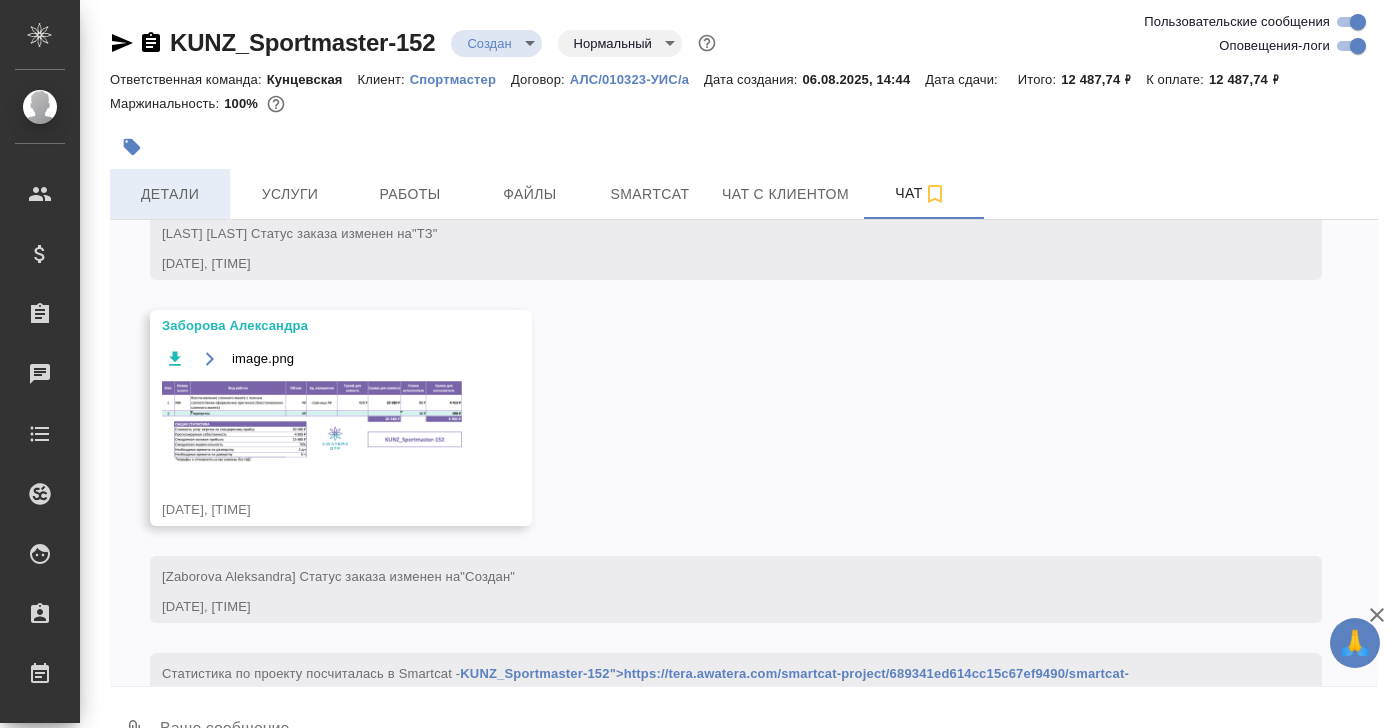 click on "Детали" at bounding box center (170, 194) 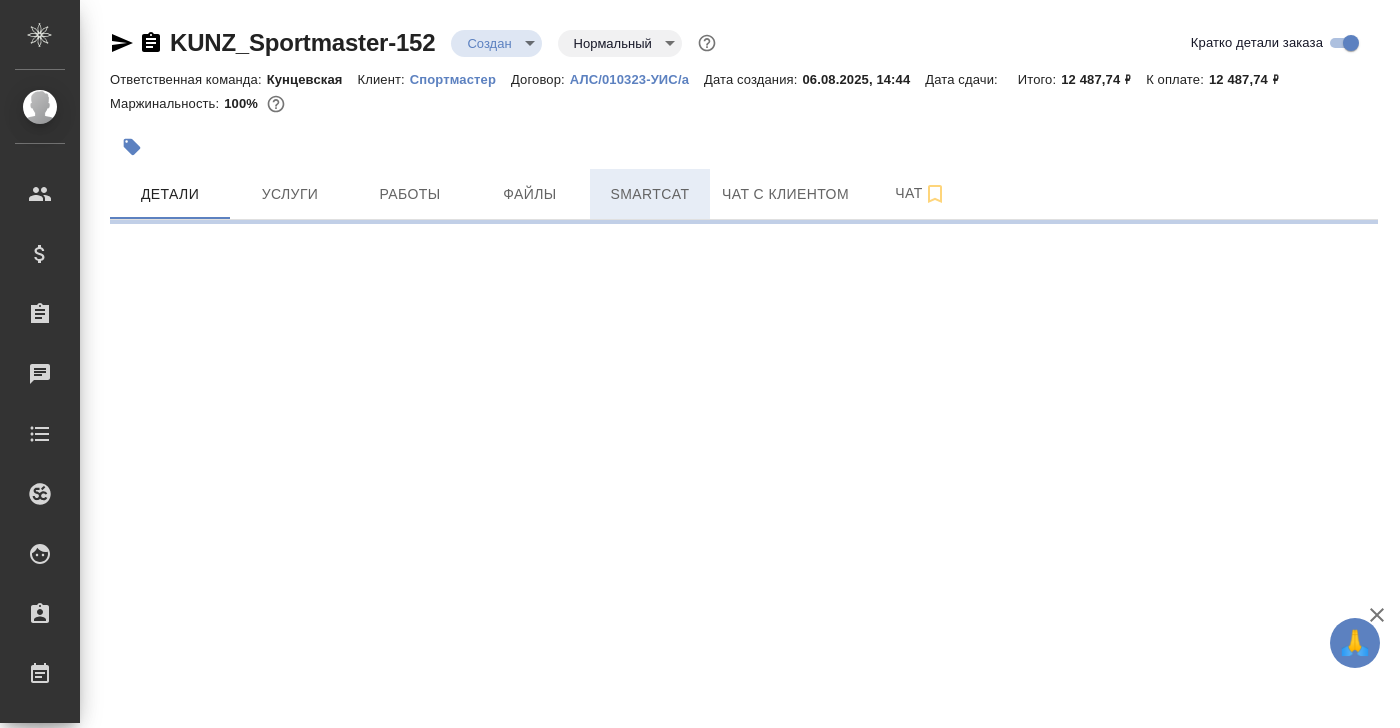 select on "RU" 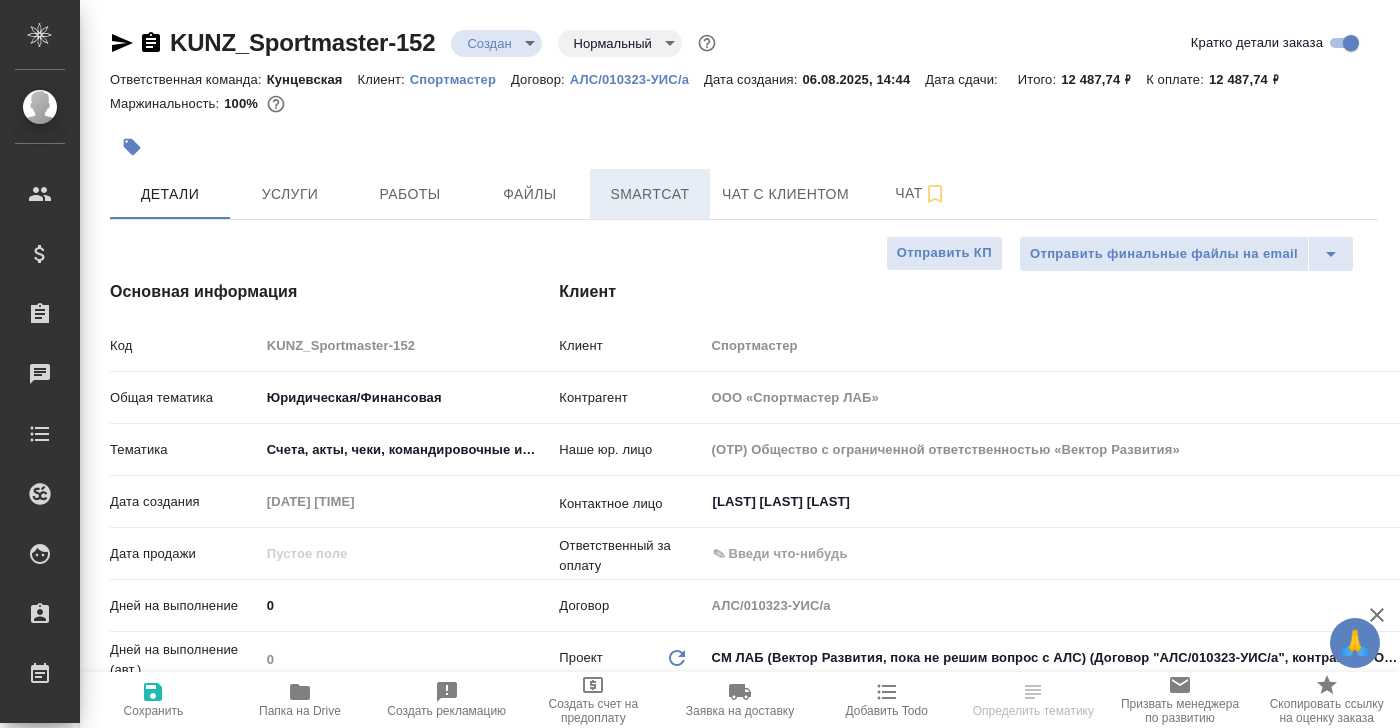 type on "x" 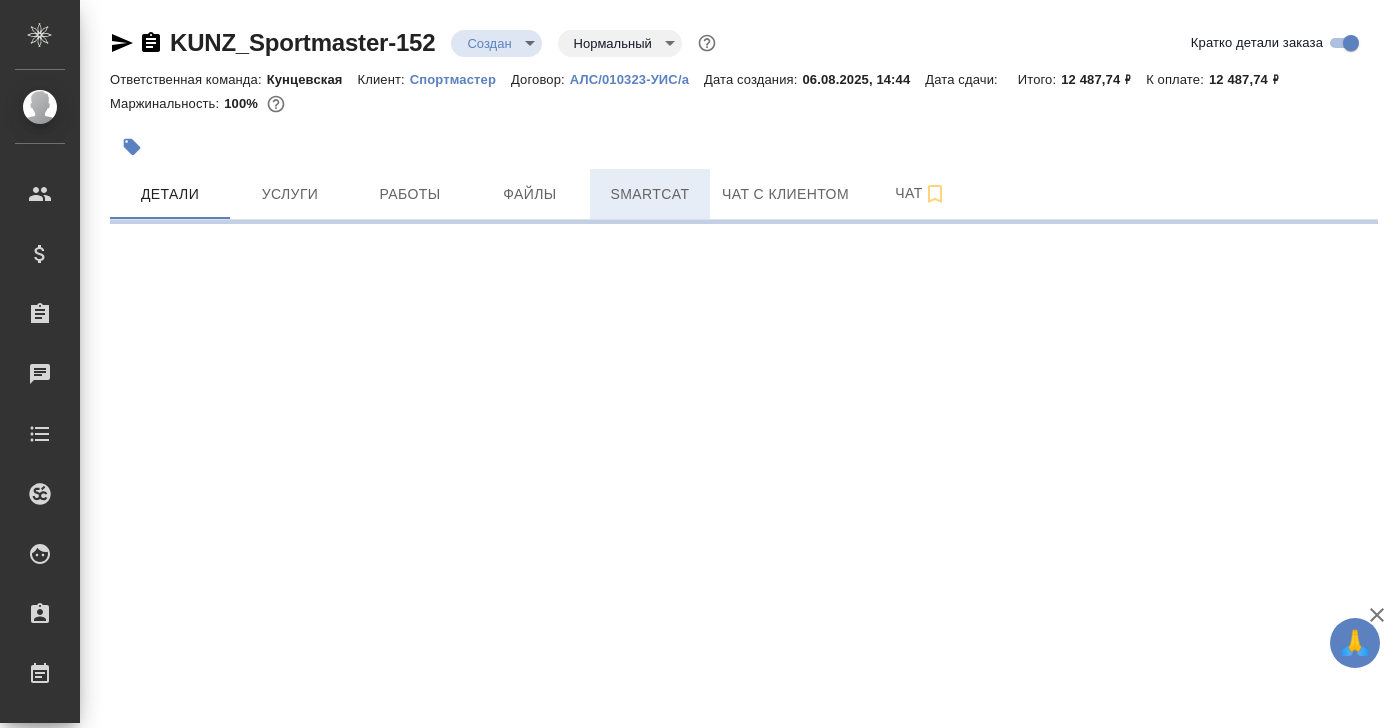 select on "RU" 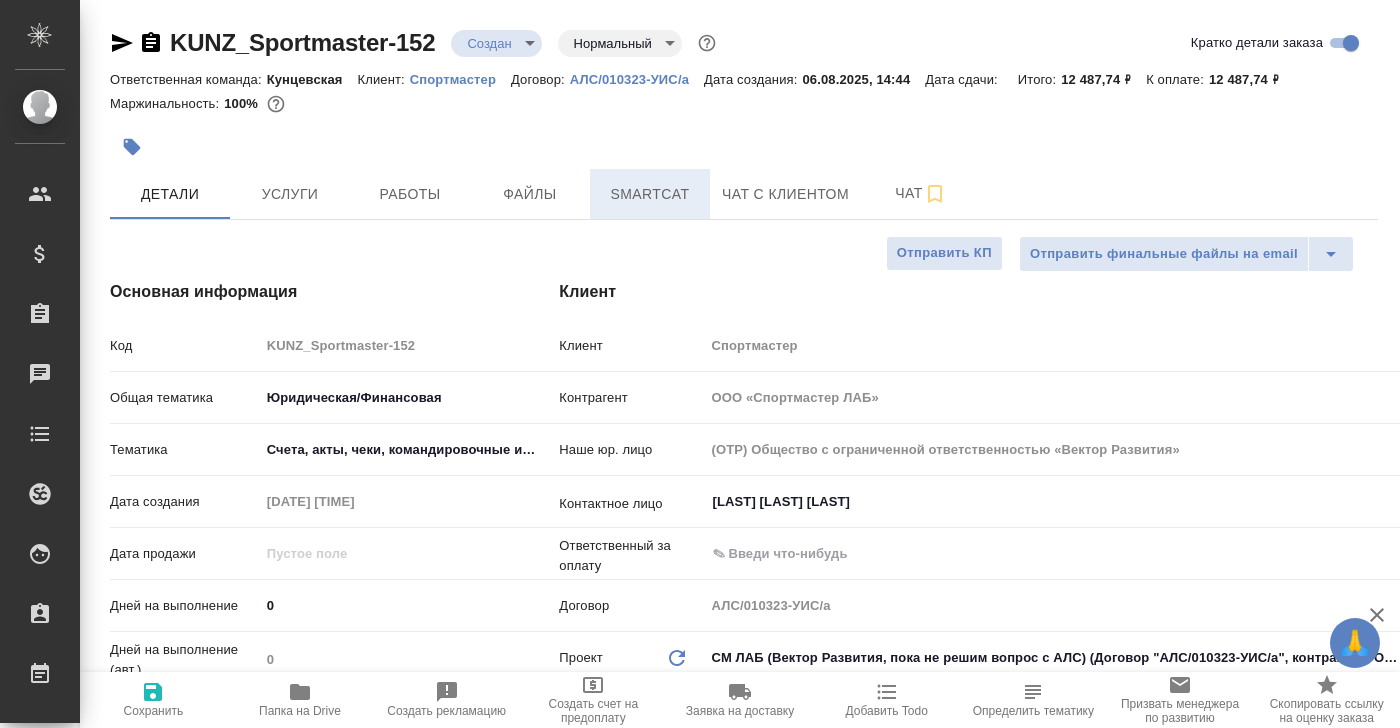 type on "x" 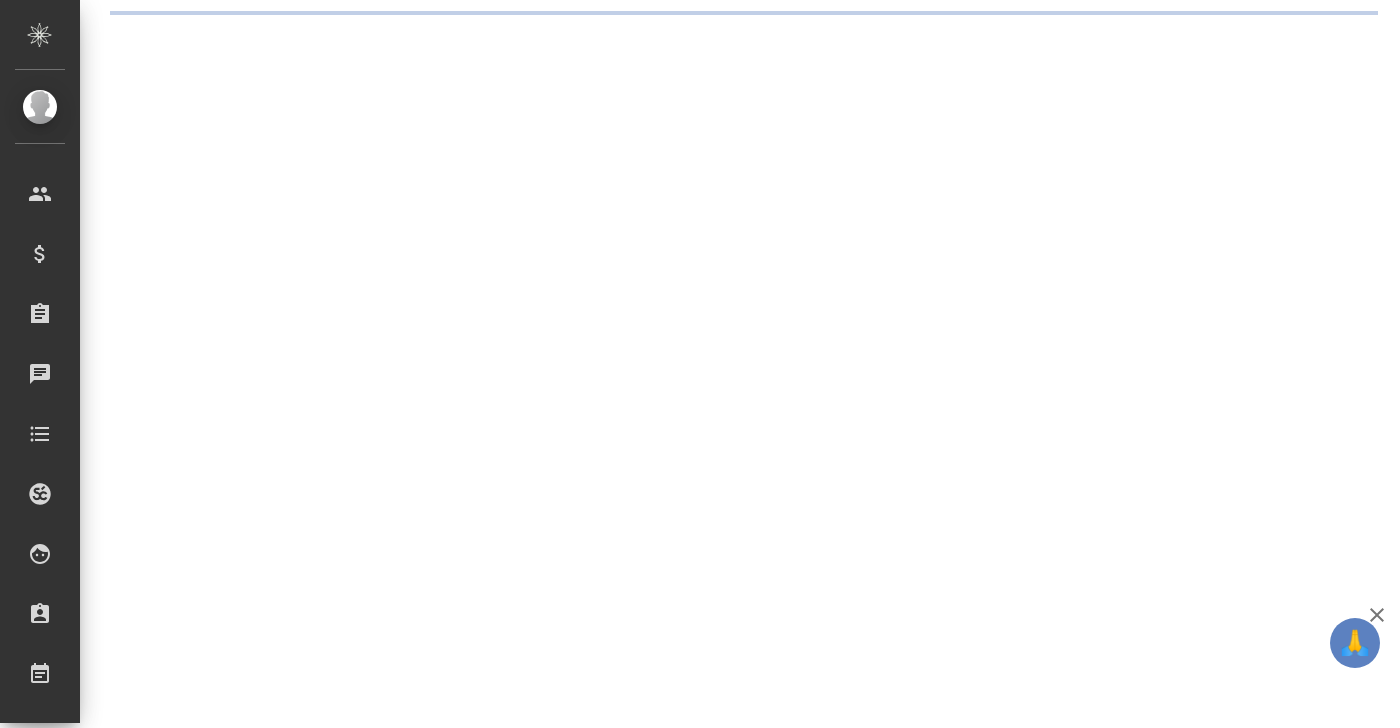 scroll, scrollTop: 0, scrollLeft: 0, axis: both 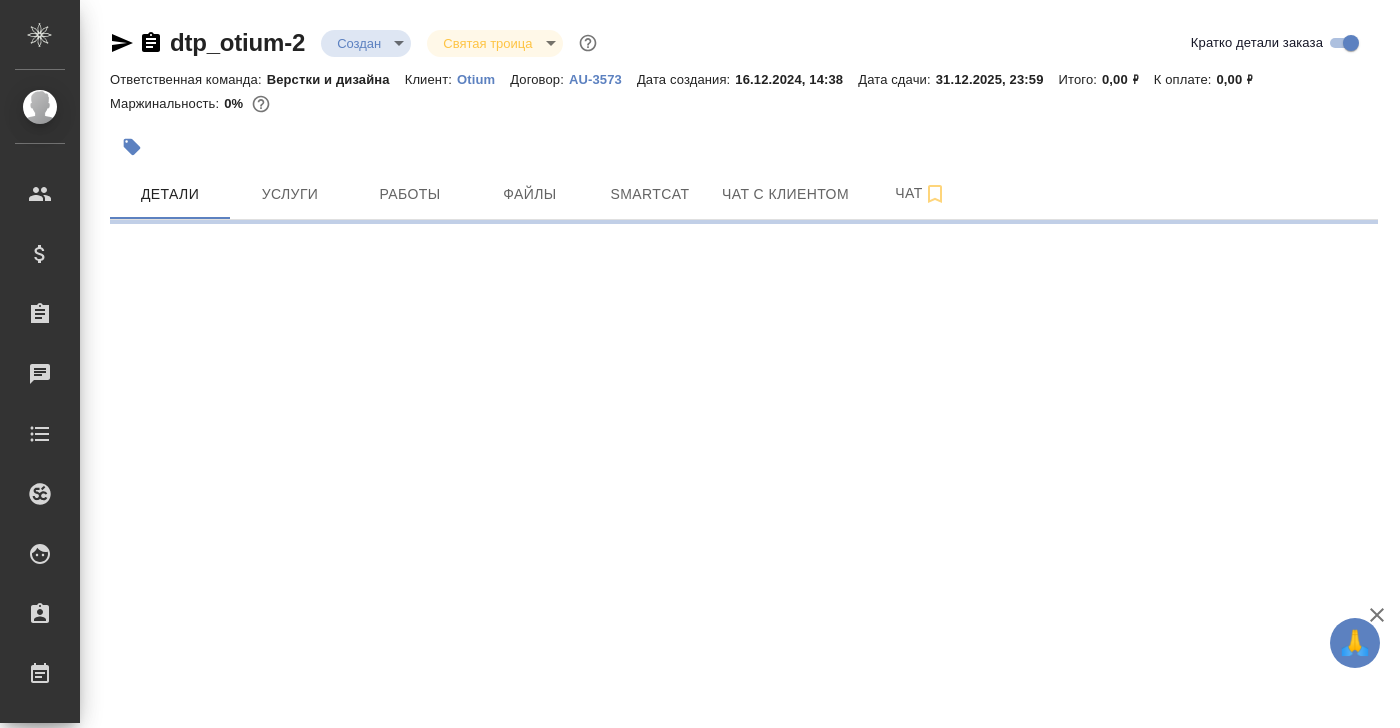 select on "RU" 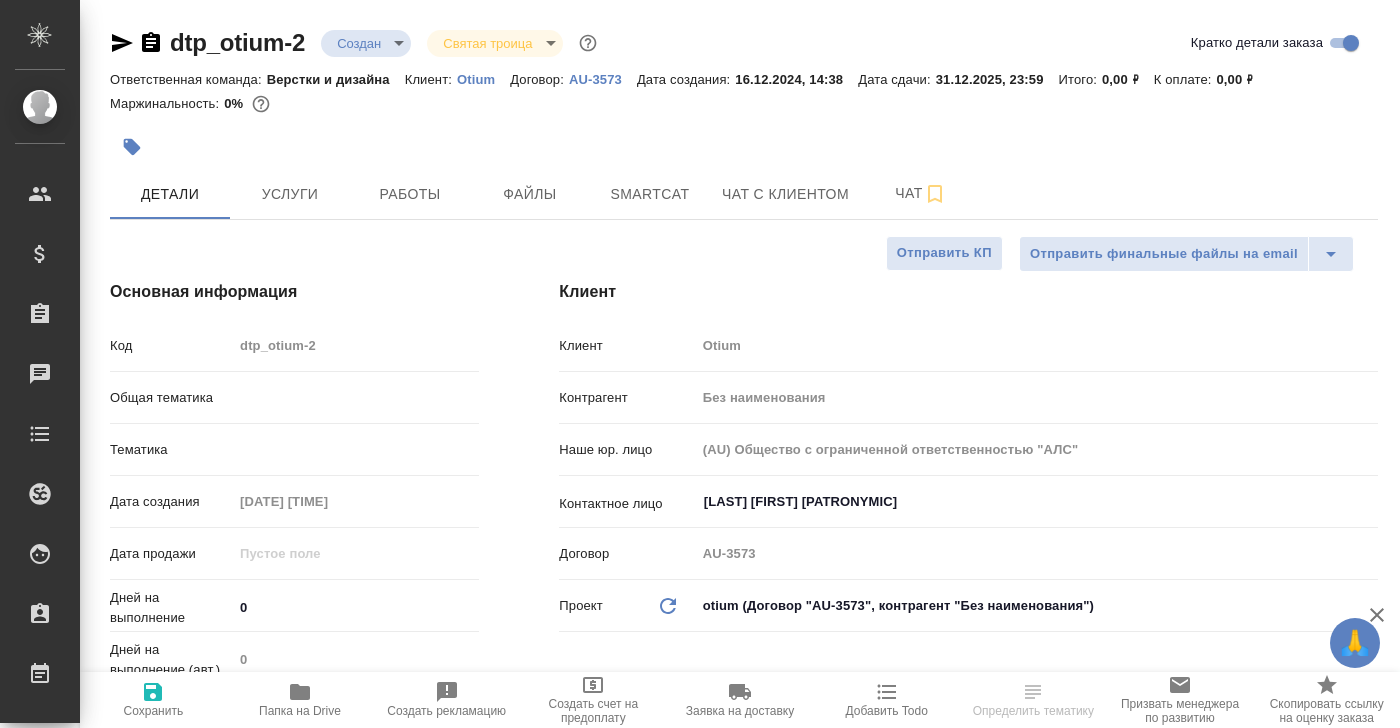 type on "x" 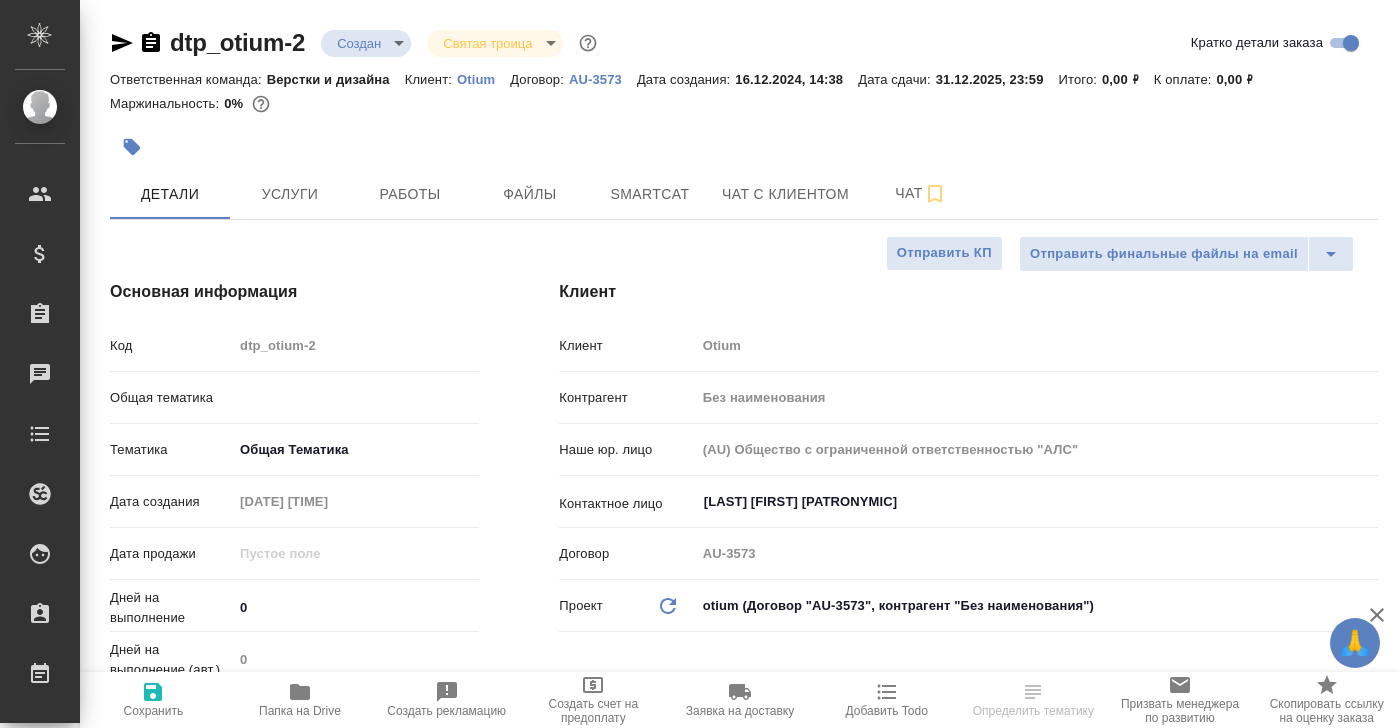 type on "x" 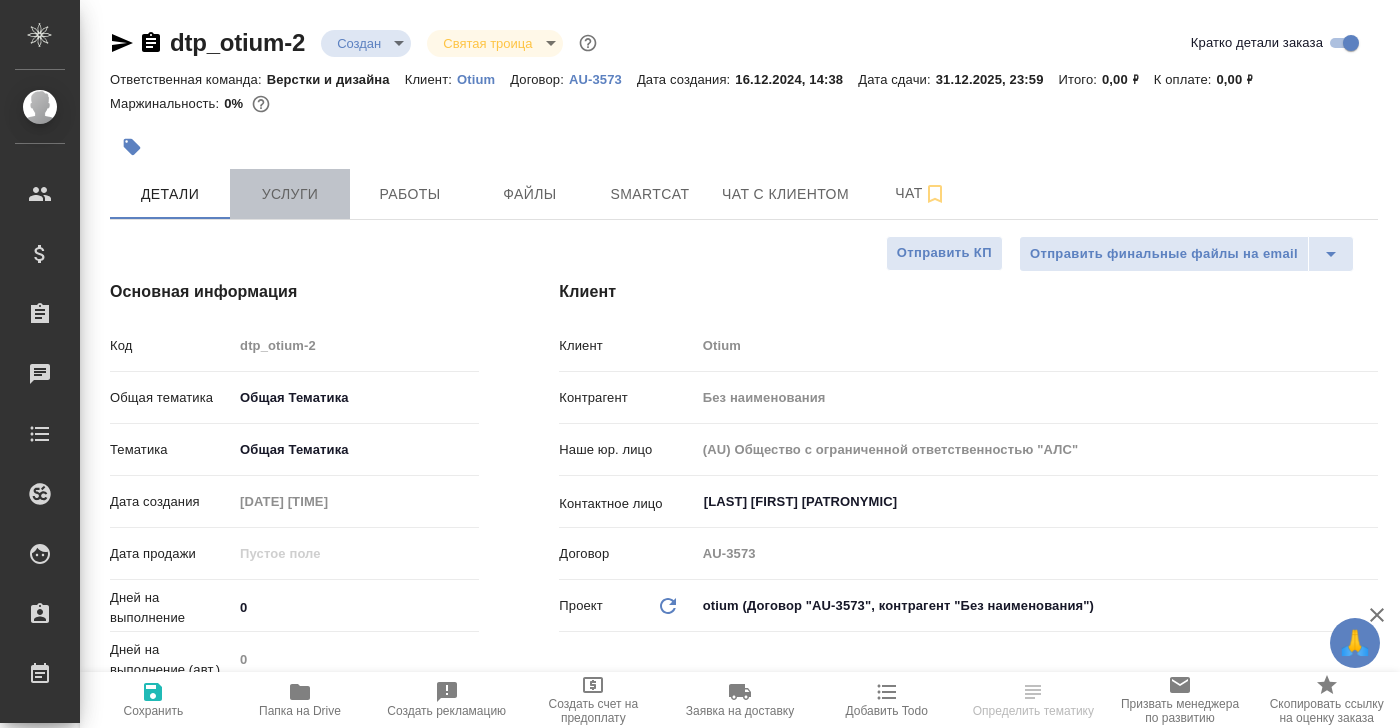 click on "Услуги" at bounding box center [290, 194] 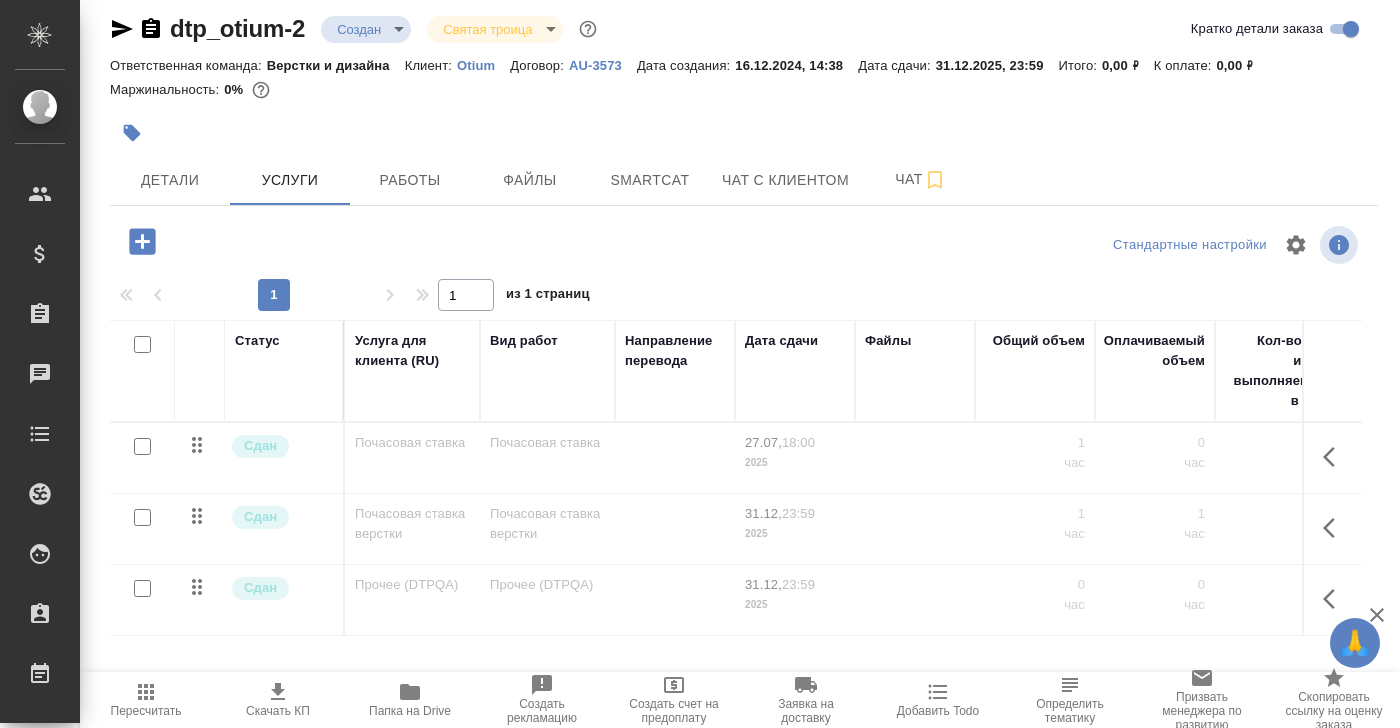 scroll, scrollTop: 0, scrollLeft: 0, axis: both 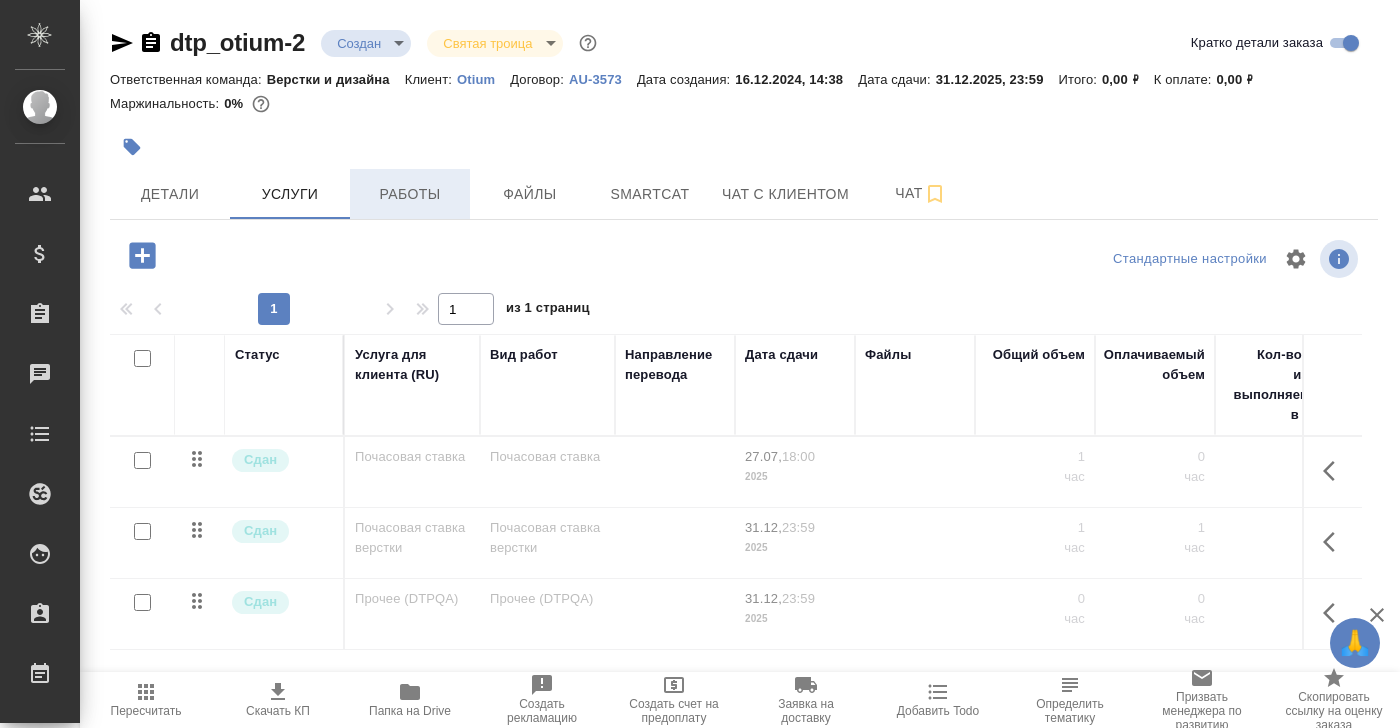 click on "Работы" at bounding box center [410, 194] 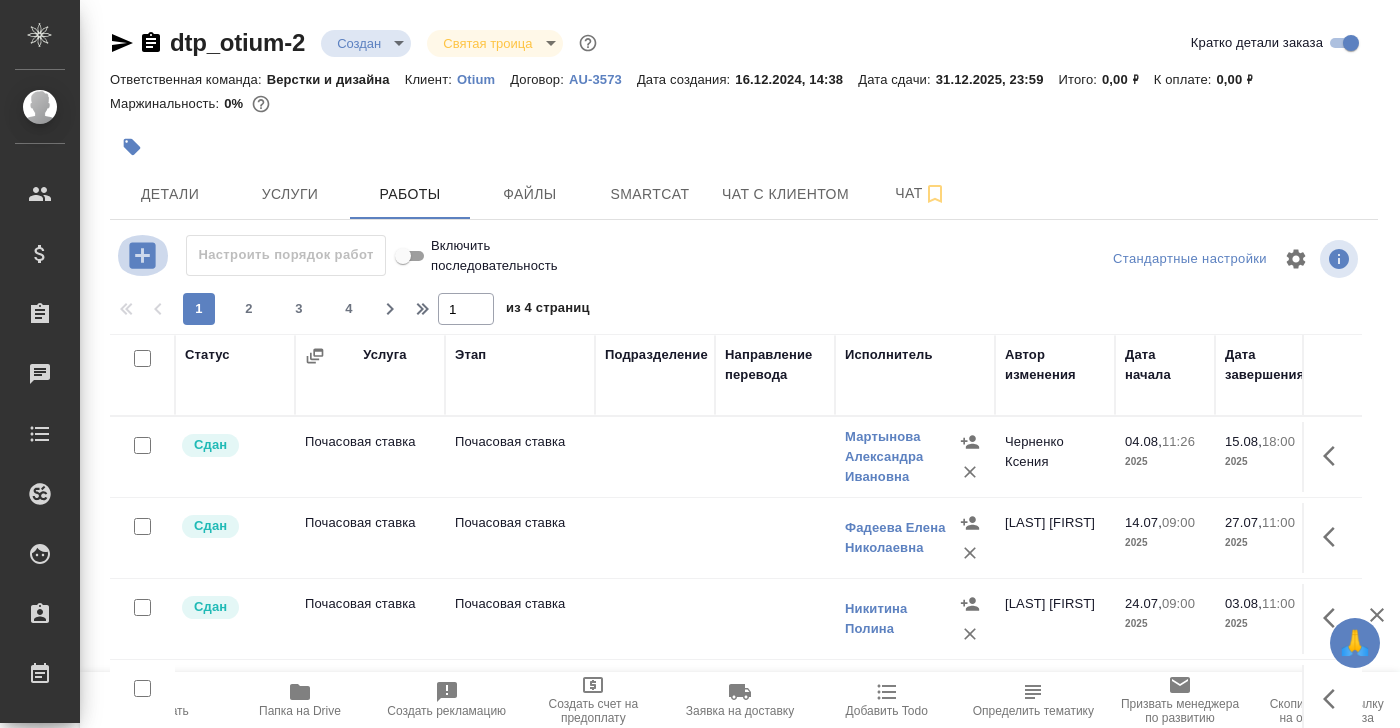 click 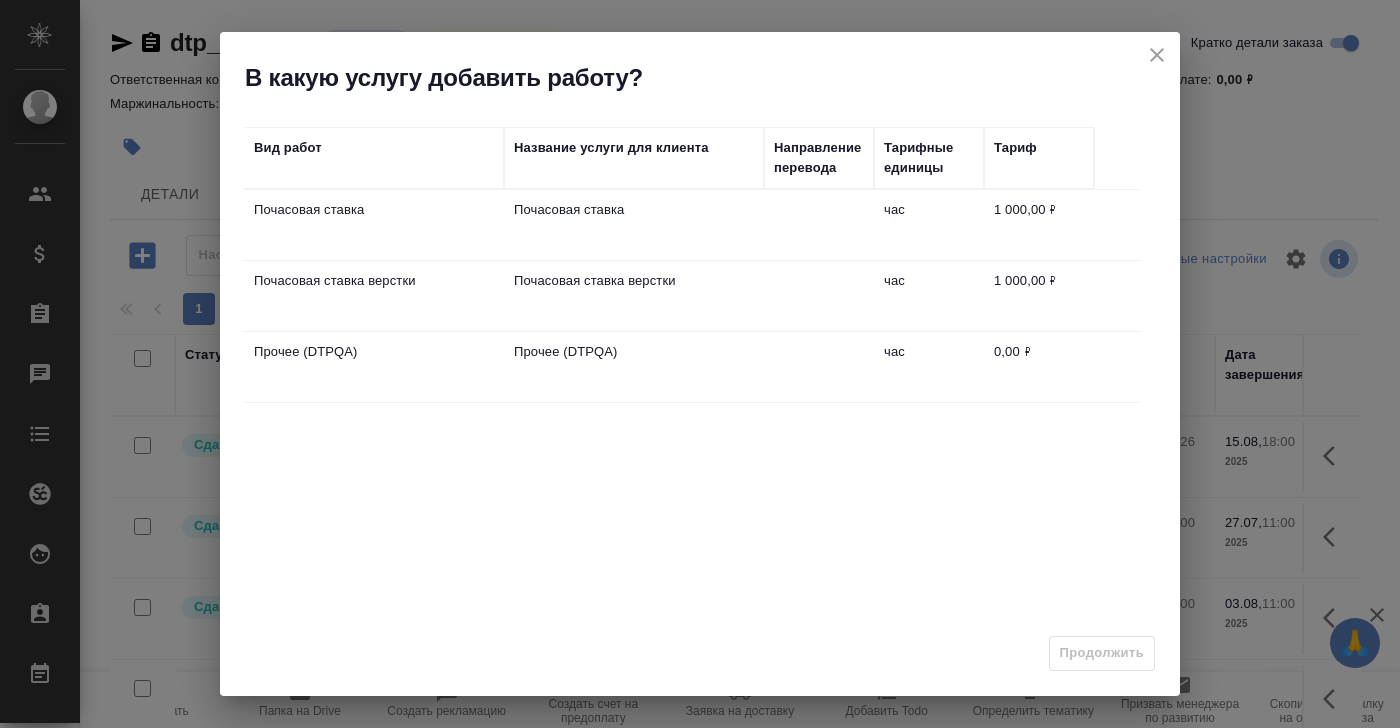 click on "Почасовая ставка" at bounding box center [634, 225] 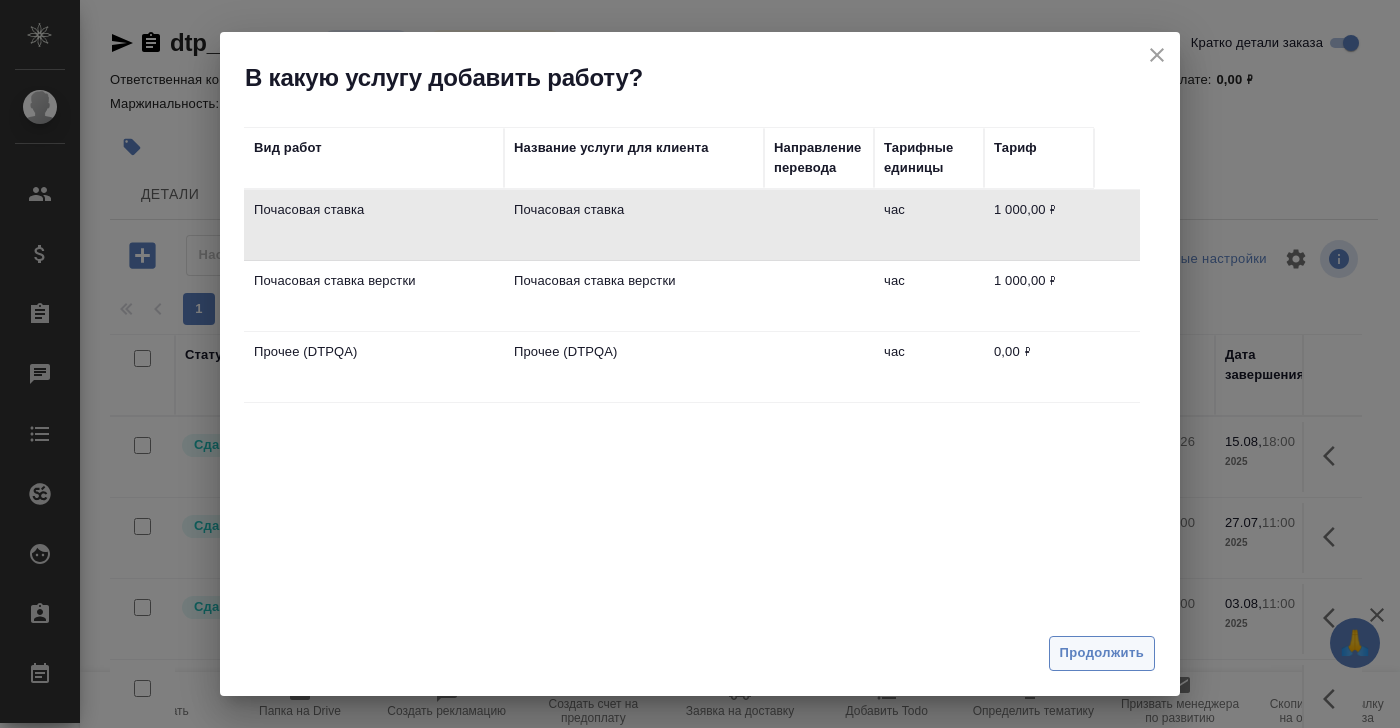click on "Продолжить" at bounding box center [1102, 653] 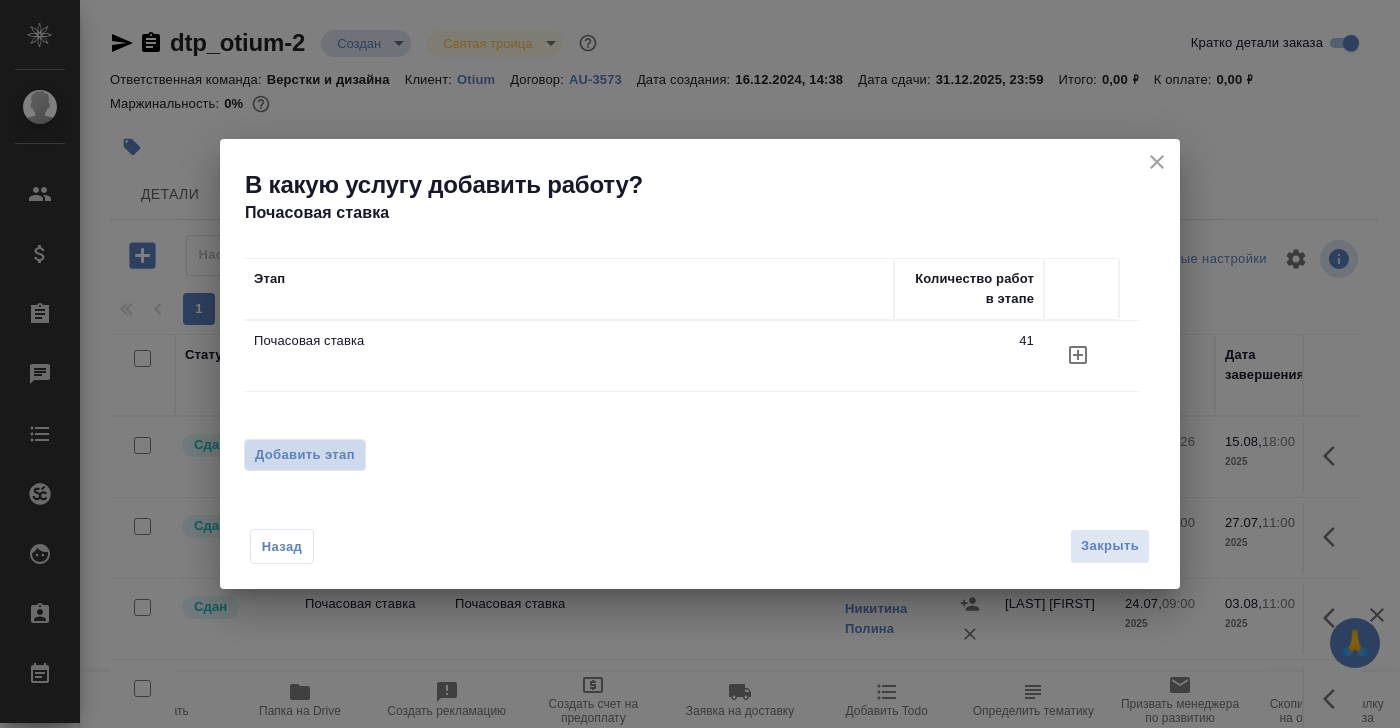 click on "Добавить этап" at bounding box center [305, 455] 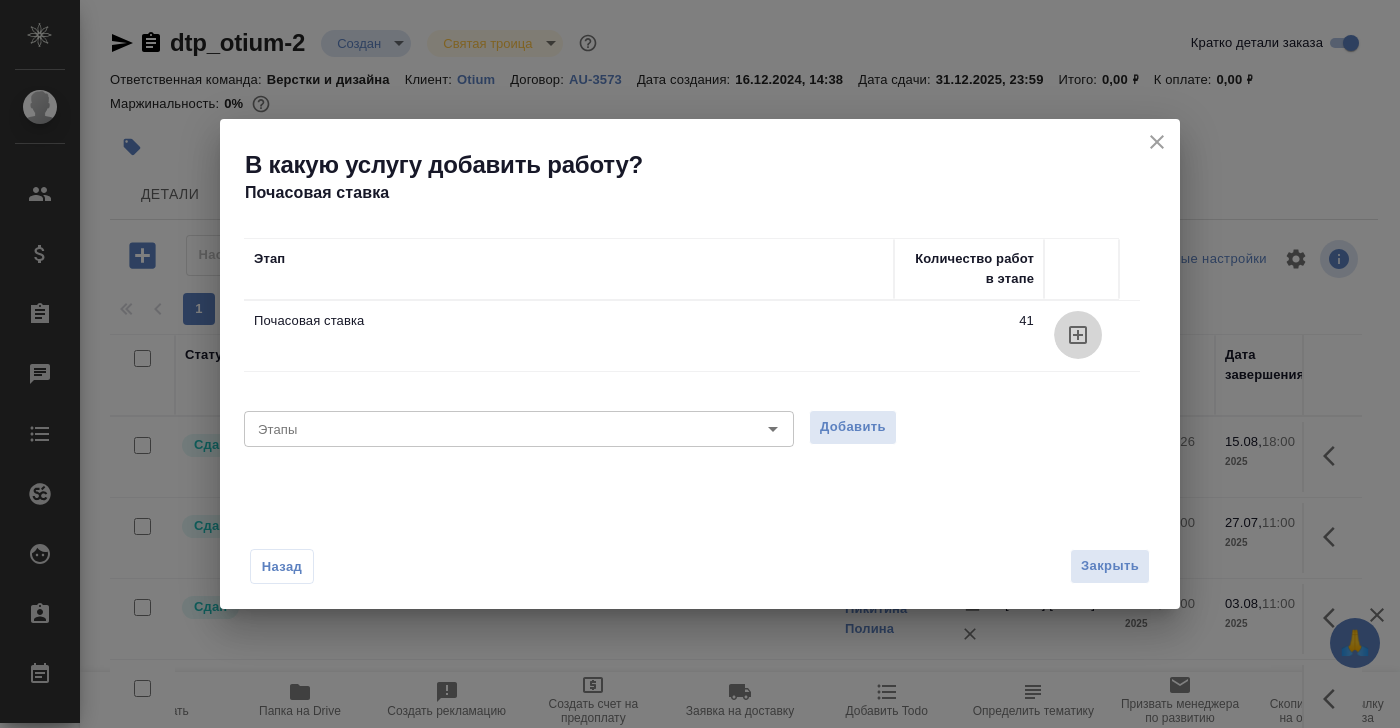 click 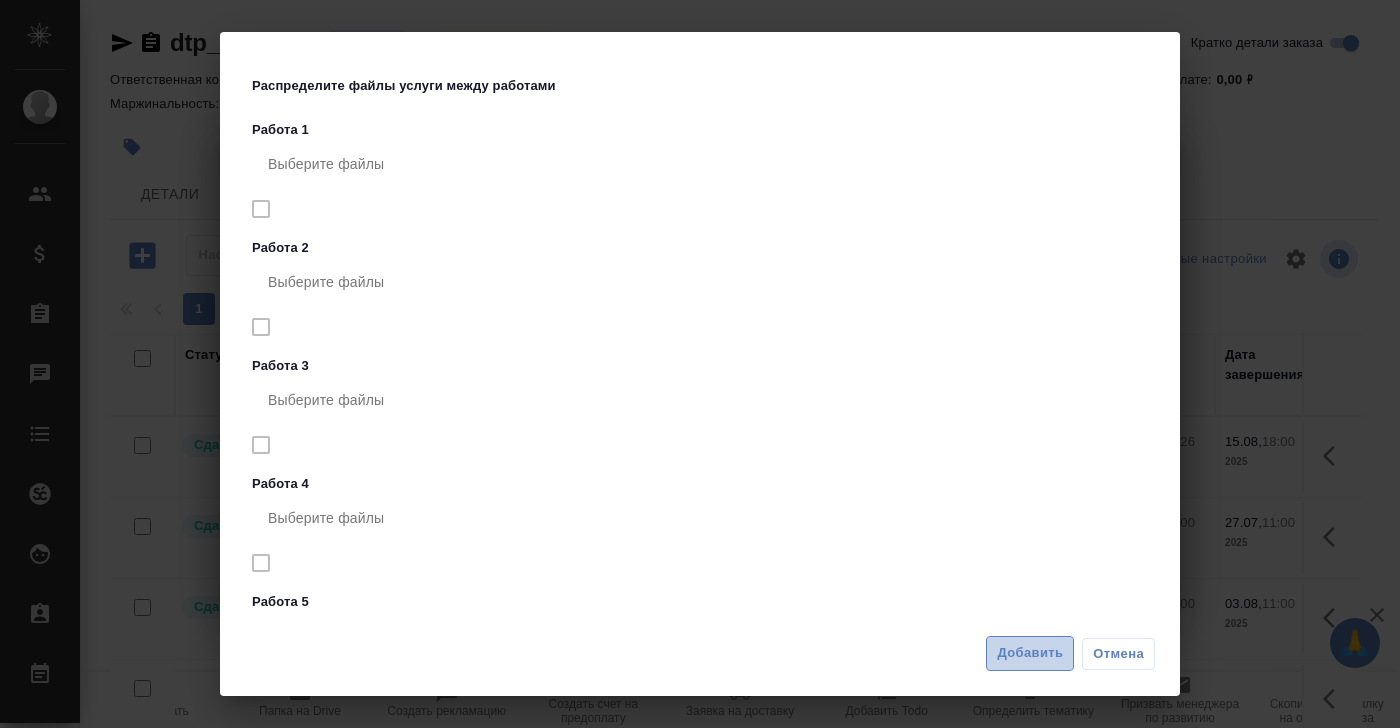 click on "Добавить" at bounding box center (1030, 653) 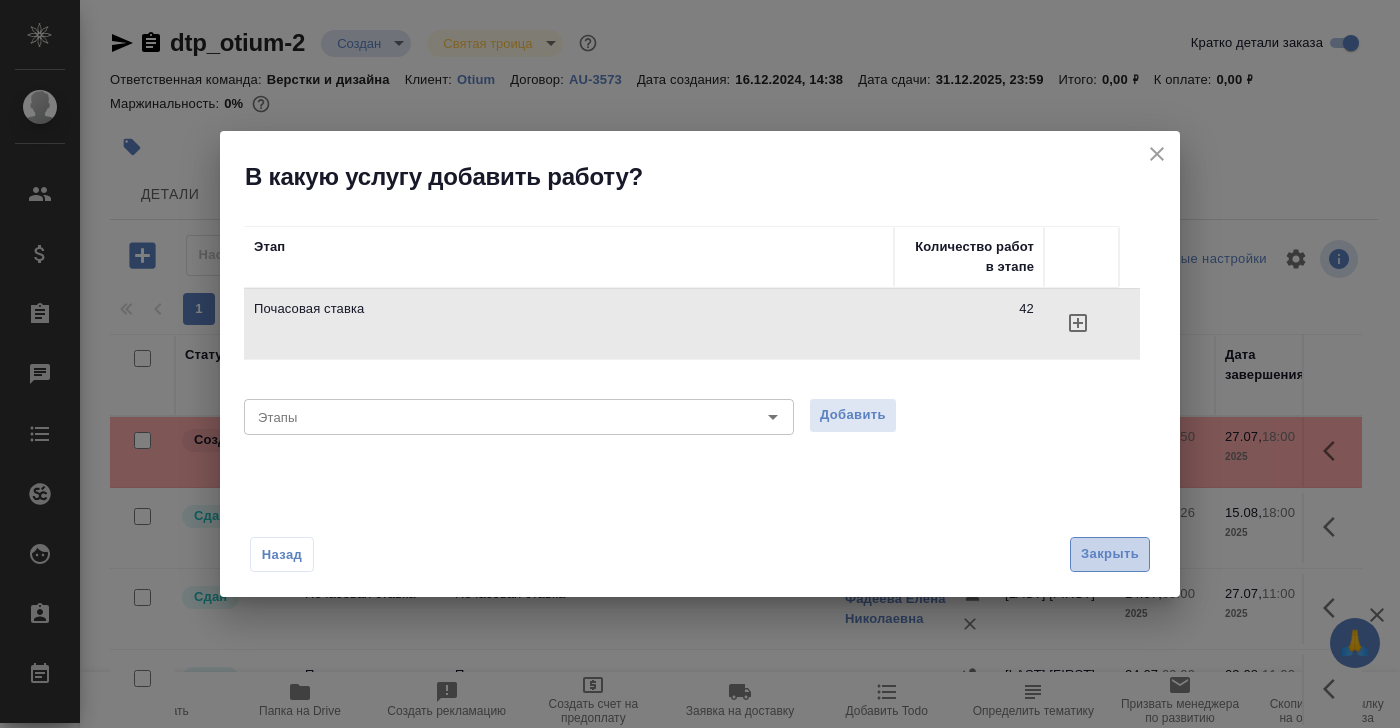 click on "Закрыть" at bounding box center [1110, 554] 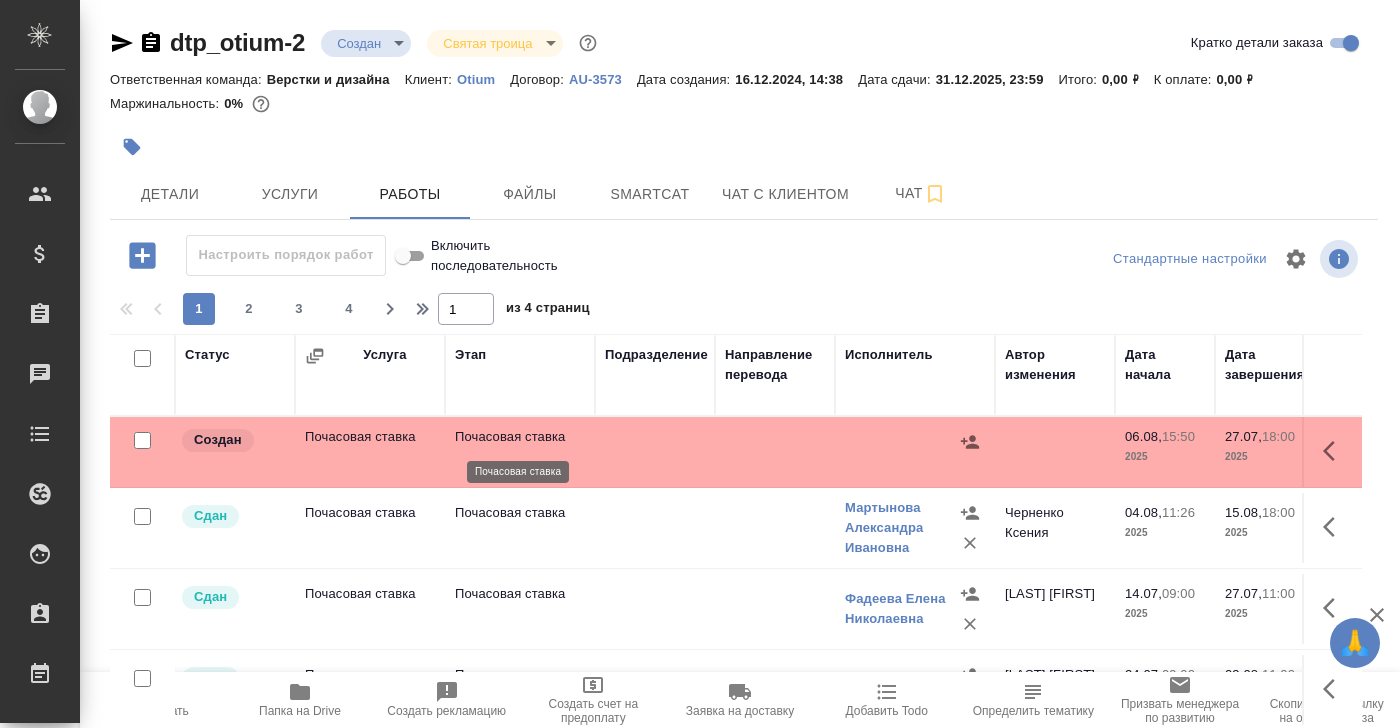click on "Почасовая ставка" at bounding box center [520, 437] 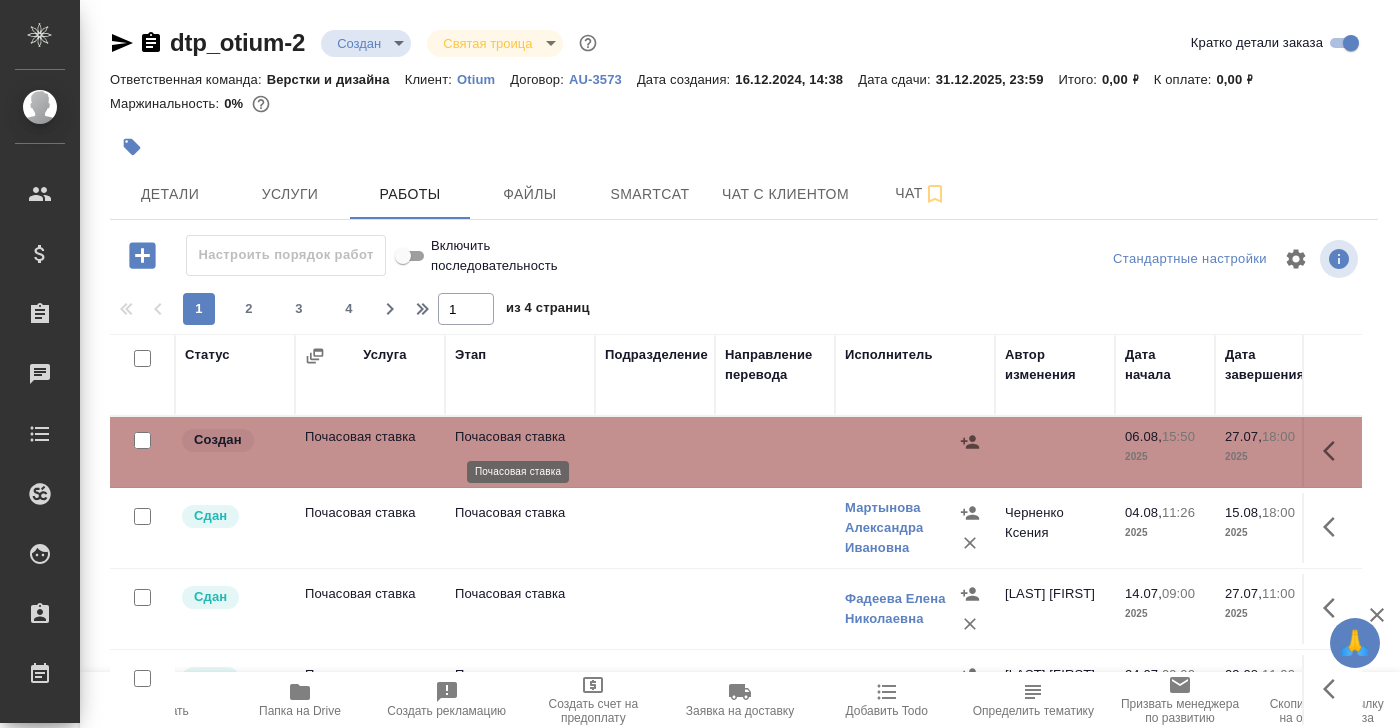 click on "Почасовая ставка" at bounding box center [520, 437] 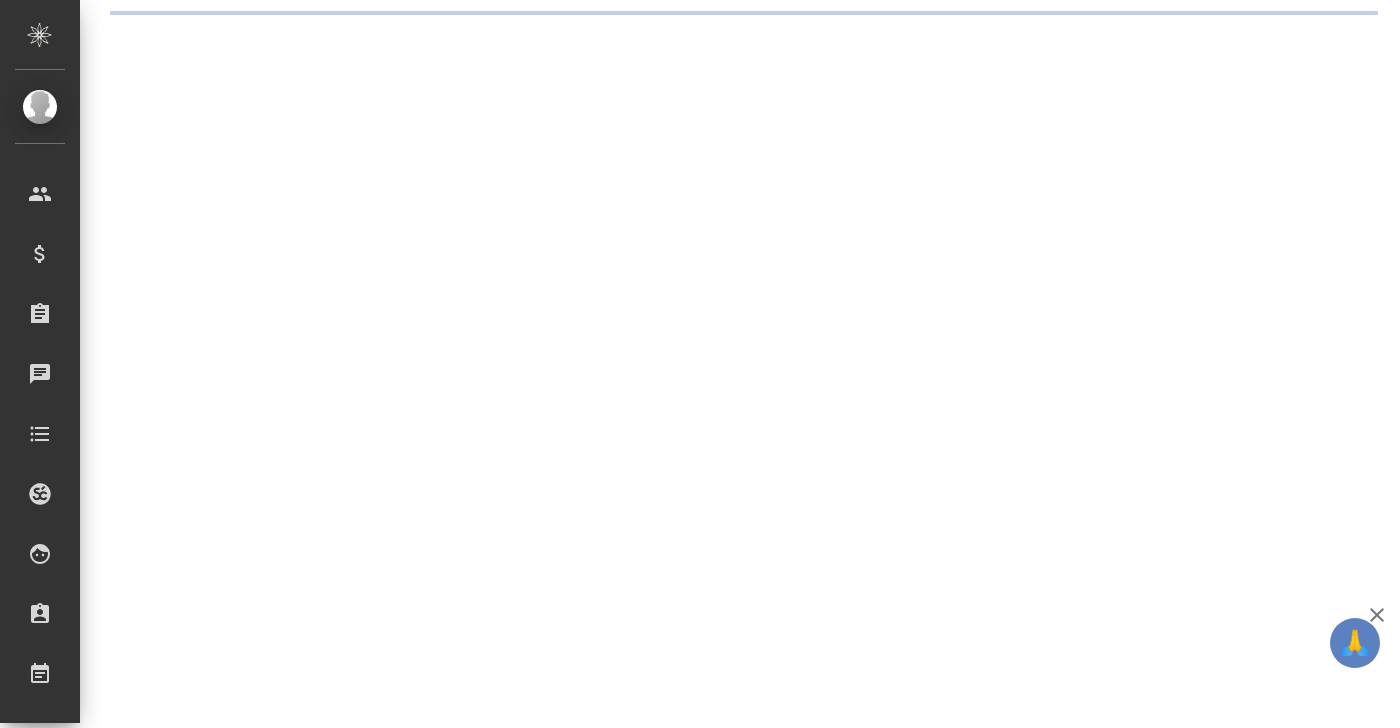 scroll, scrollTop: 0, scrollLeft: 0, axis: both 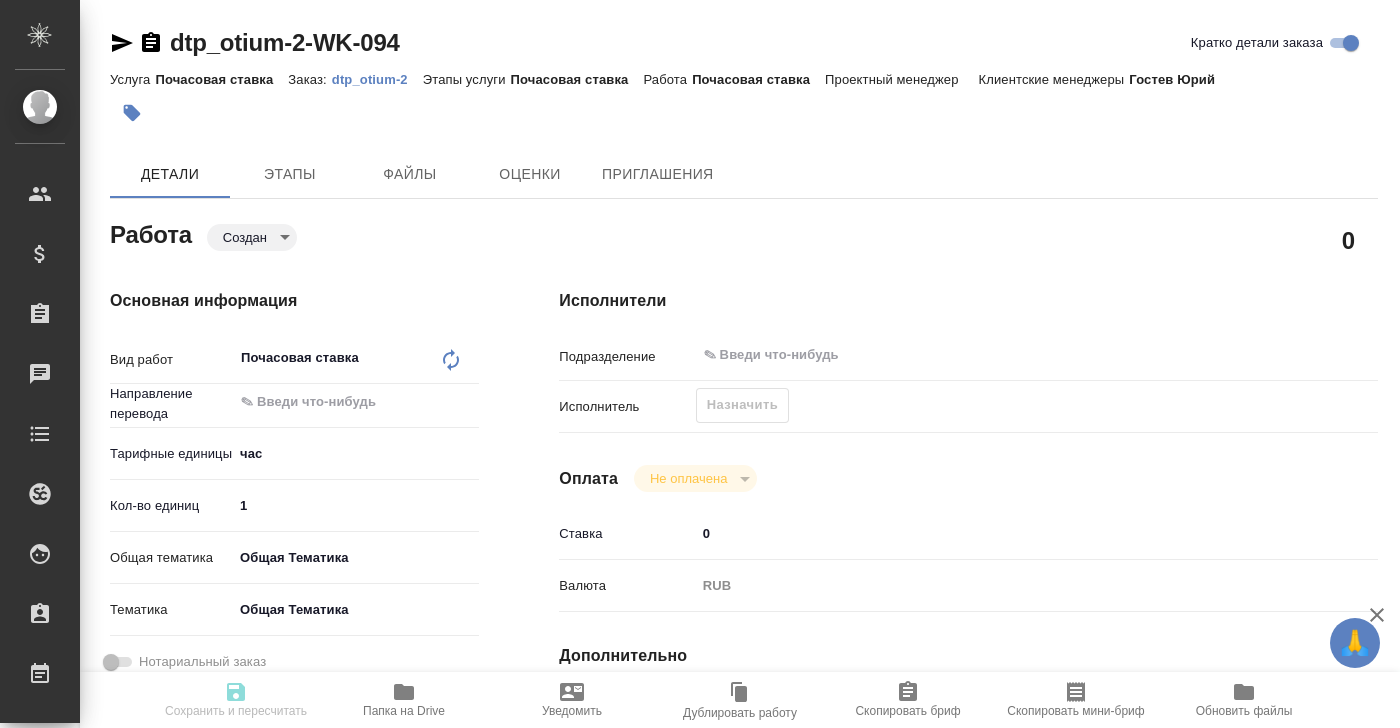 type on "x" 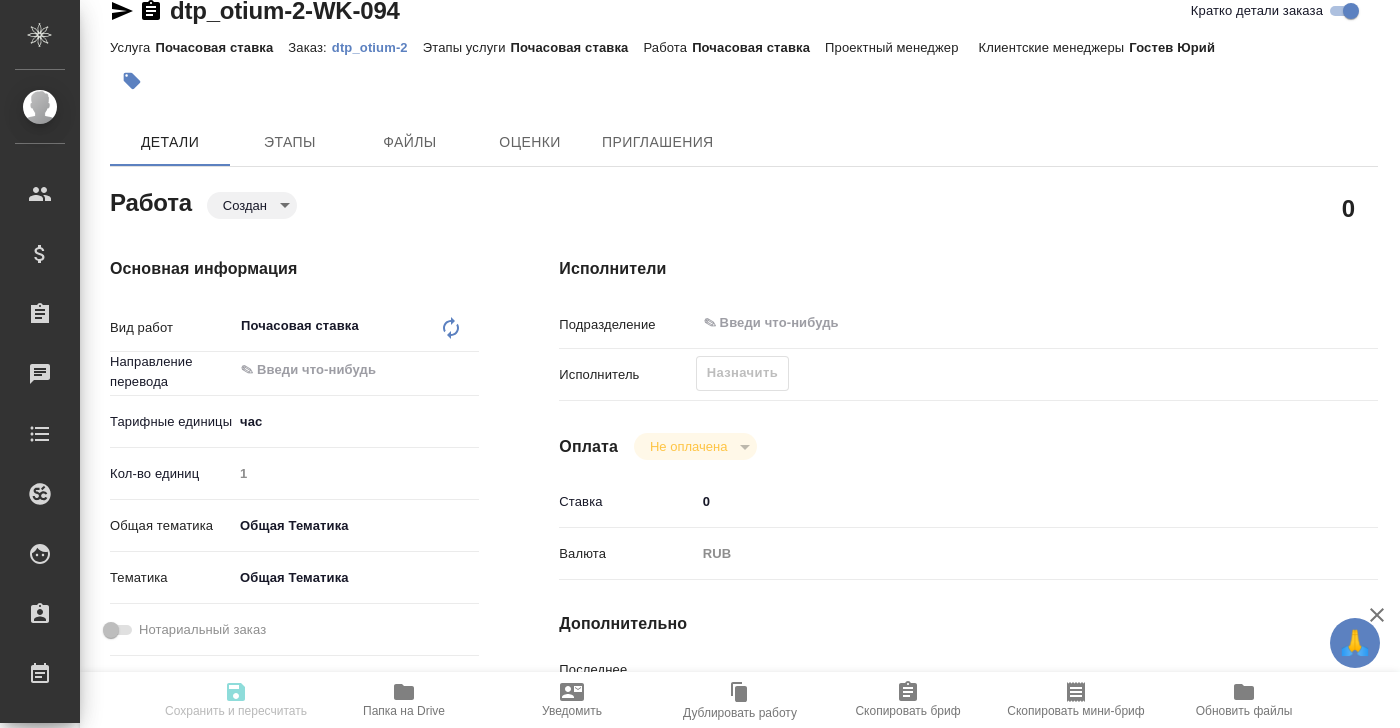 type on "x" 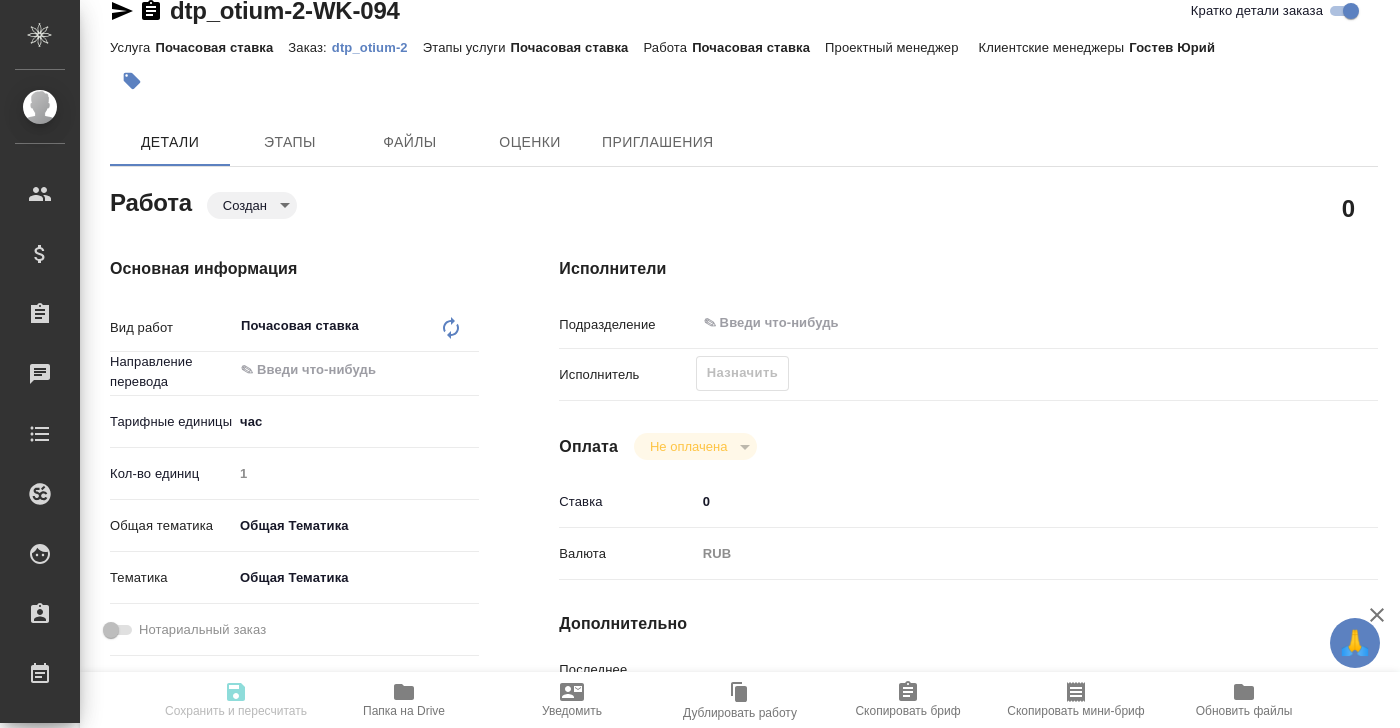 type on "x" 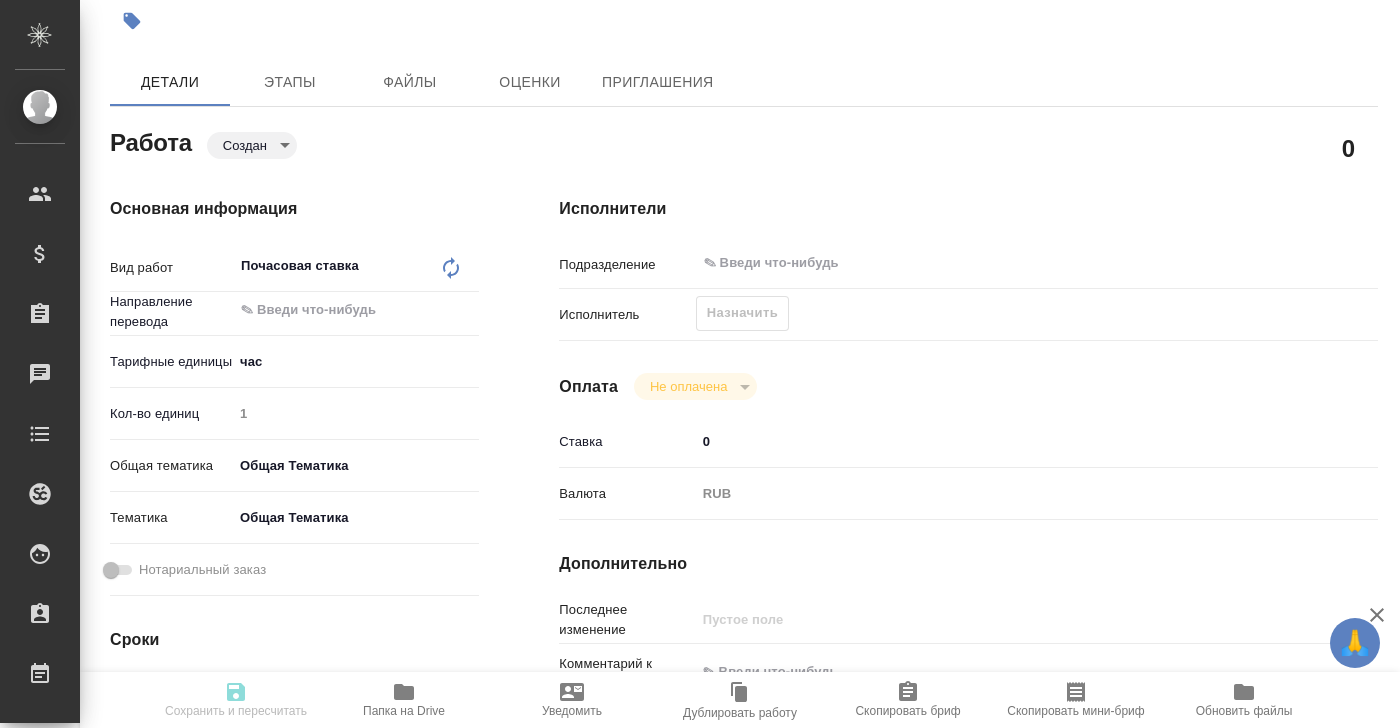 scroll, scrollTop: 96, scrollLeft: 0, axis: vertical 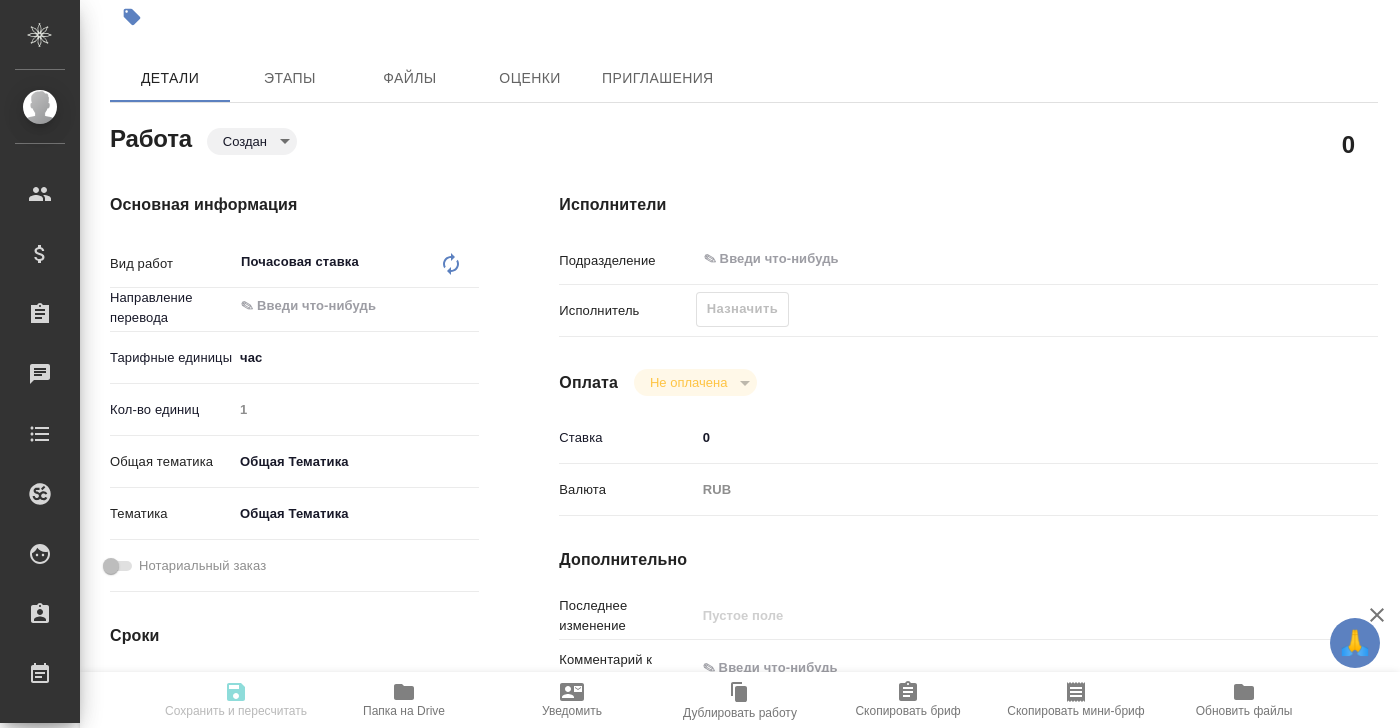 click on "Почасовая ставка x ​" at bounding box center (336, 264) 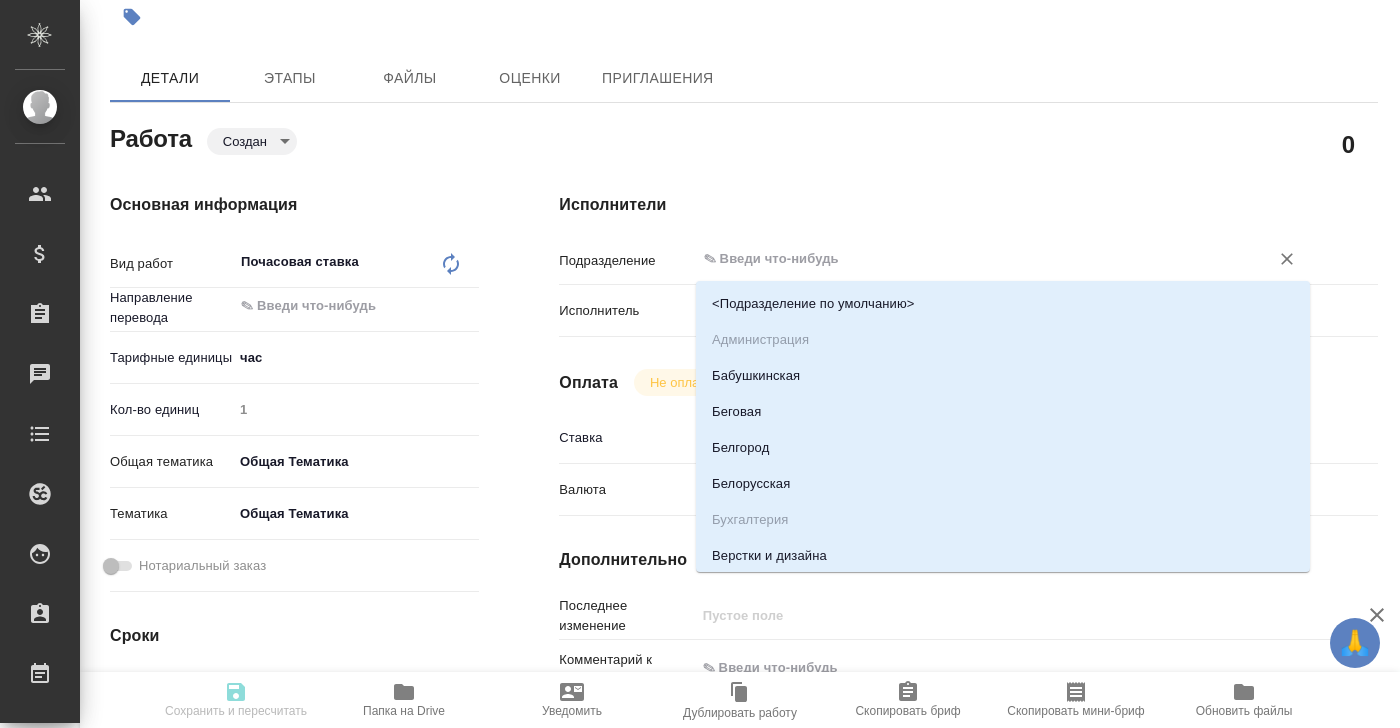 click at bounding box center (969, 259) 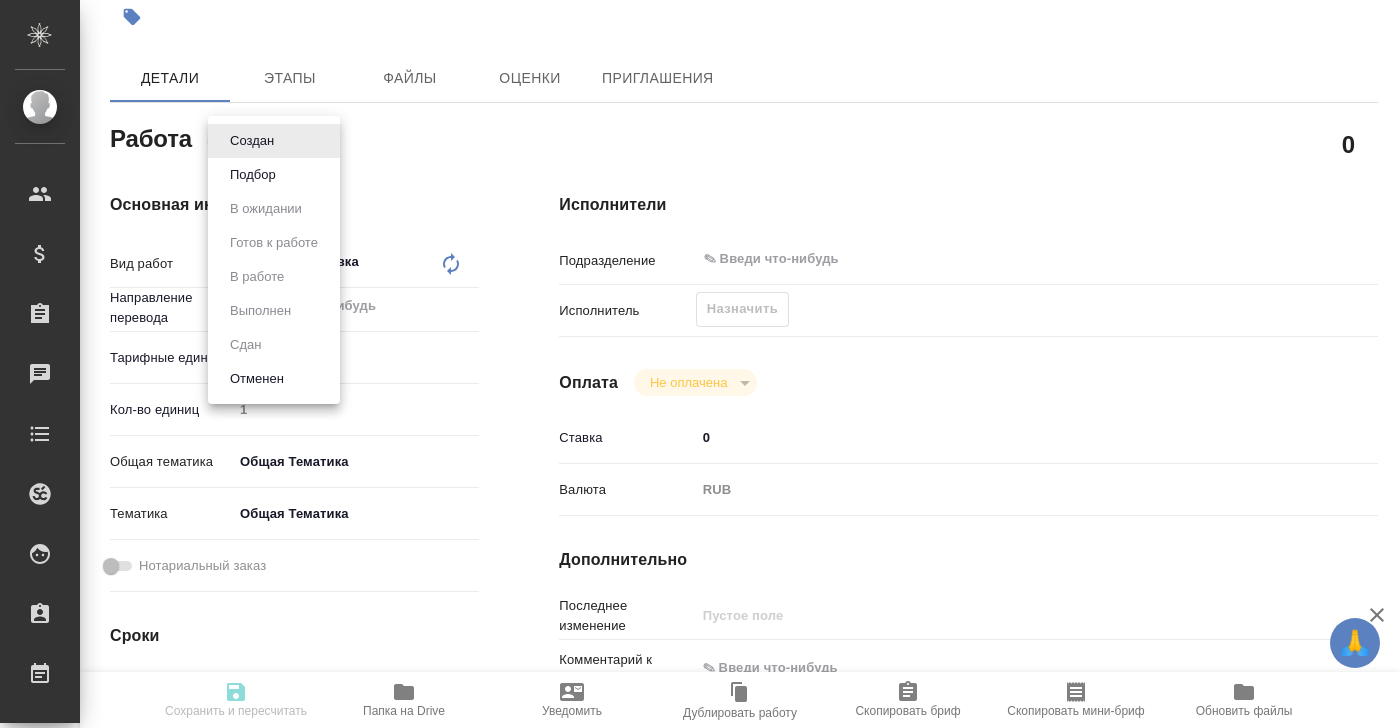 click at bounding box center (700, 364) 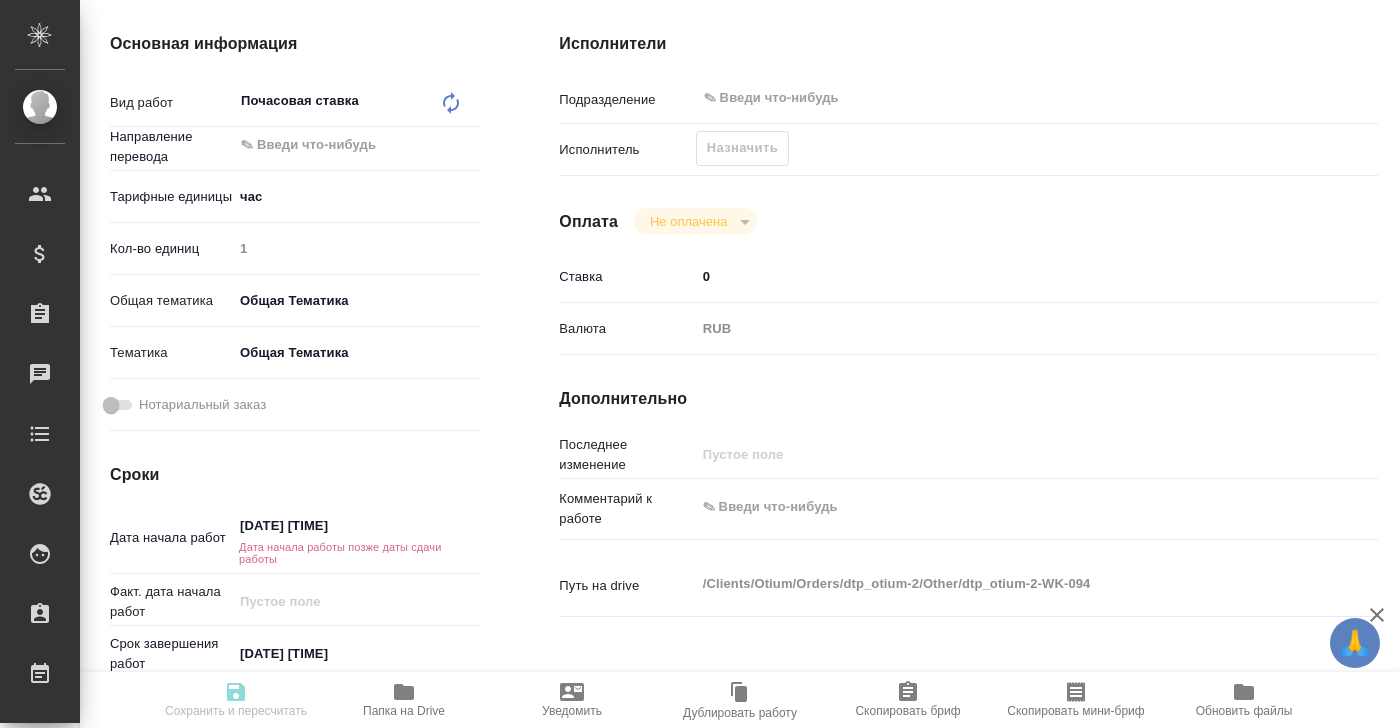 scroll, scrollTop: 265, scrollLeft: 0, axis: vertical 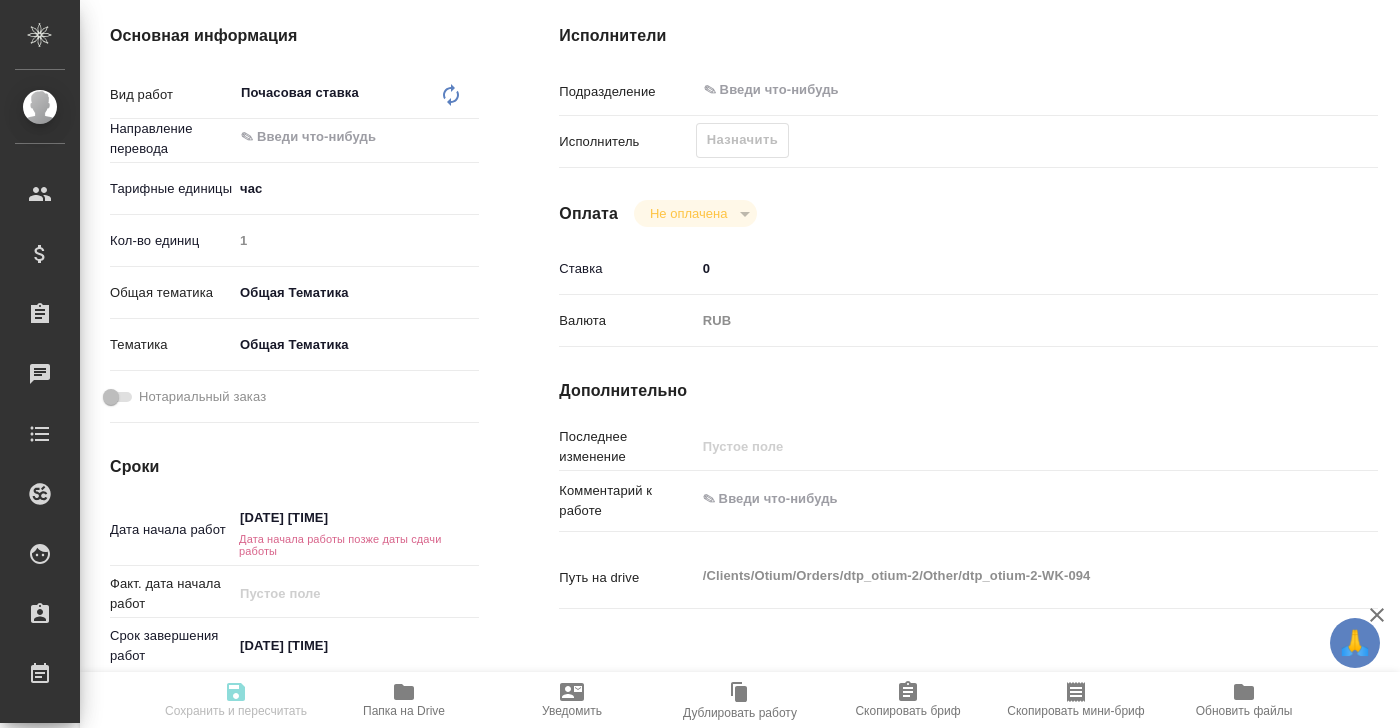 click on "06.08.2025 15:50" at bounding box center [320, 517] 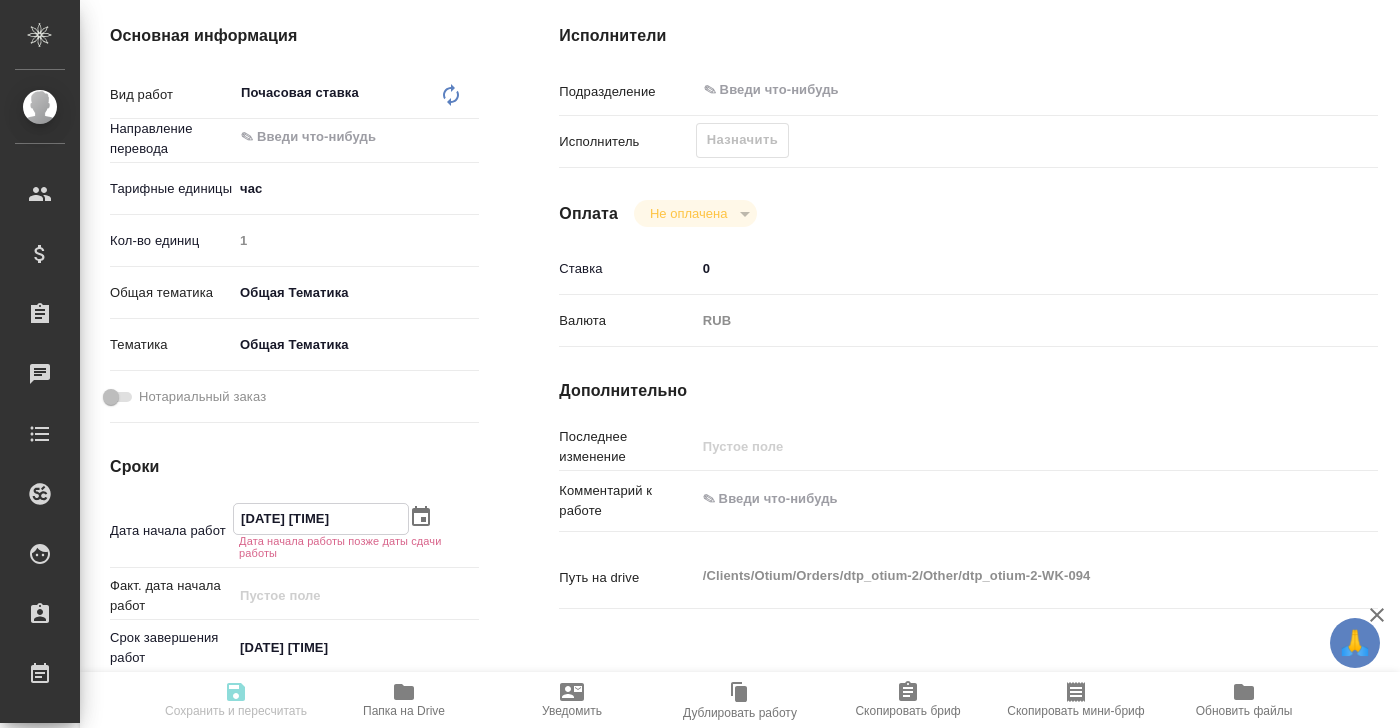click 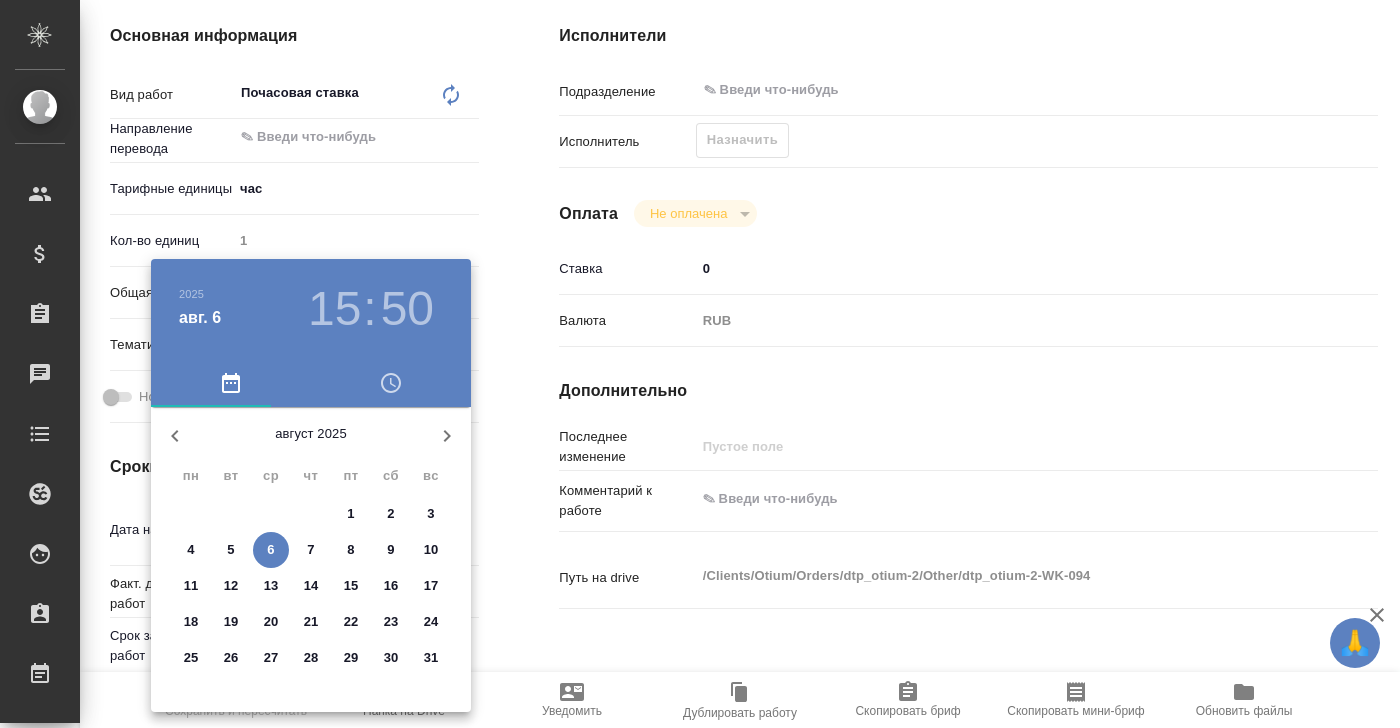 click on "11" at bounding box center (191, 586) 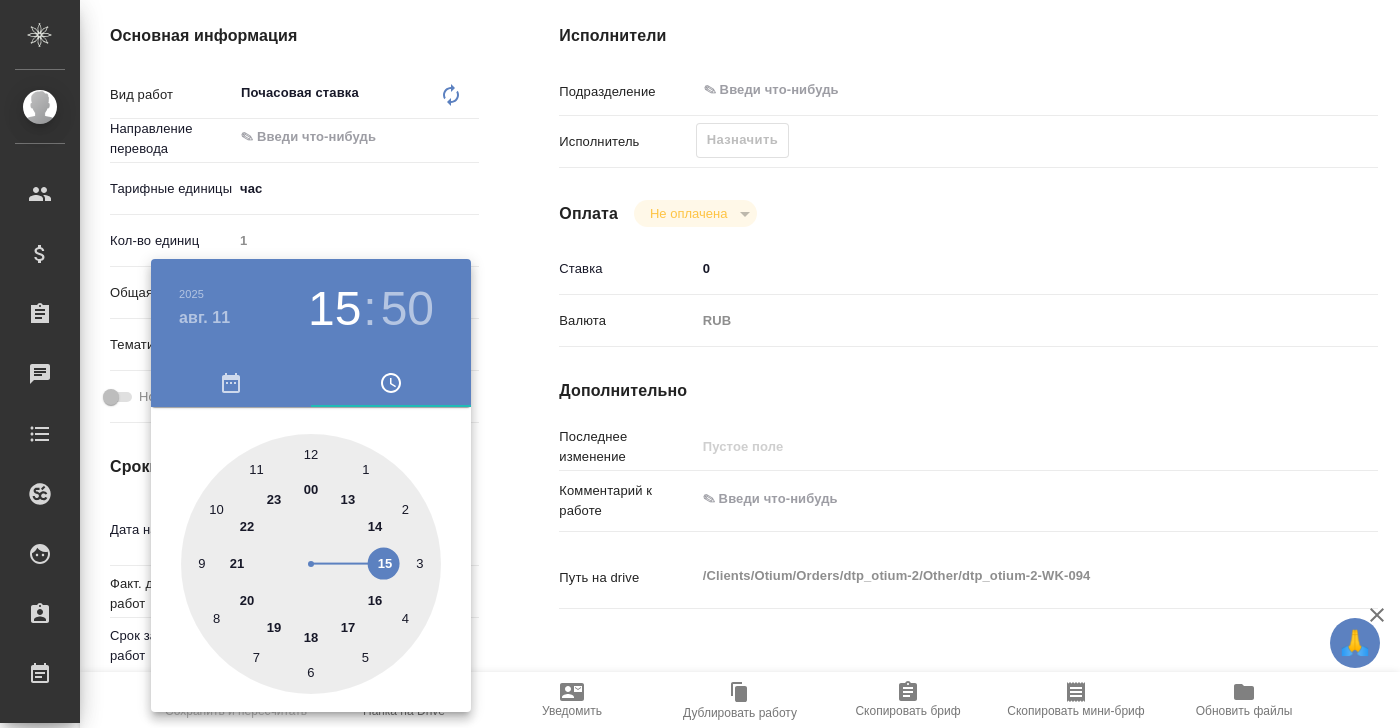 click at bounding box center (700, 364) 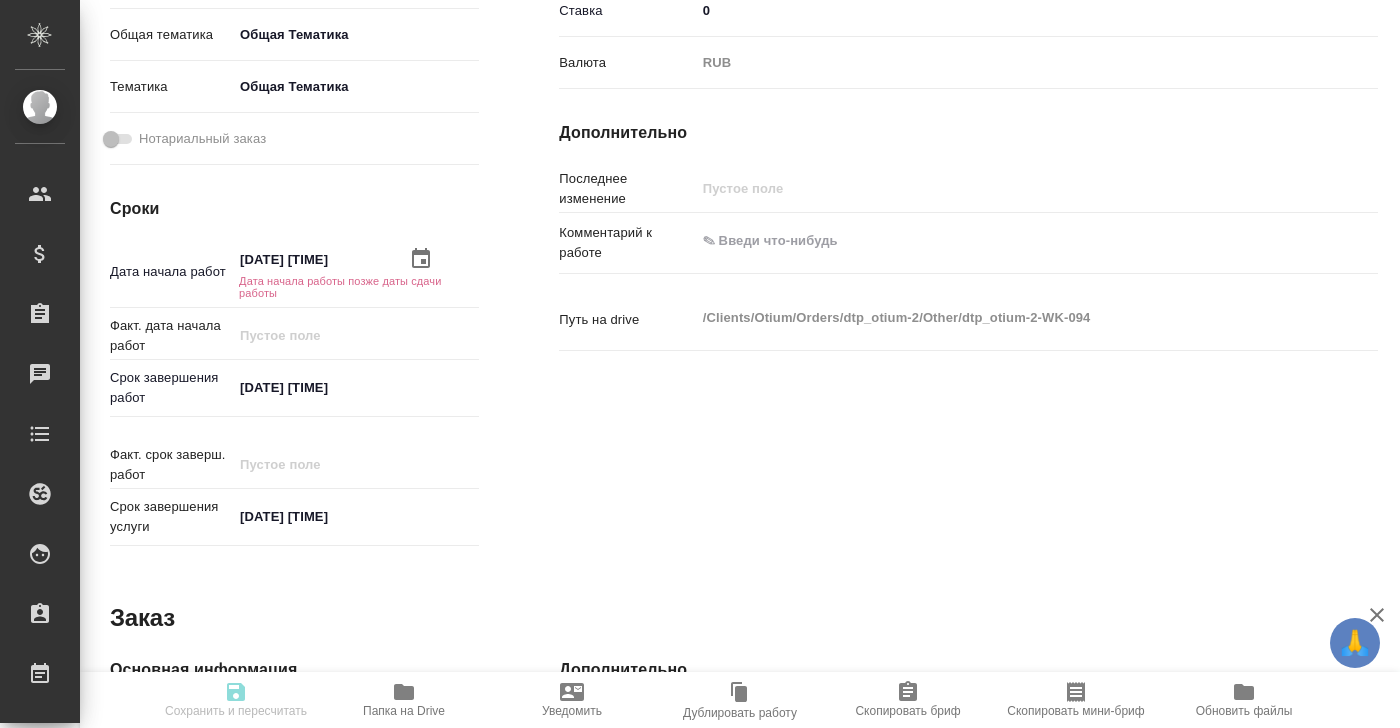 scroll, scrollTop: 604, scrollLeft: 0, axis: vertical 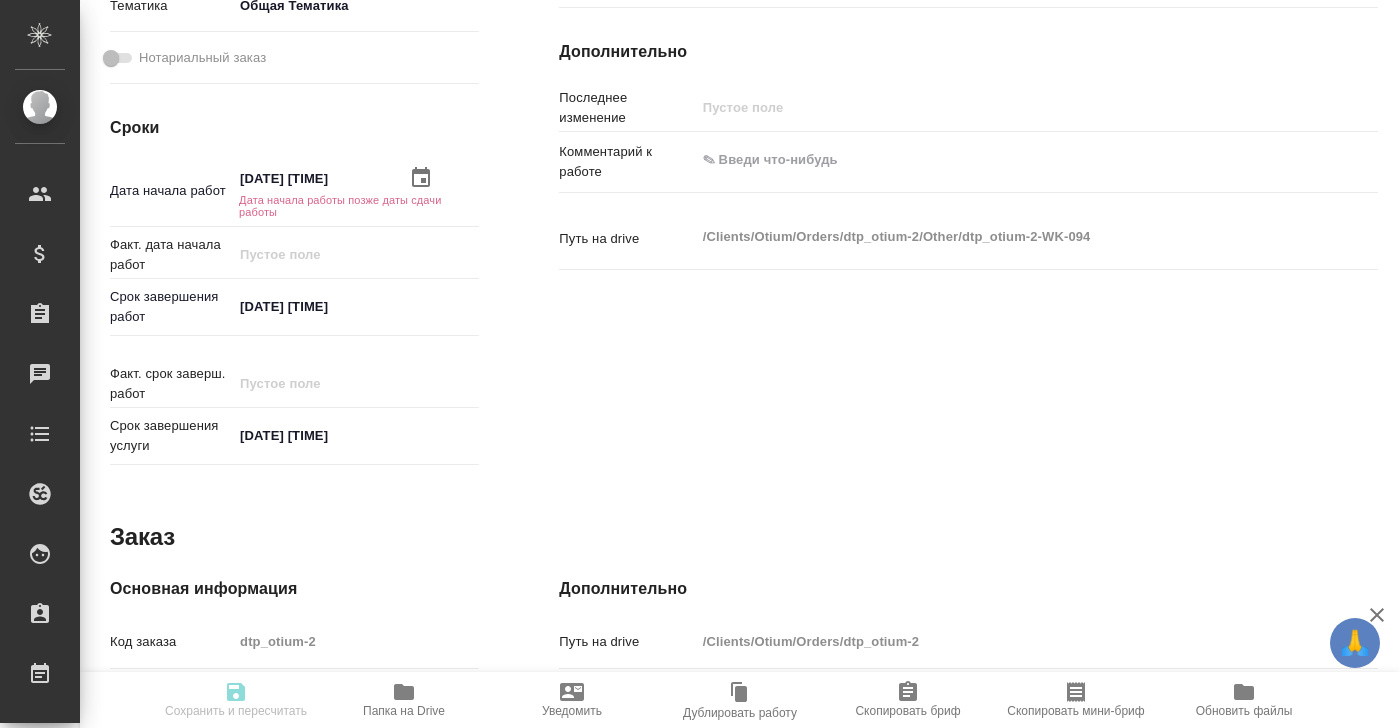 click on "27.07.2025 18:00" at bounding box center (320, 306) 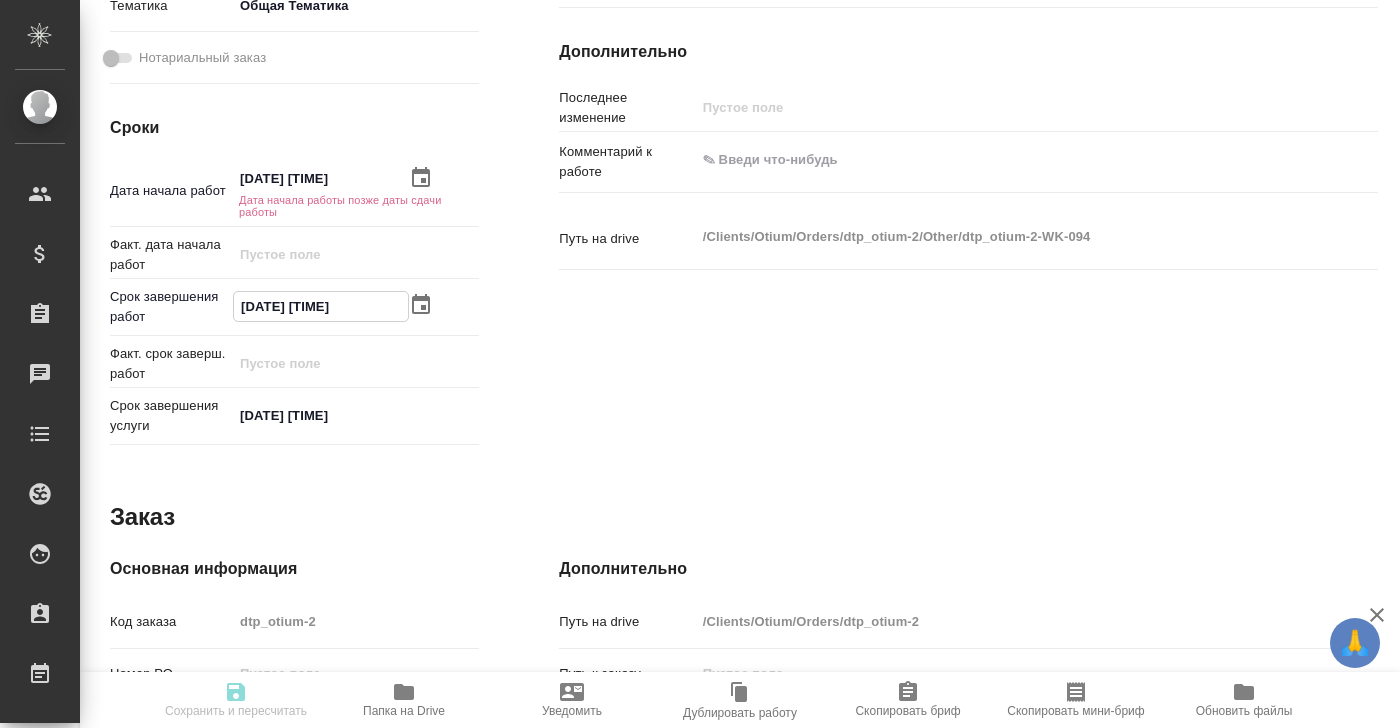 click 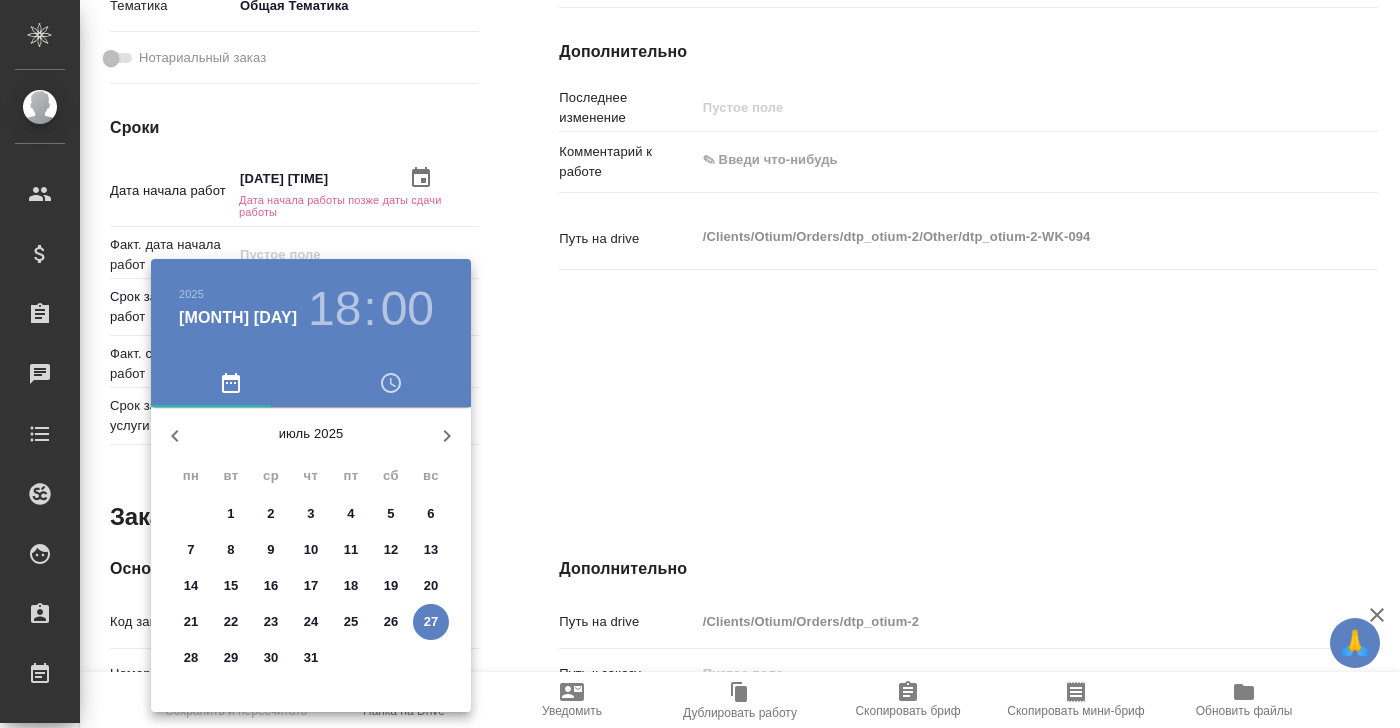 click 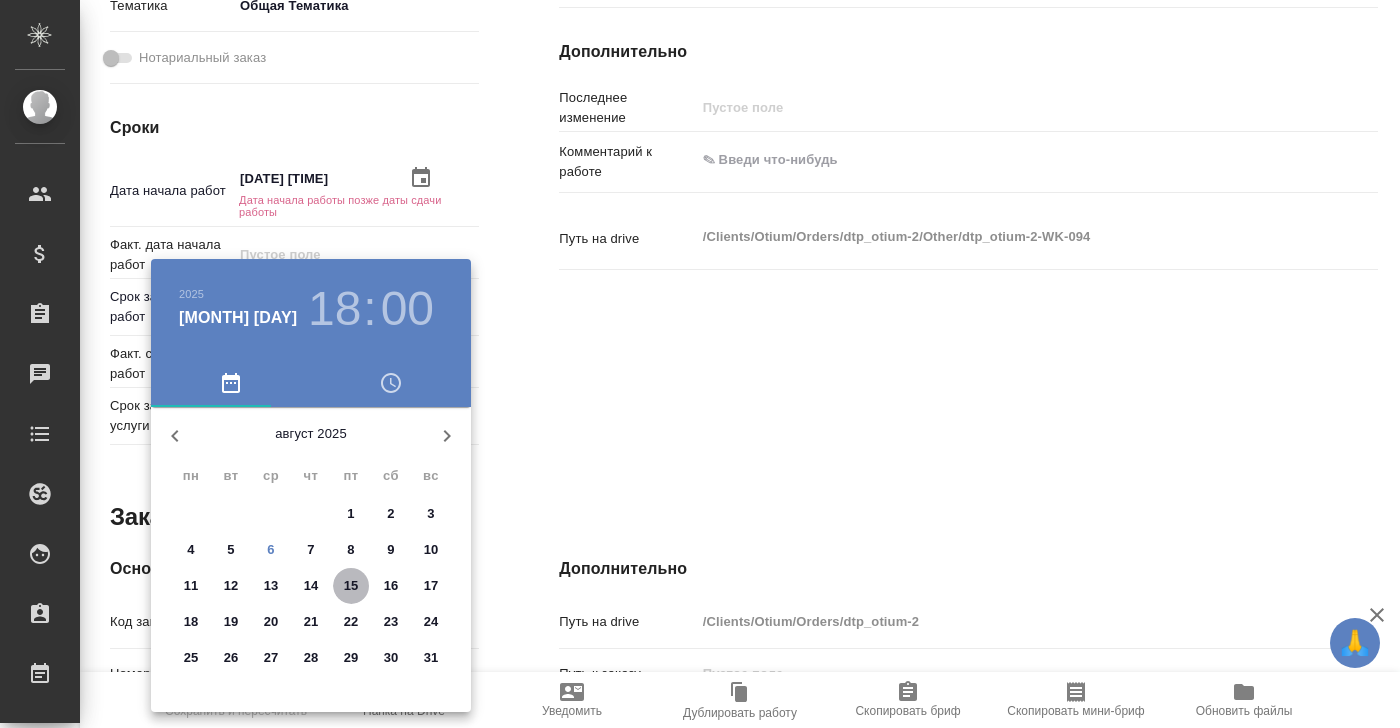 click on "15" at bounding box center (351, 586) 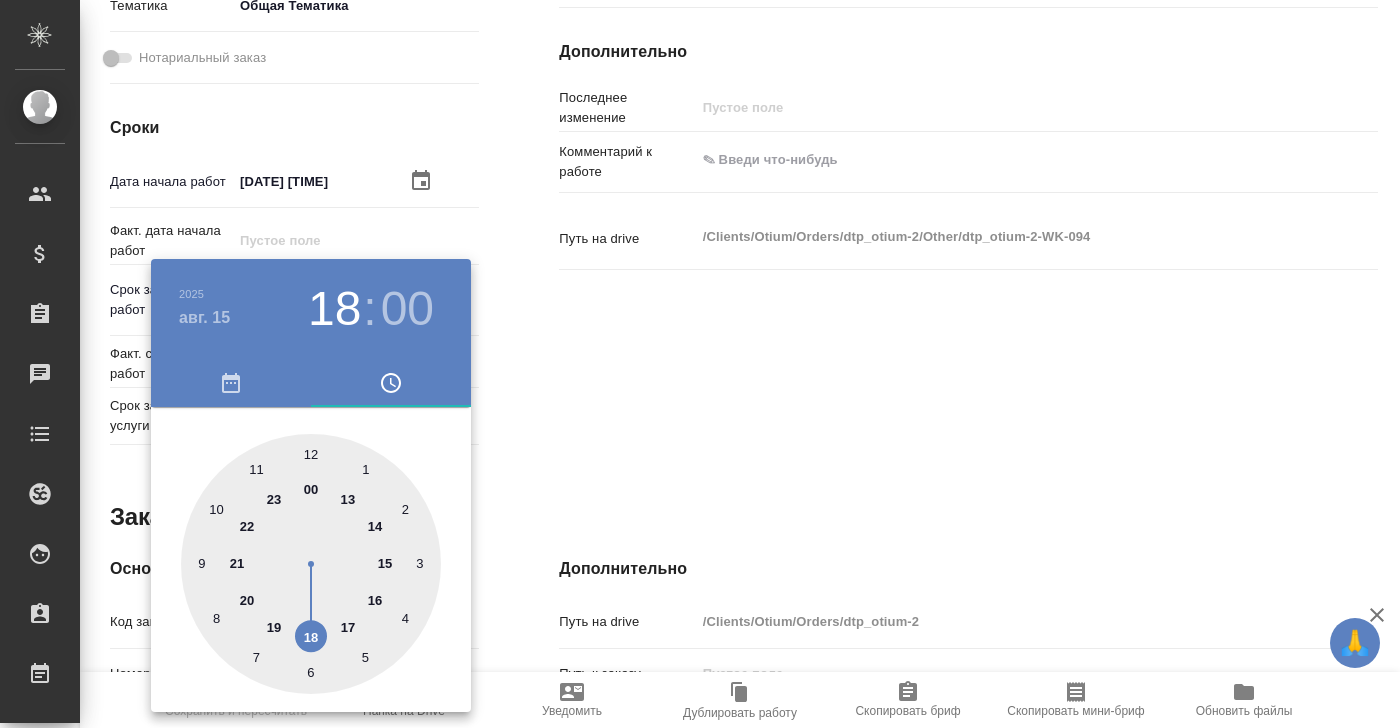 click at bounding box center [700, 364] 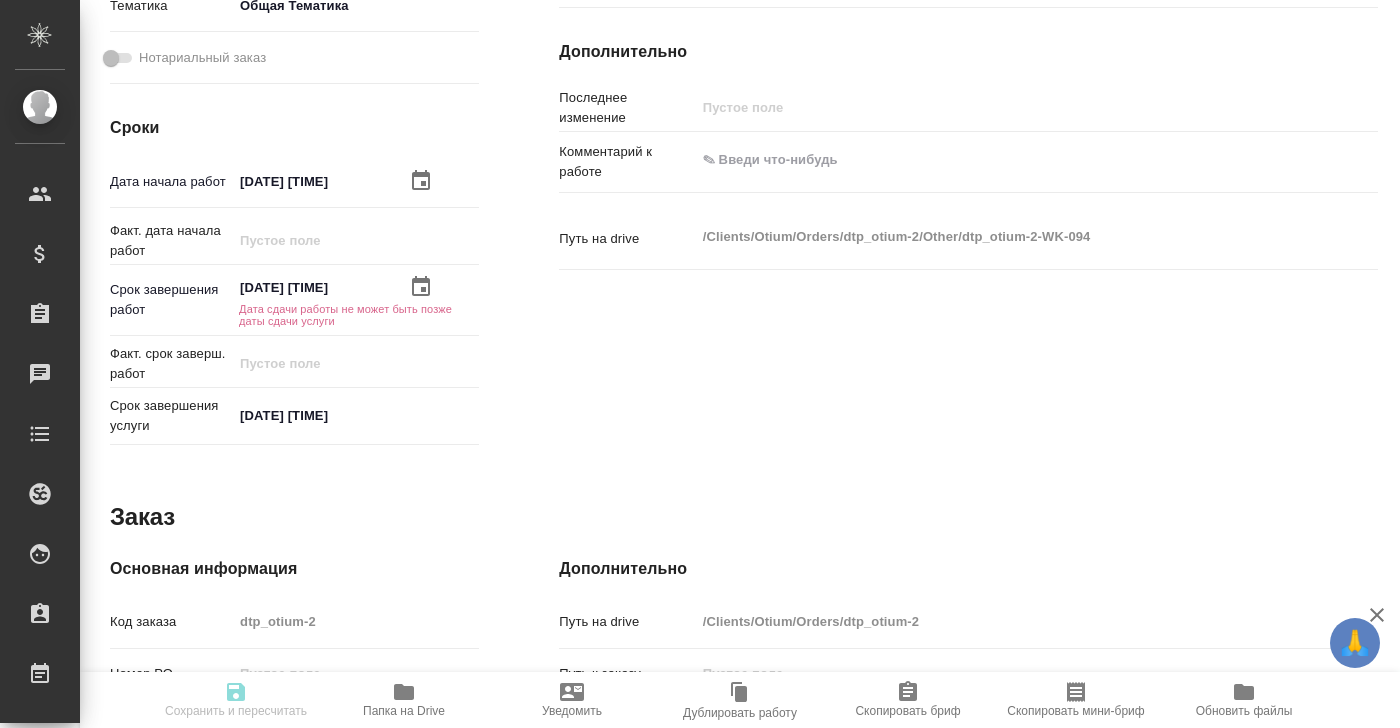 click on "27.07.2025 18:00" at bounding box center (320, 415) 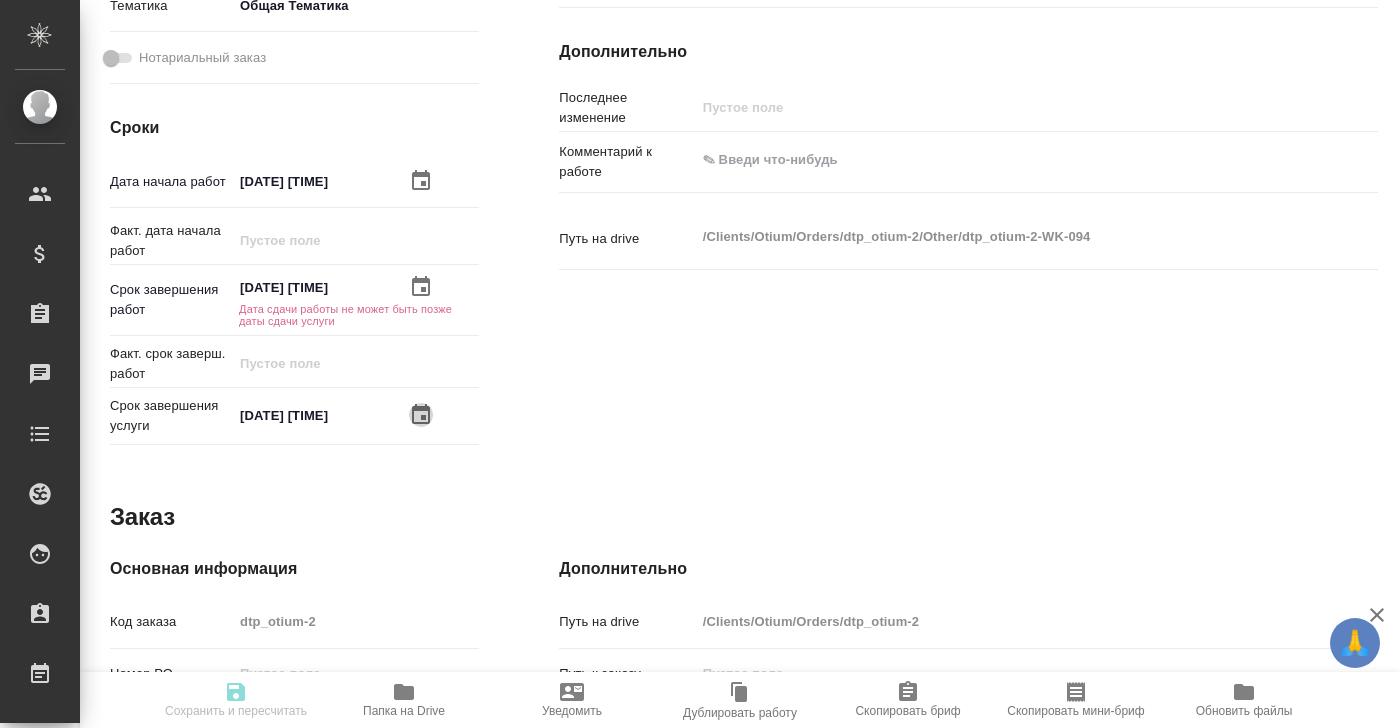 click 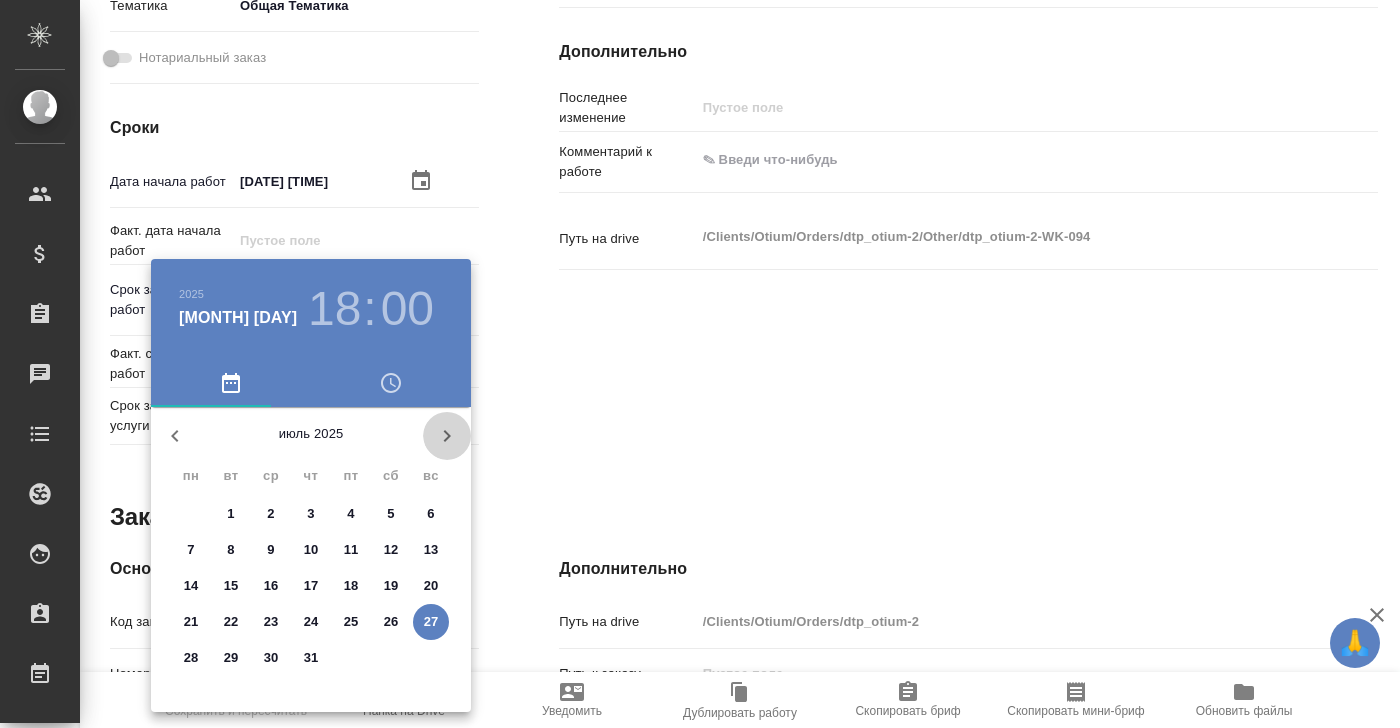 click 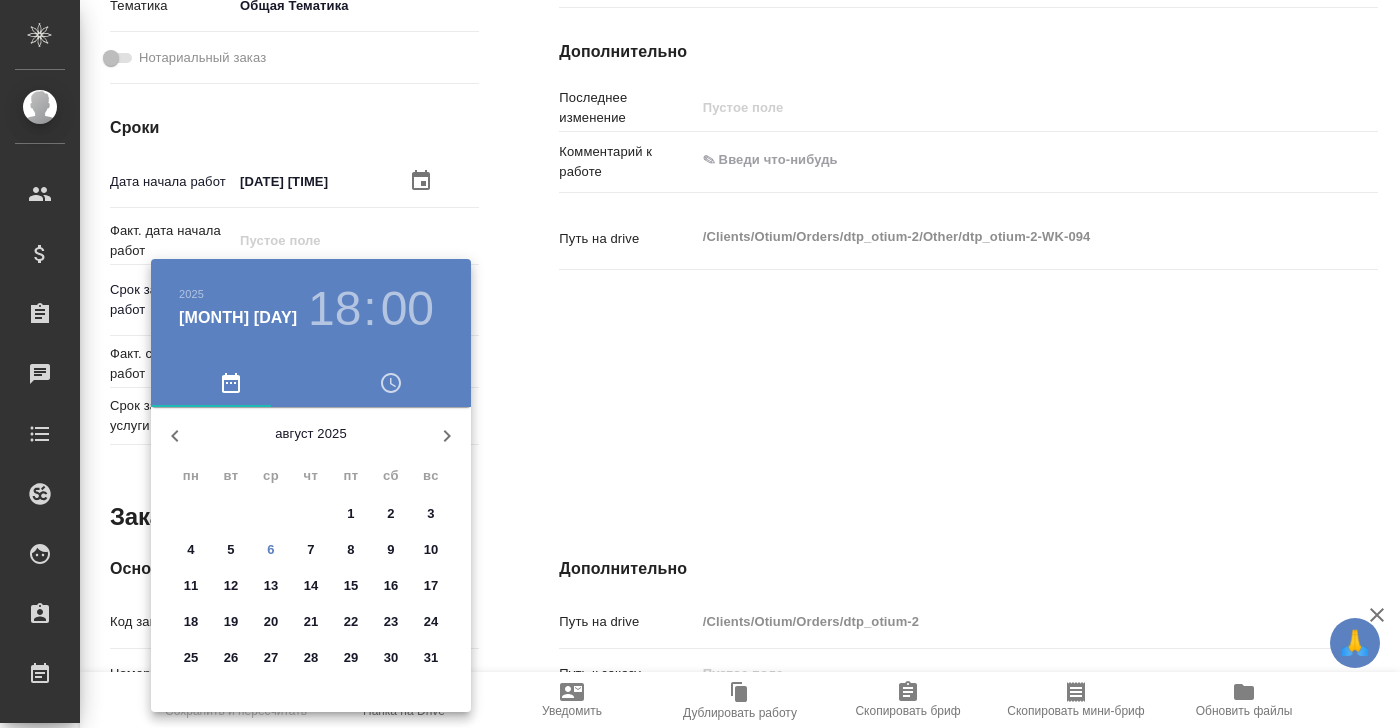 click on "15" at bounding box center [351, 586] 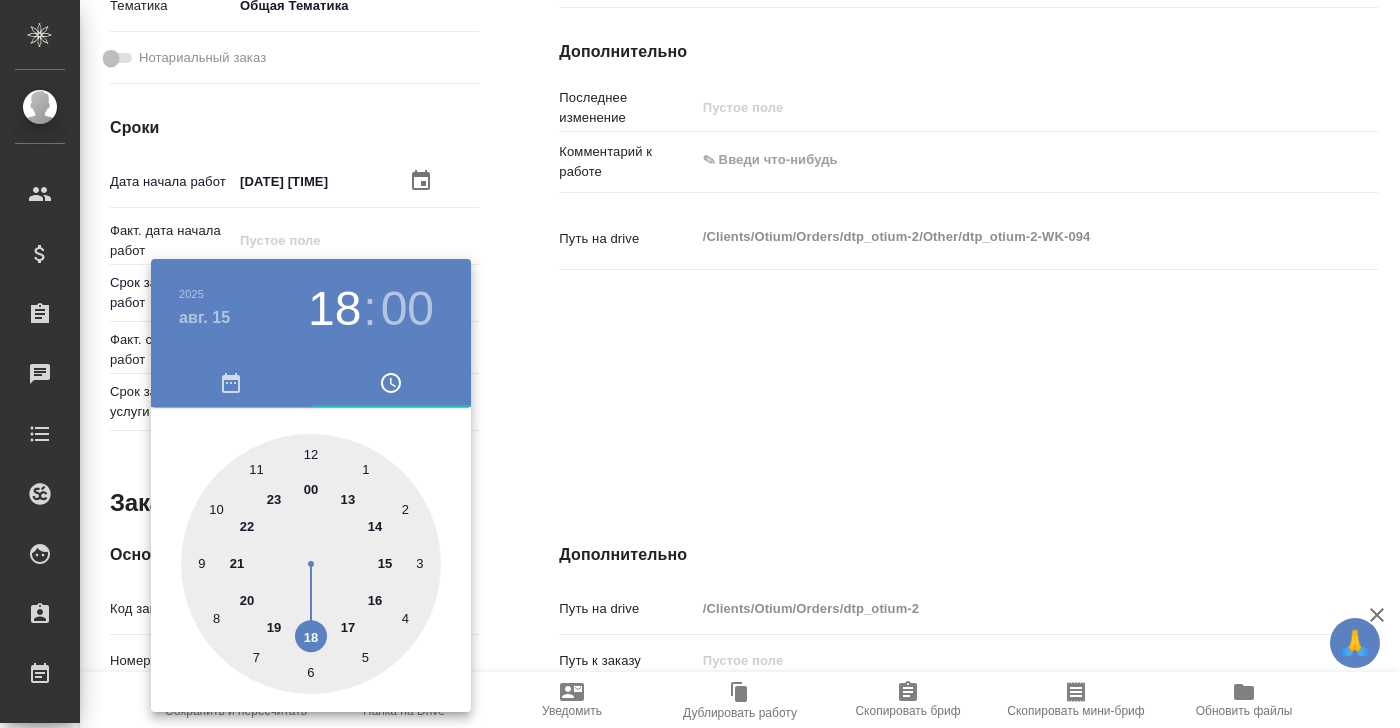click at bounding box center (700, 364) 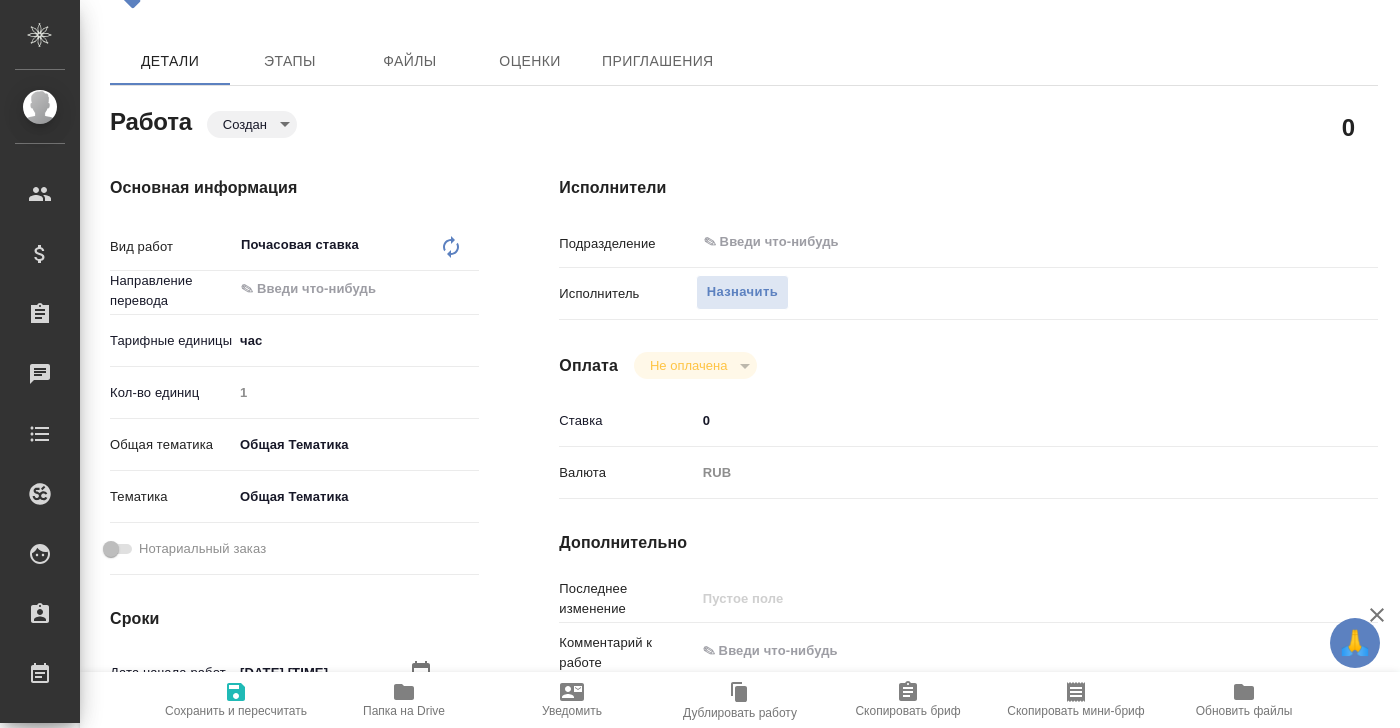 scroll, scrollTop: 93, scrollLeft: 0, axis: vertical 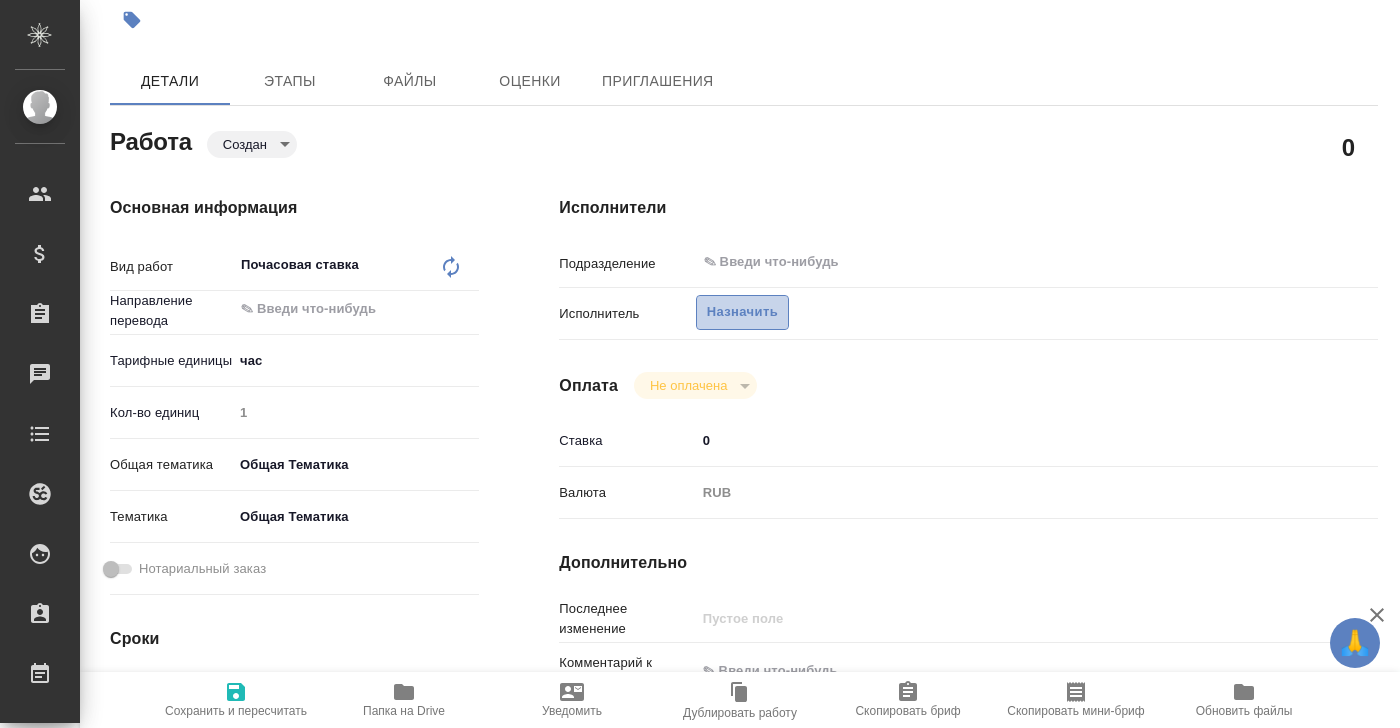 click on "Назначить" at bounding box center (742, 312) 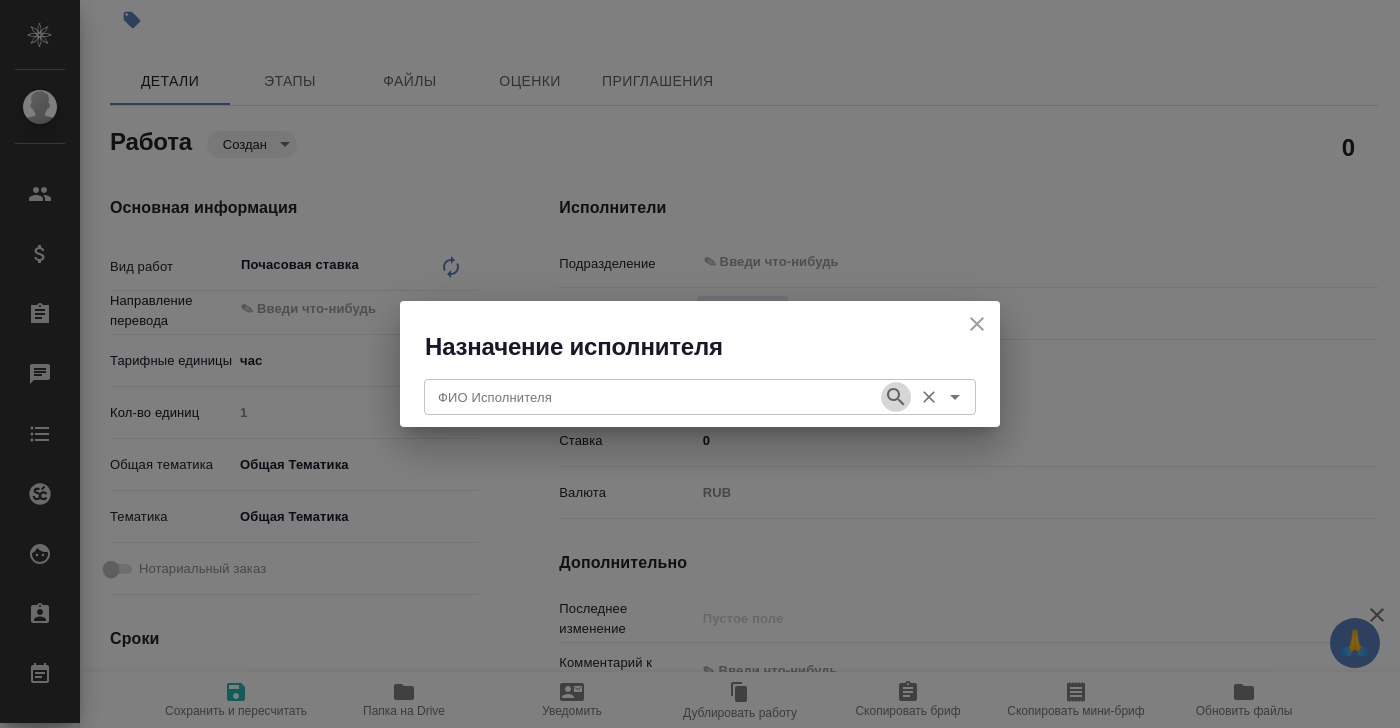 click 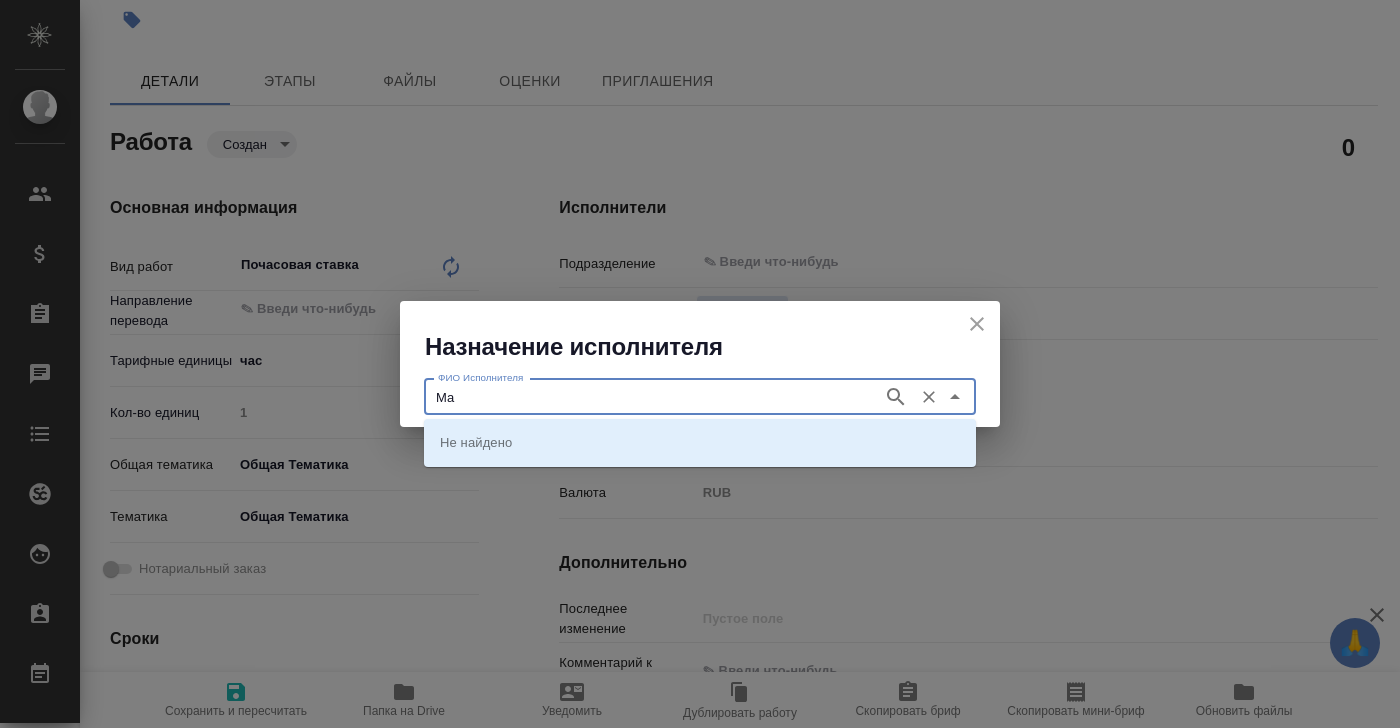 type on "М" 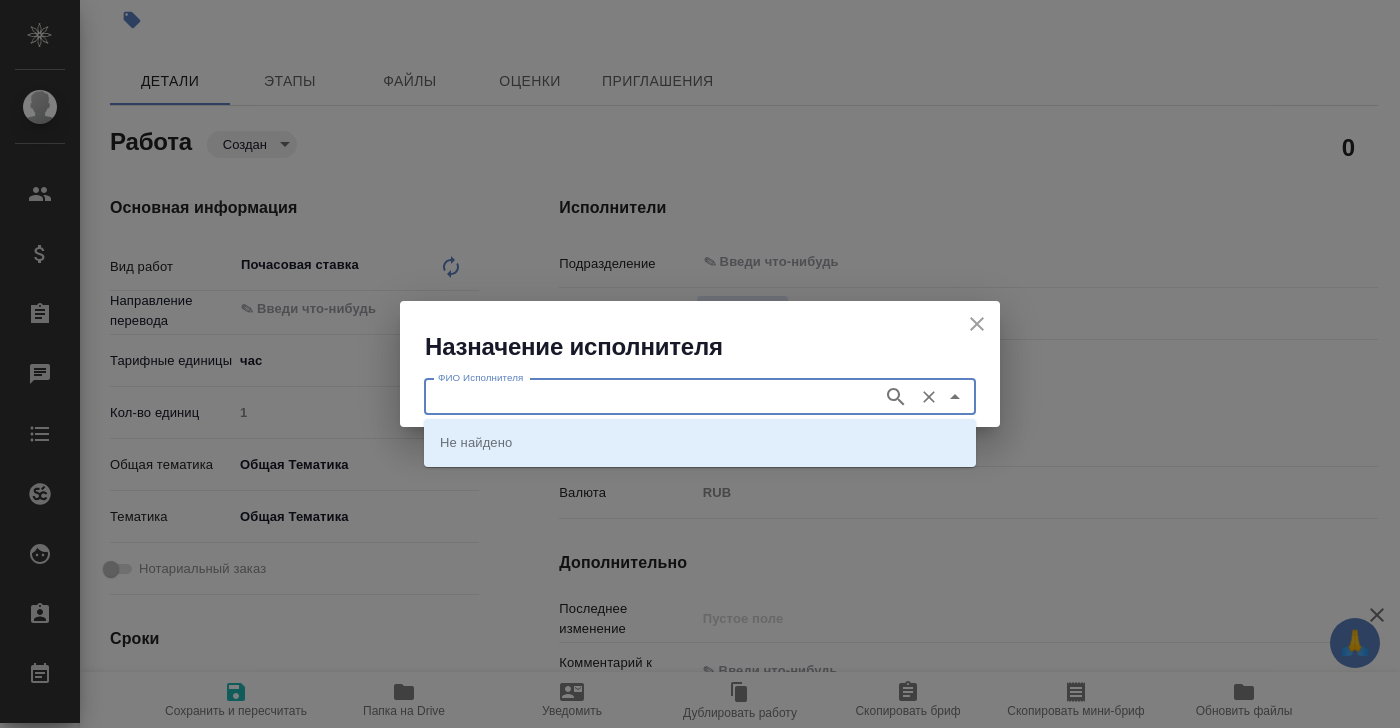 click 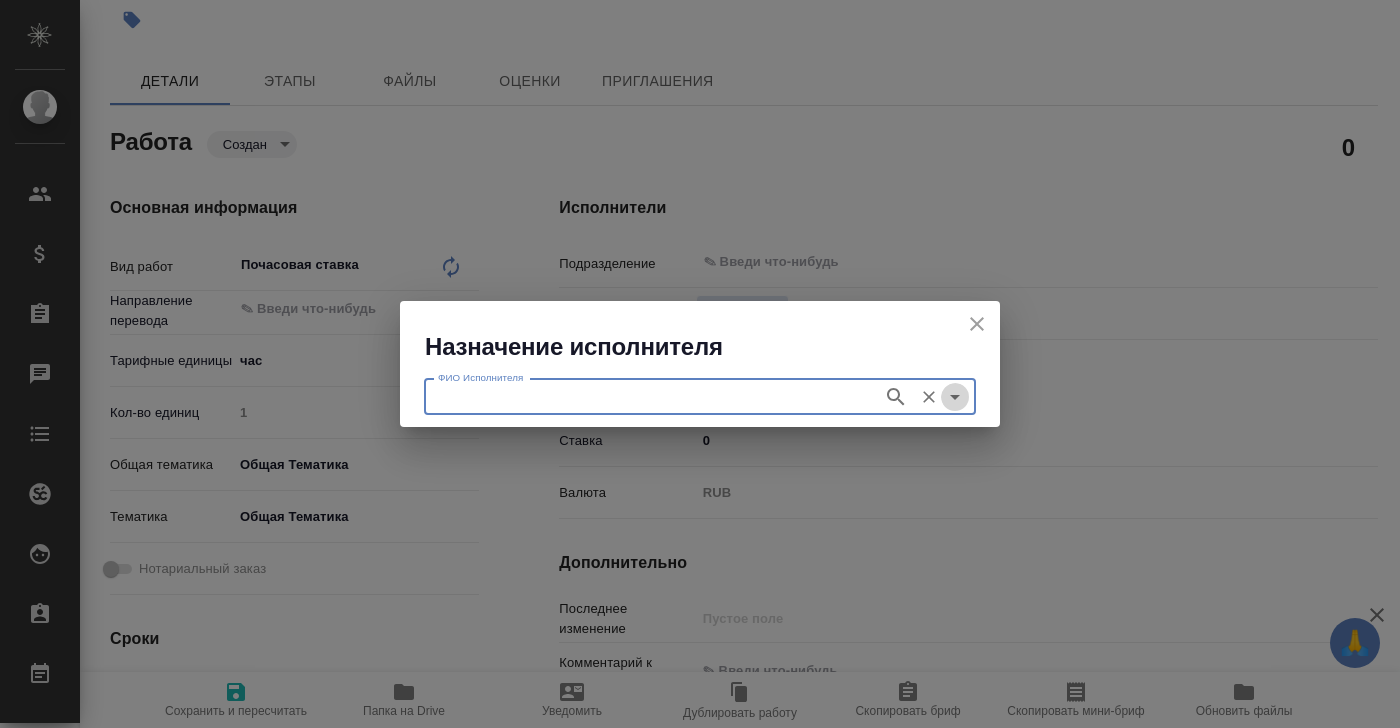 click 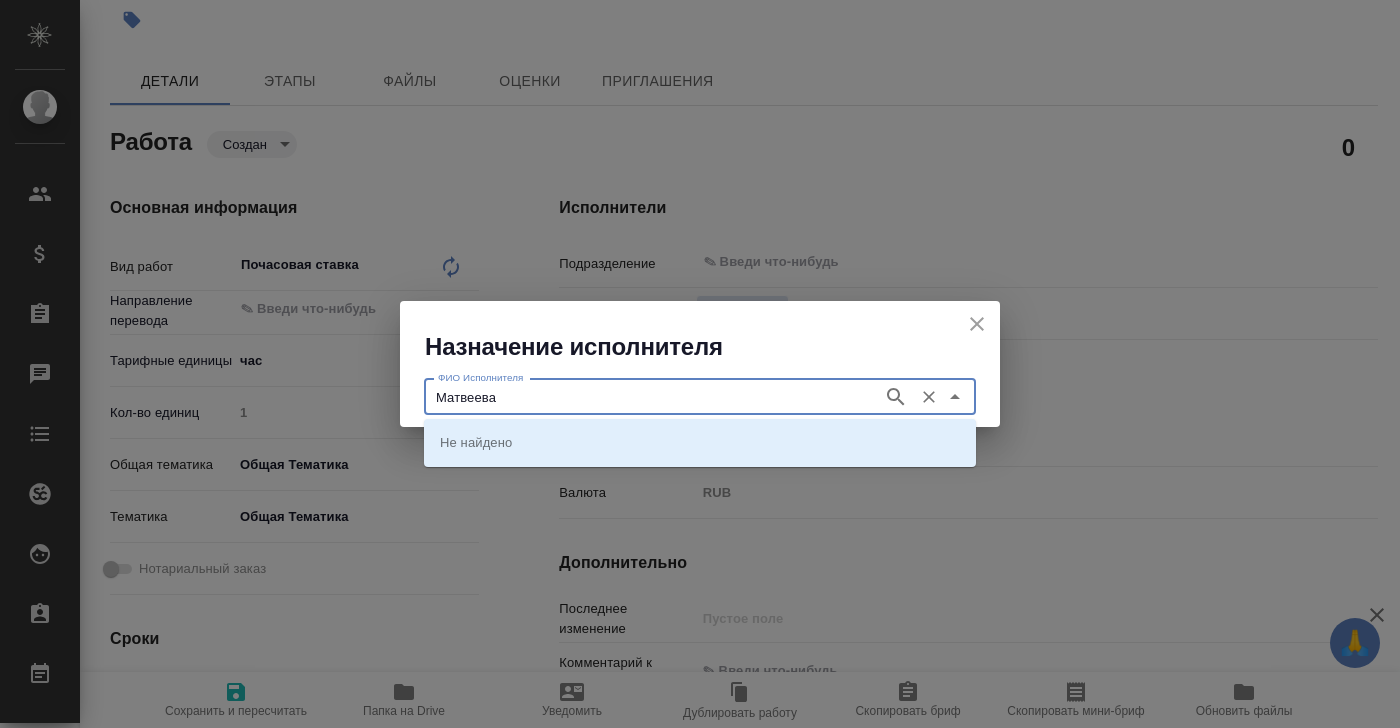 type on "Матвеева" 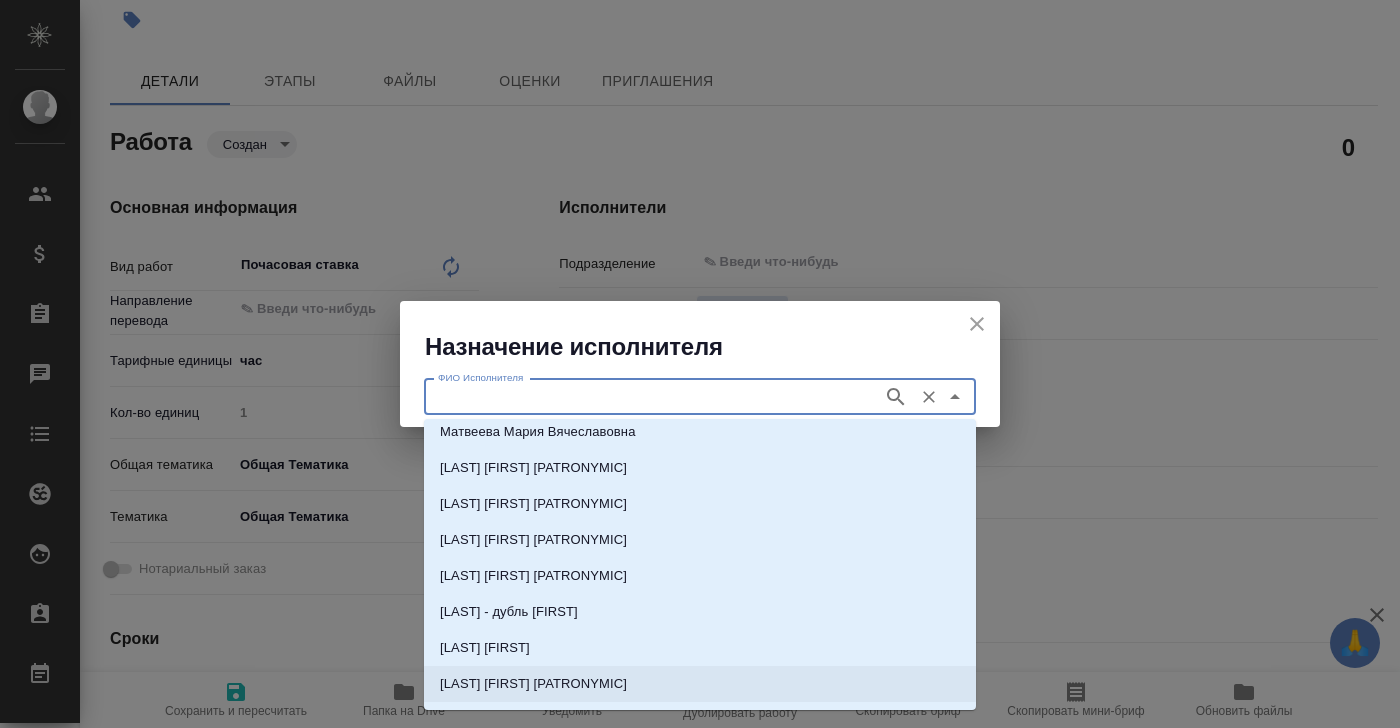 scroll, scrollTop: 0, scrollLeft: 0, axis: both 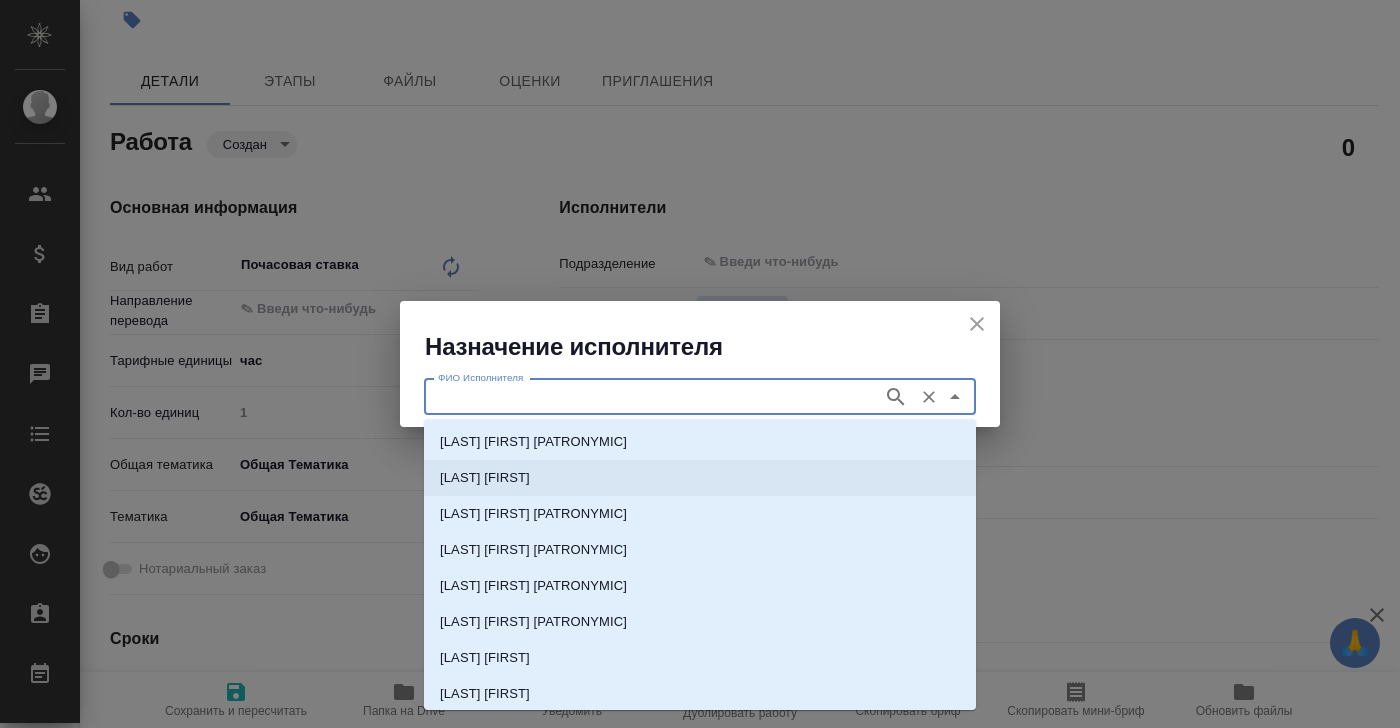 click on "Матвеева  Елена" at bounding box center [485, 478] 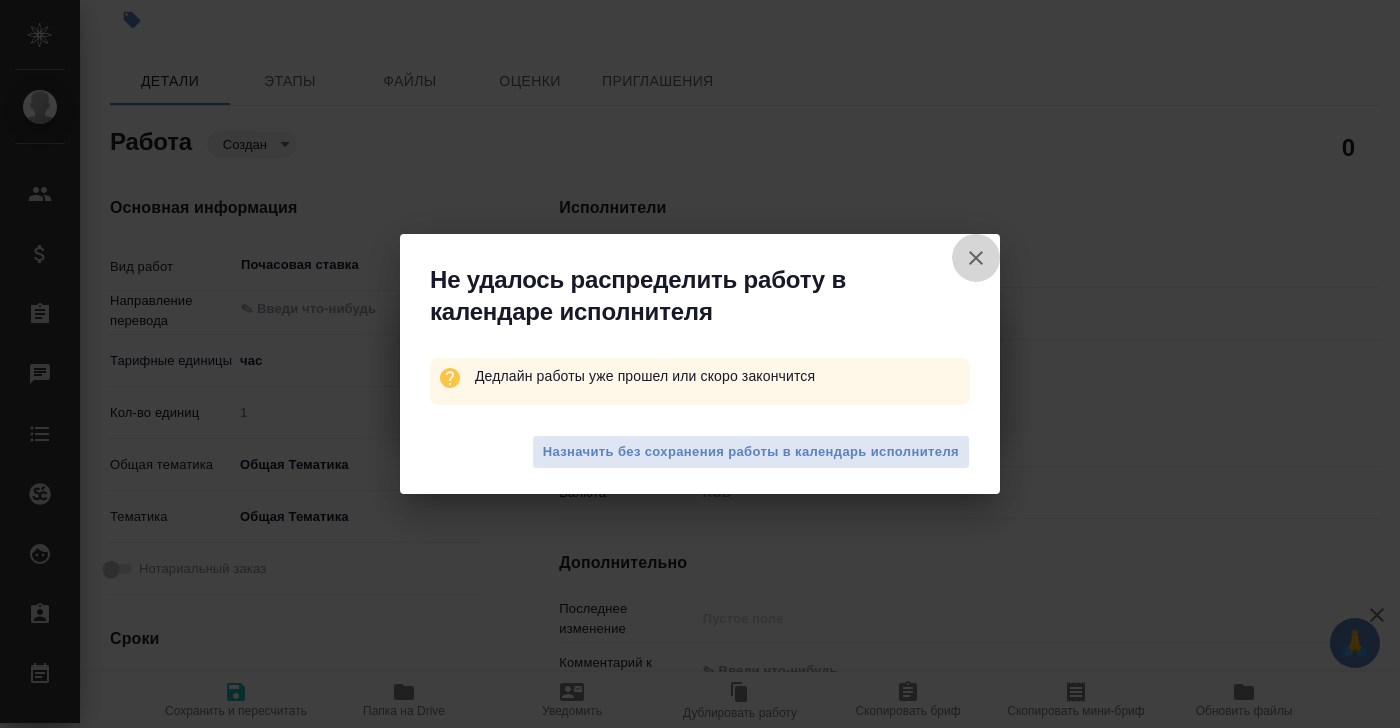 click 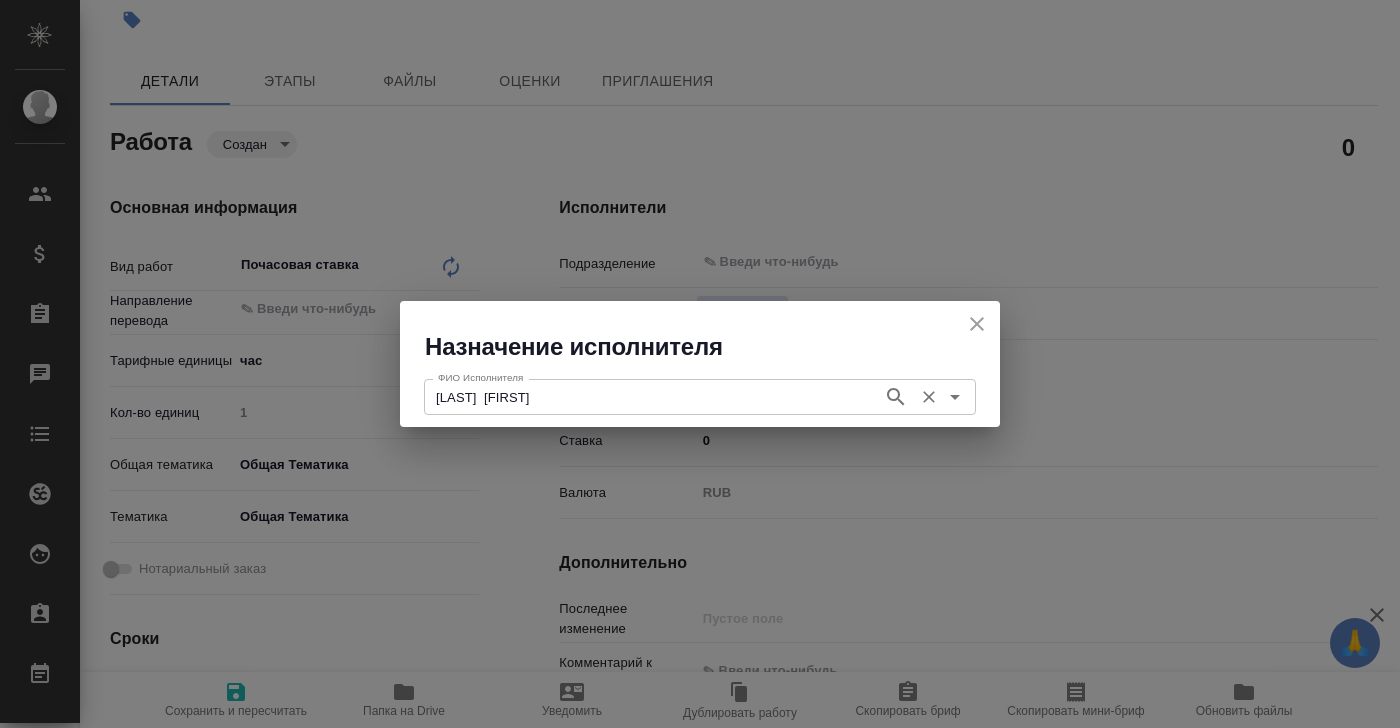 click 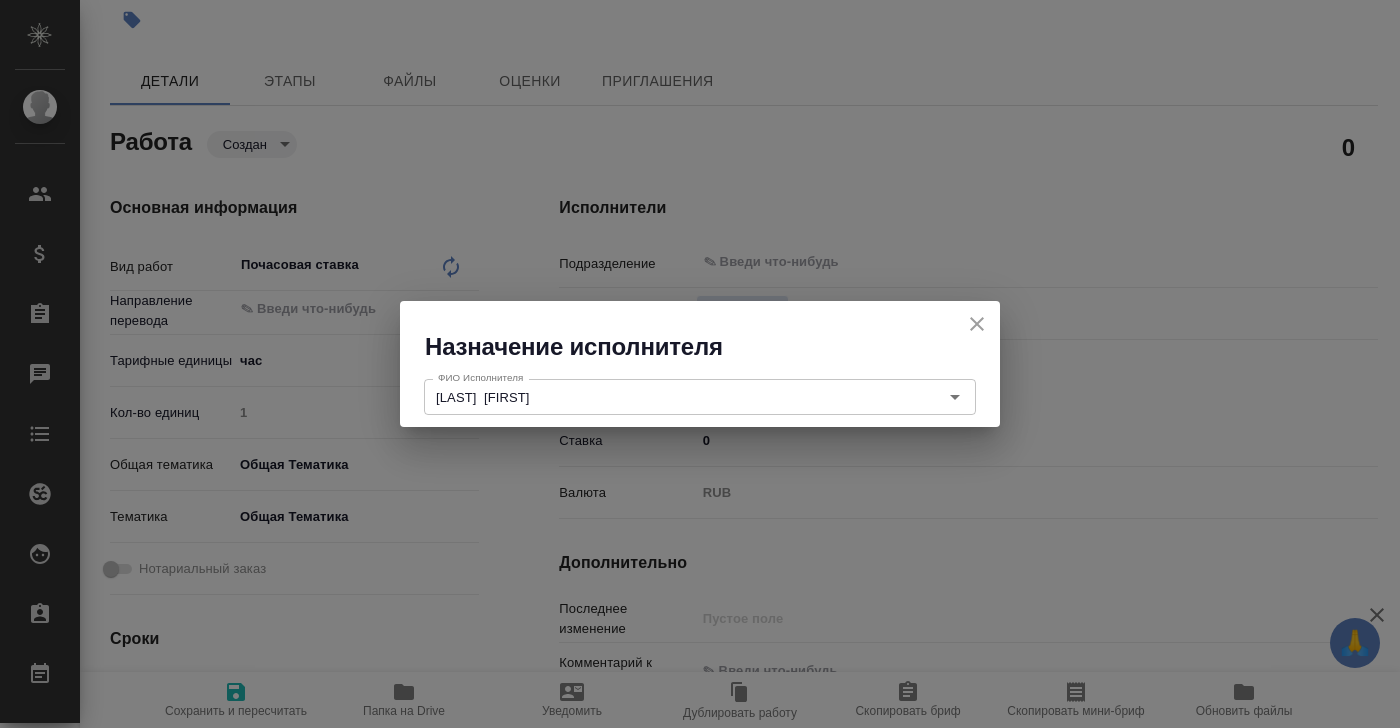type on "x" 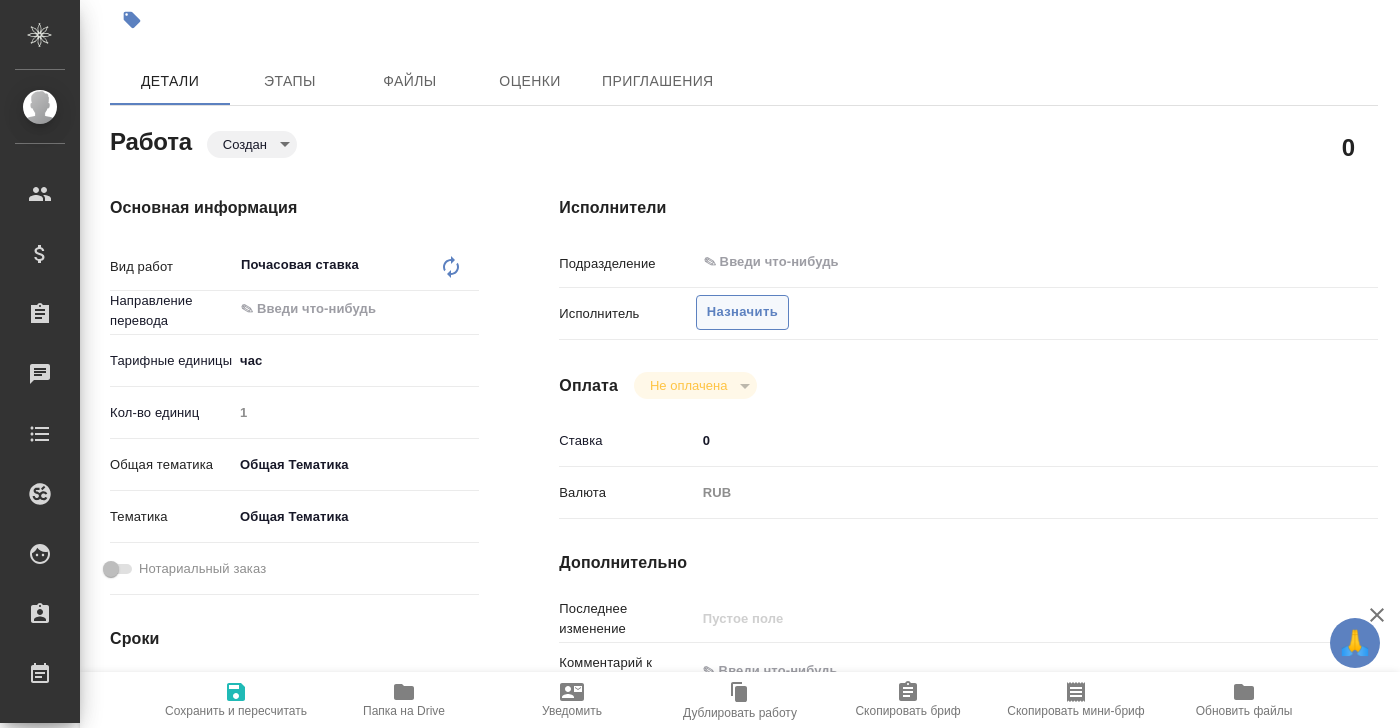 click on "Назначить" at bounding box center (742, 312) 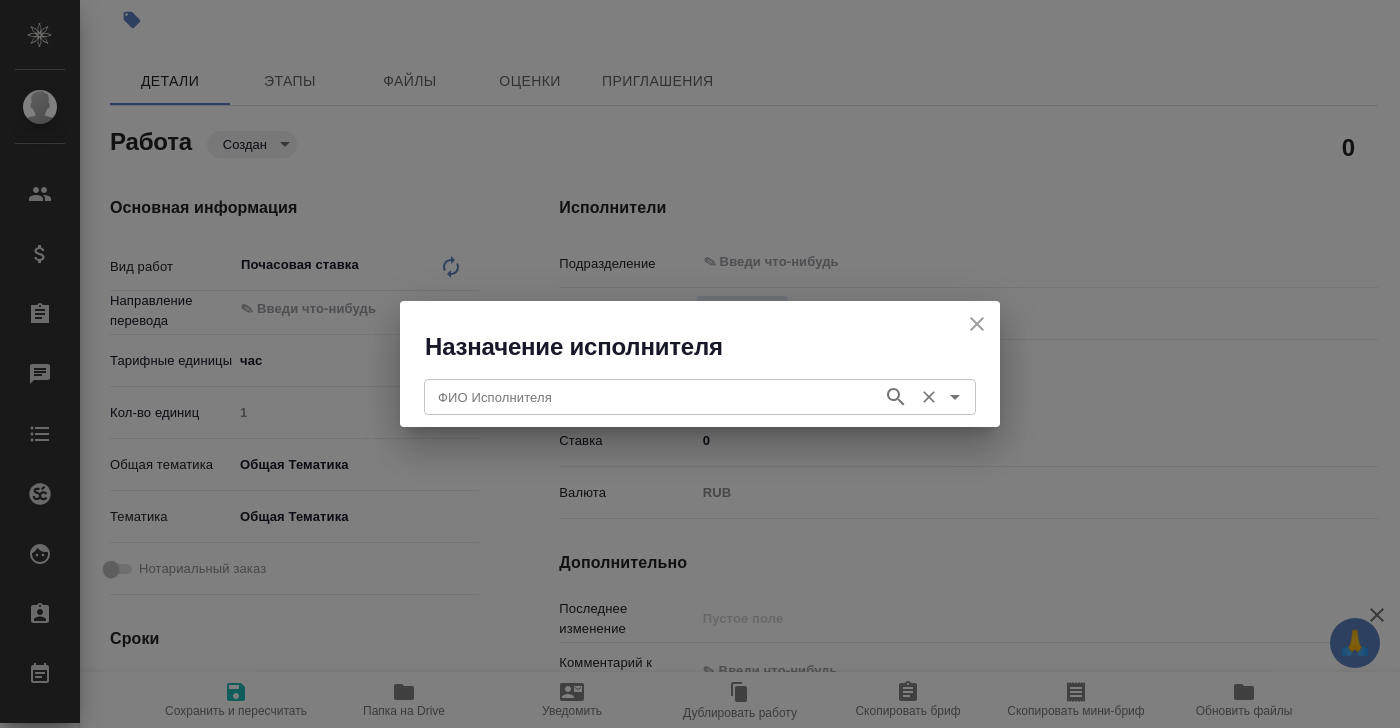 click on "ФИО Исполнителя" at bounding box center [651, 397] 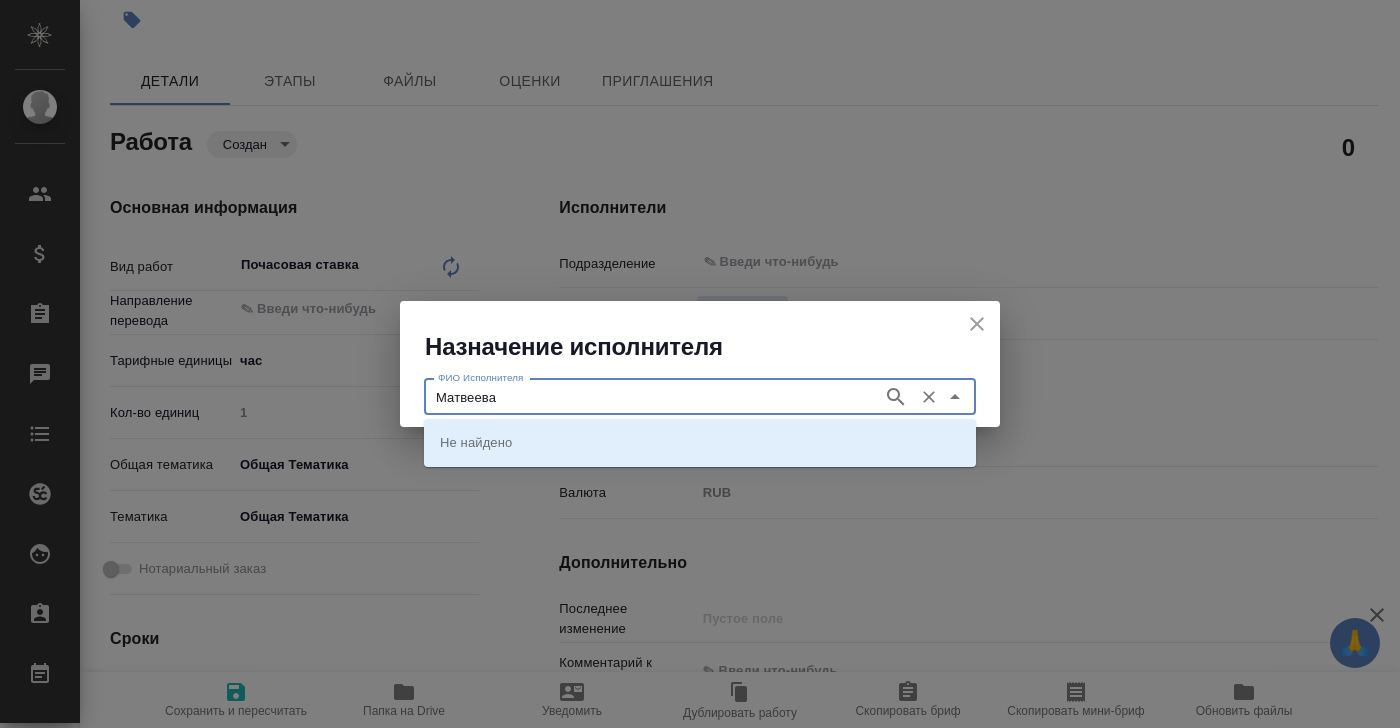 type on "Матвеева" 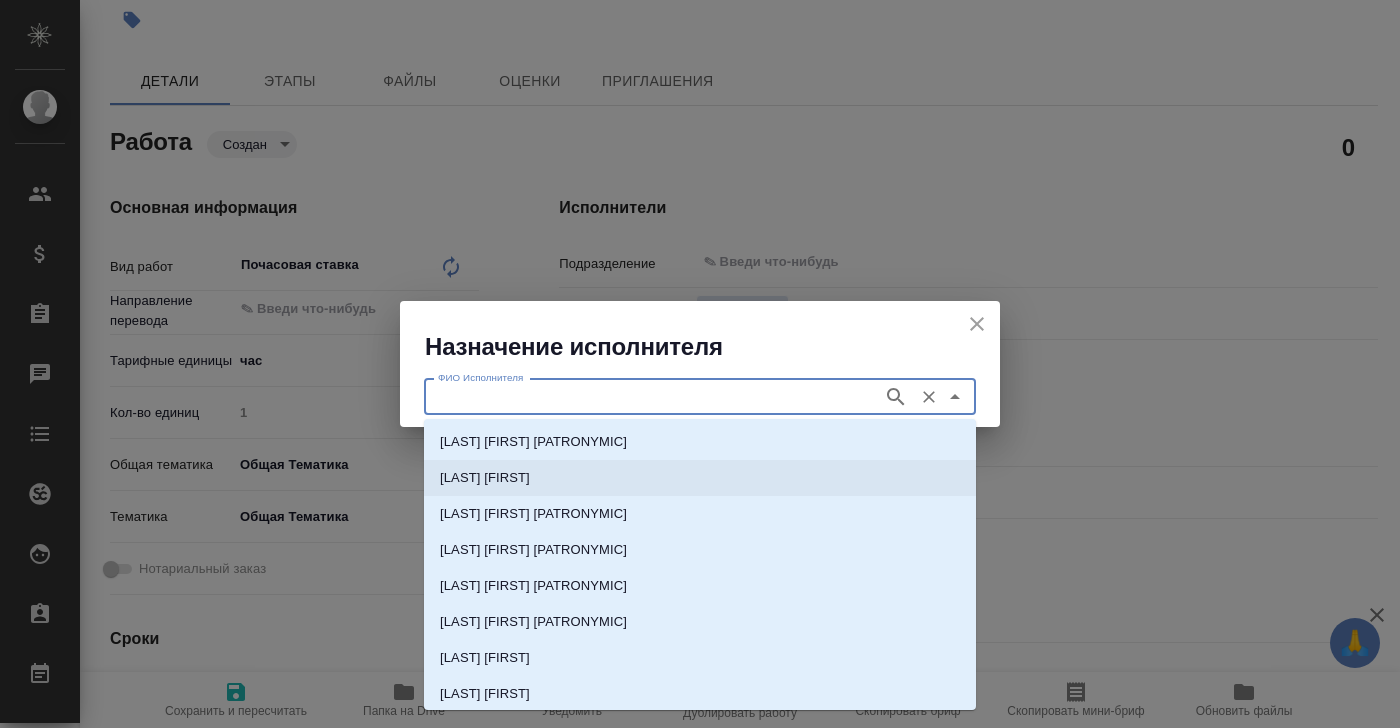 click on "Матвеева  Елена" at bounding box center (485, 478) 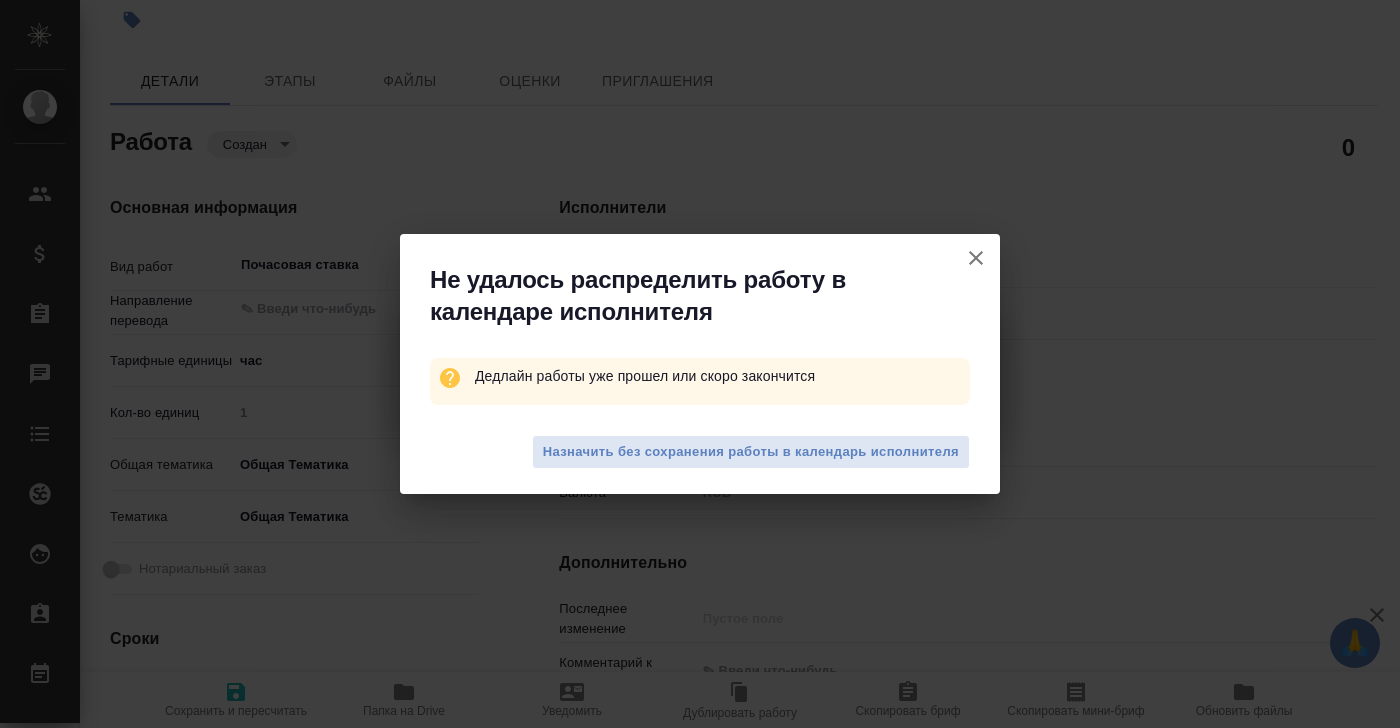 click 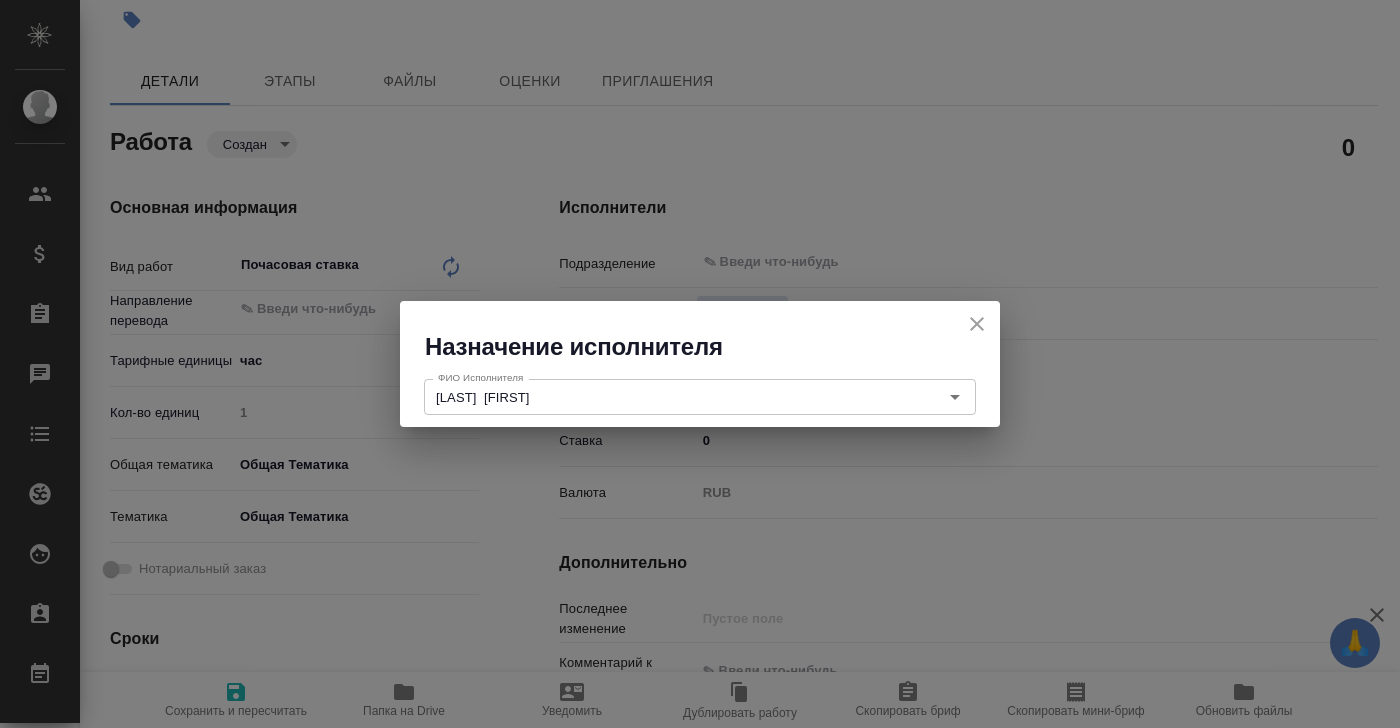 type on "x" 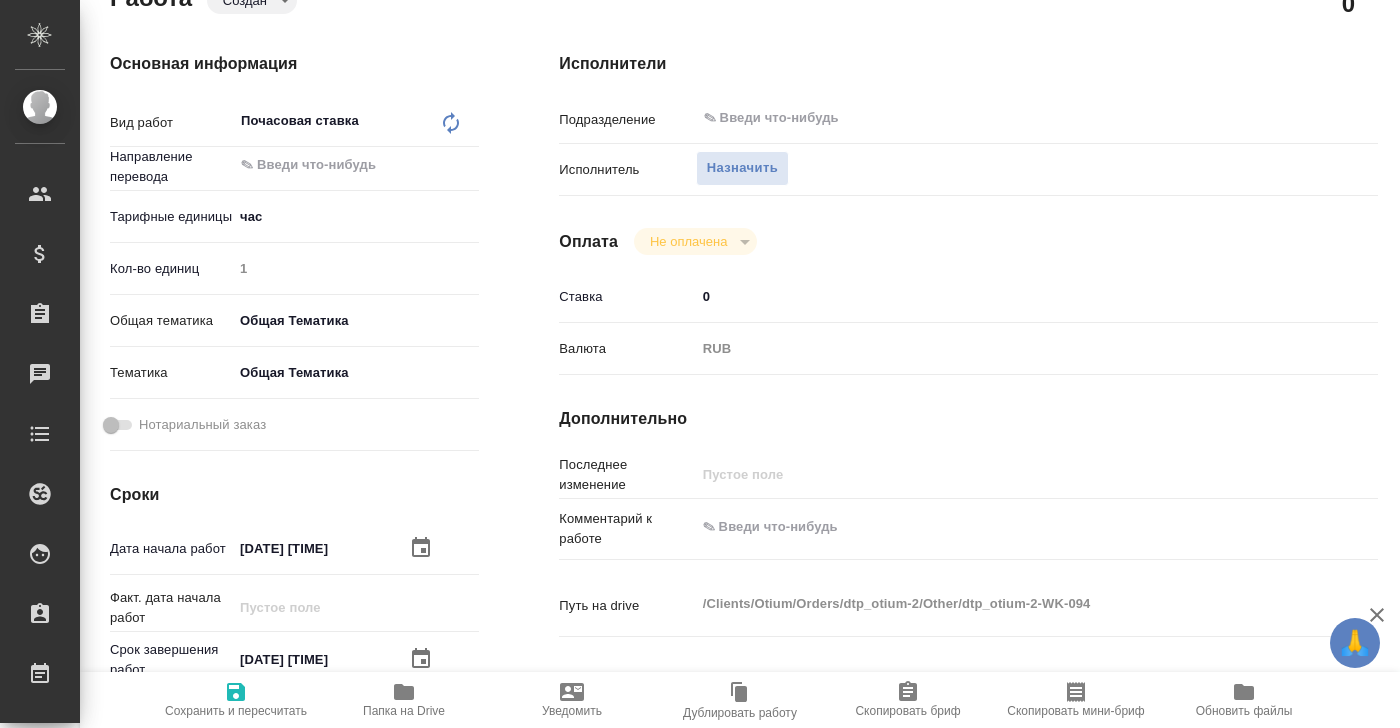 scroll, scrollTop: 0, scrollLeft: 0, axis: both 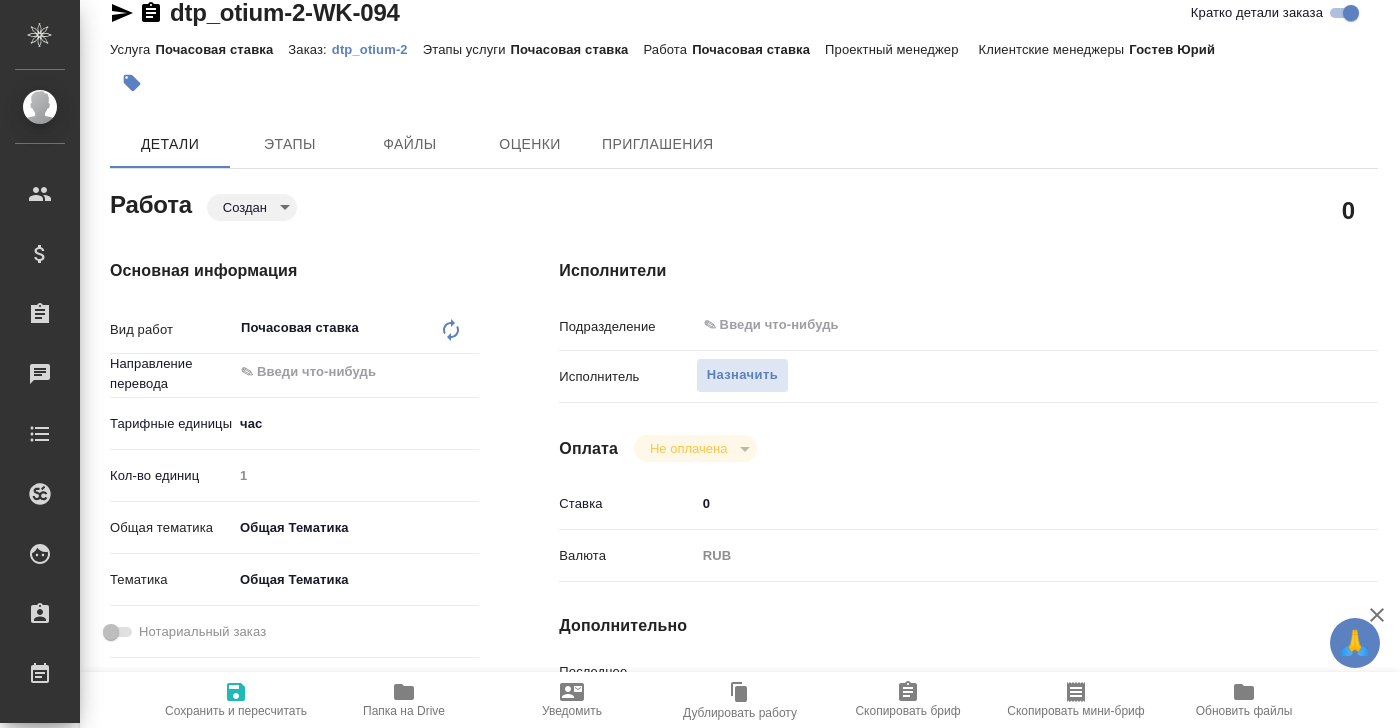click on "Кол-во единиц 1" at bounding box center [294, 475] 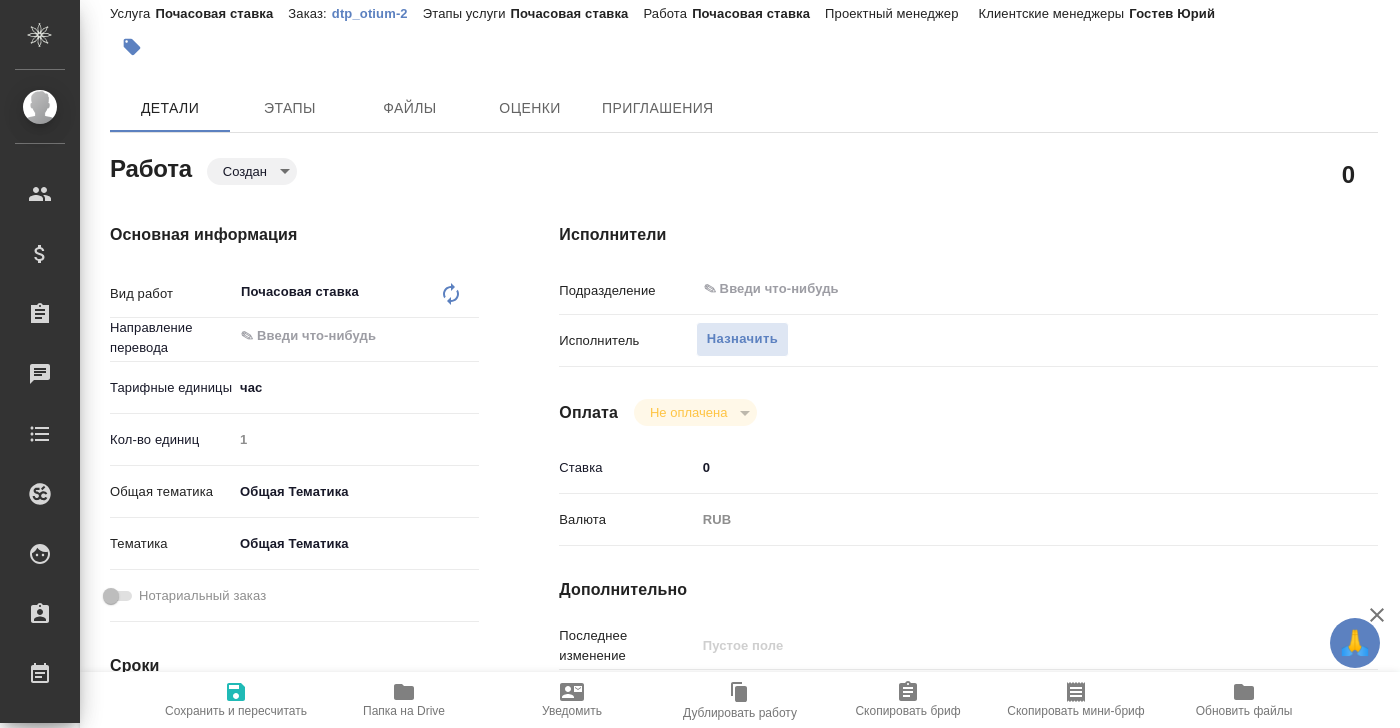 scroll, scrollTop: 56, scrollLeft: 0, axis: vertical 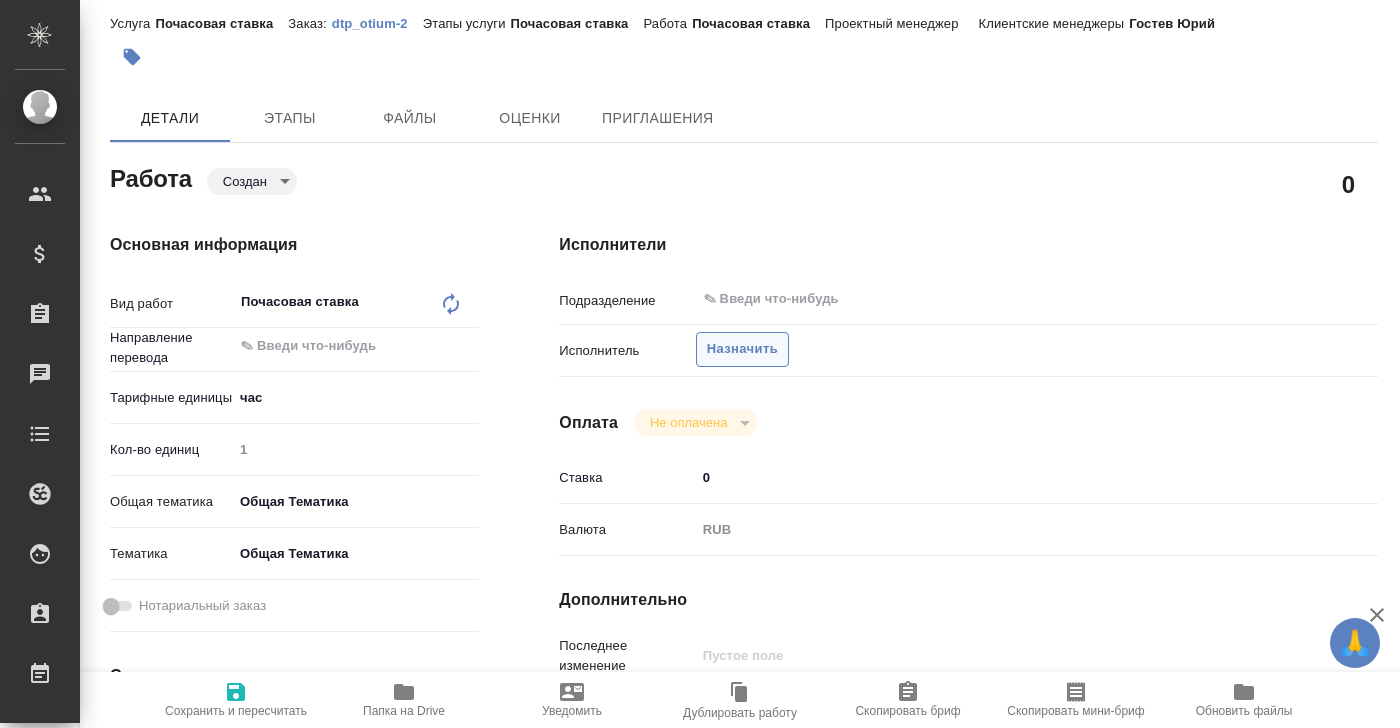 click on "Назначить" at bounding box center [742, 349] 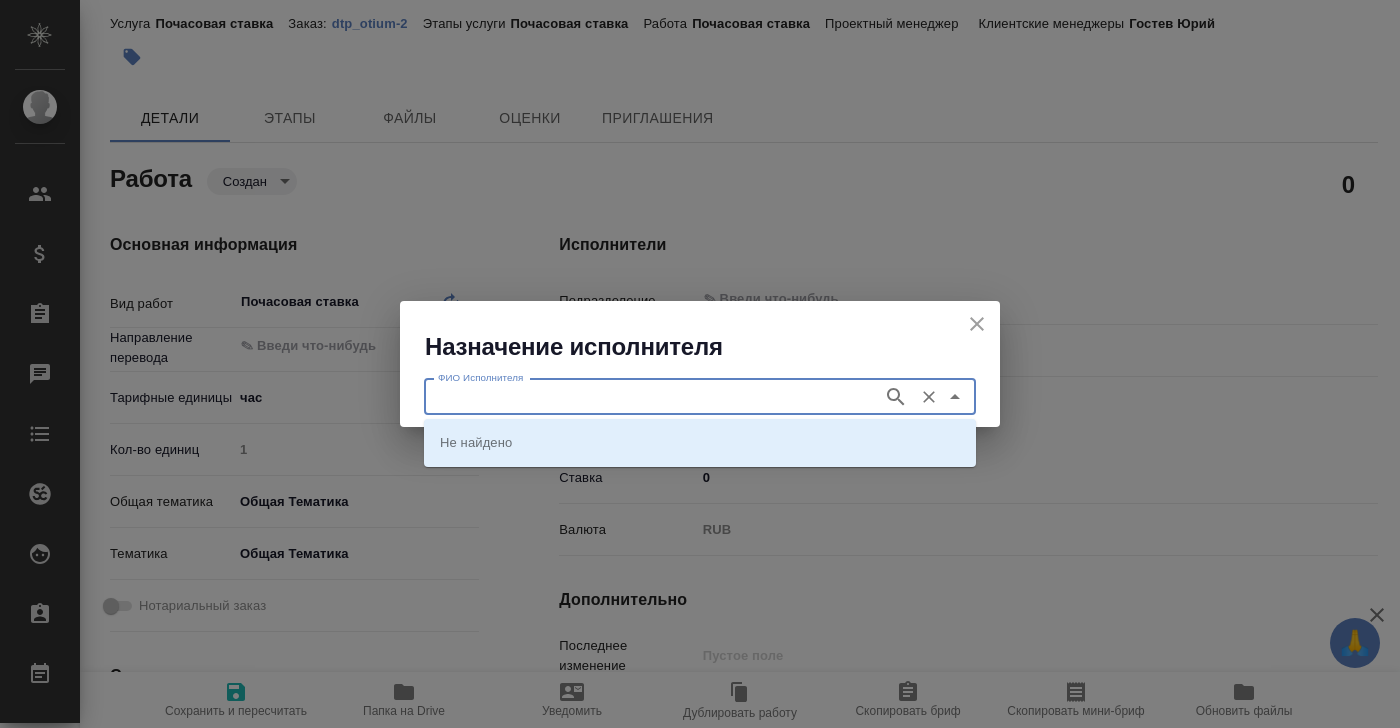 click on "ФИО Исполнителя" at bounding box center [651, 397] 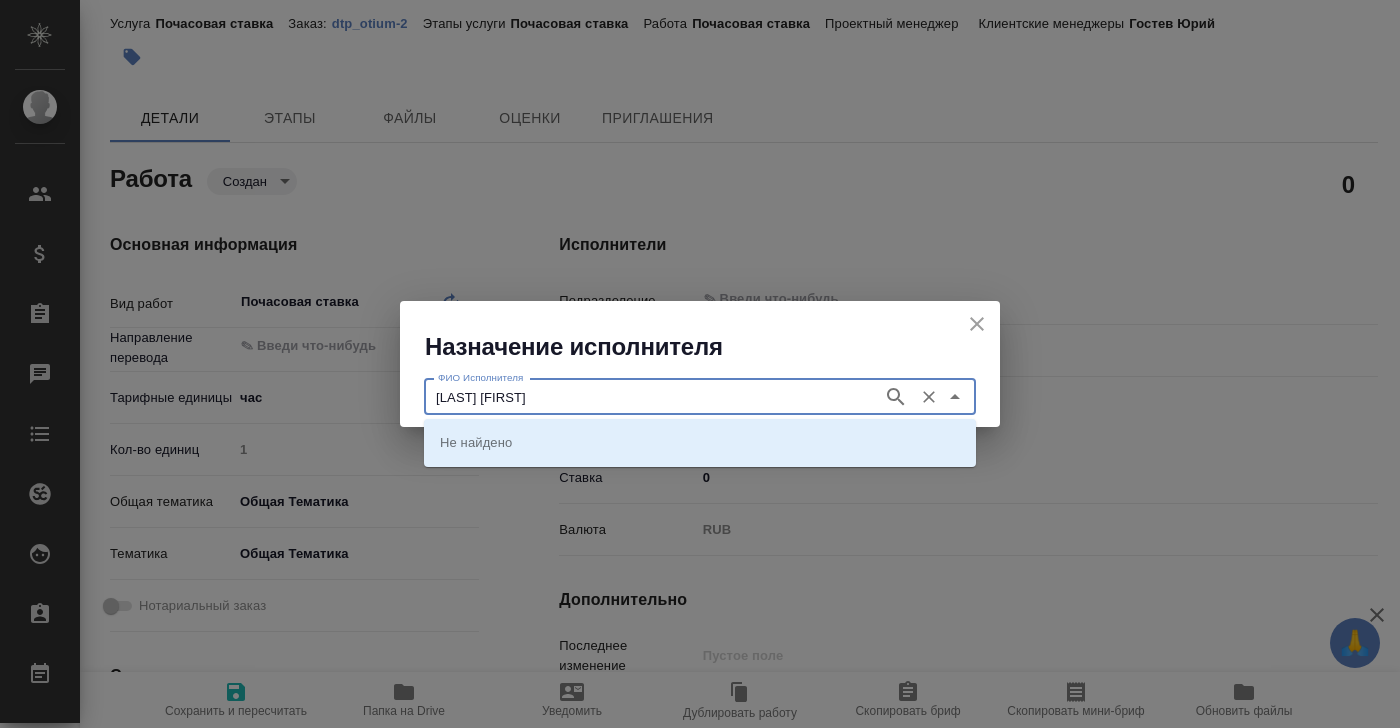 type on "Матвеева Елена" 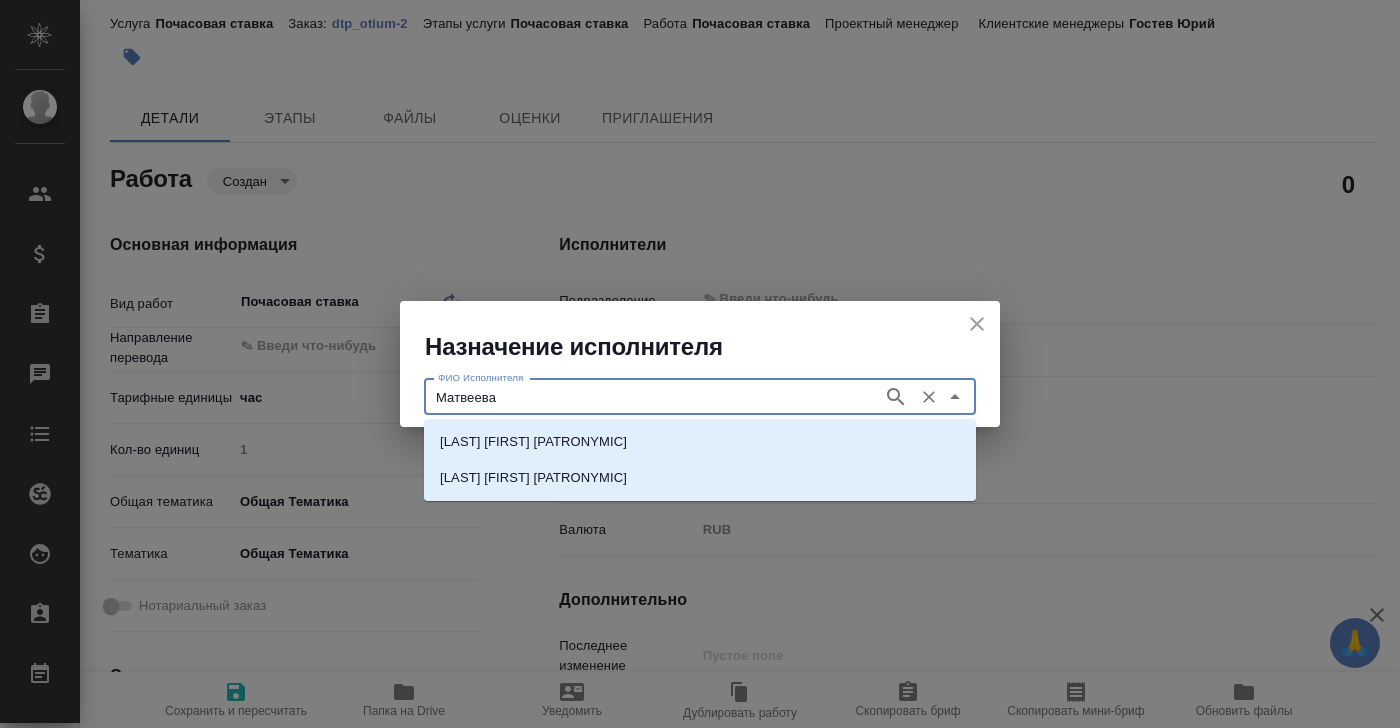 type on "Матвеева" 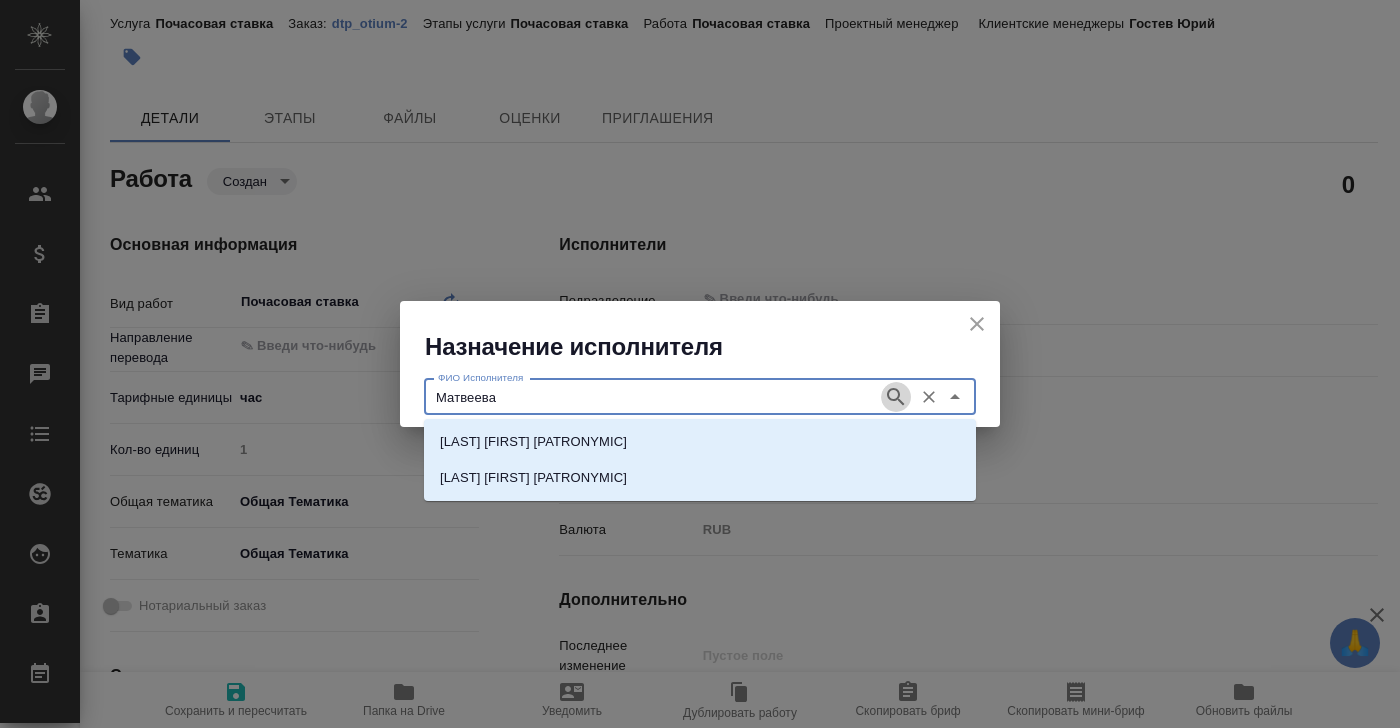 click 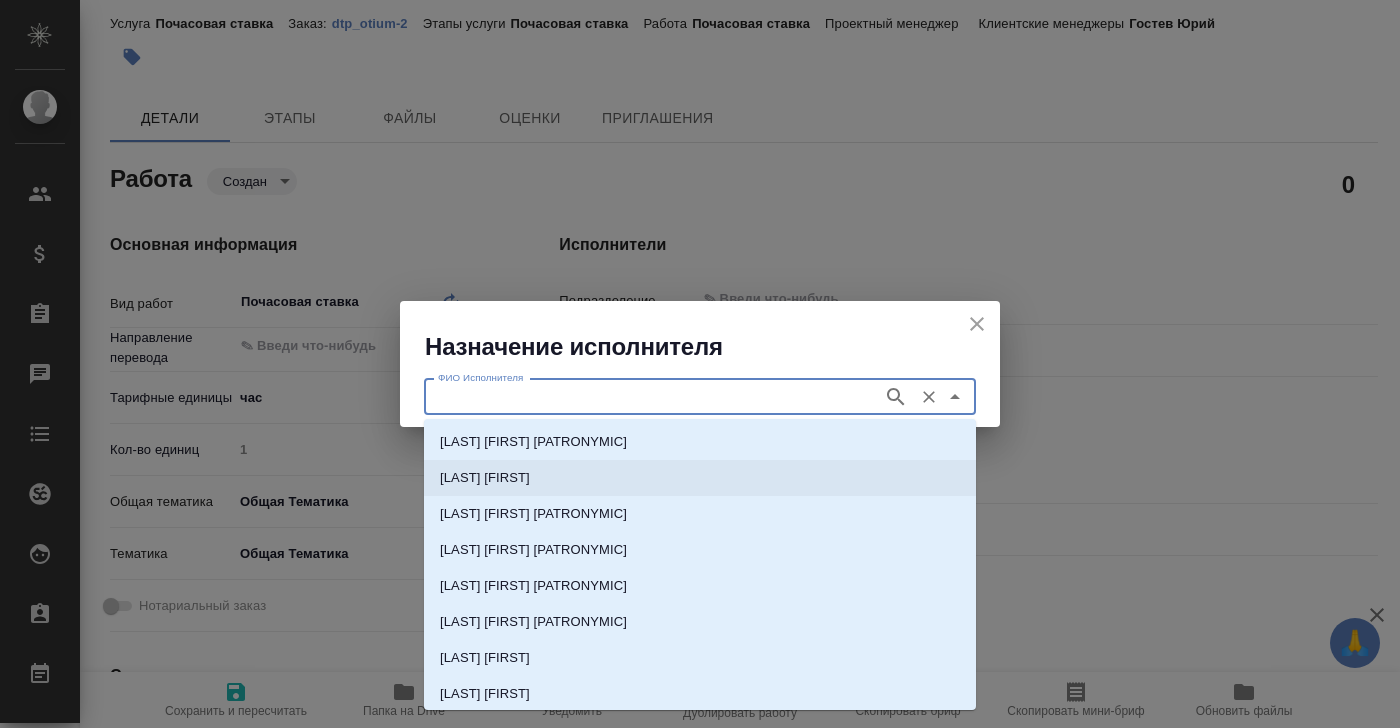 click on "Матвеева  Елена" at bounding box center [700, 478] 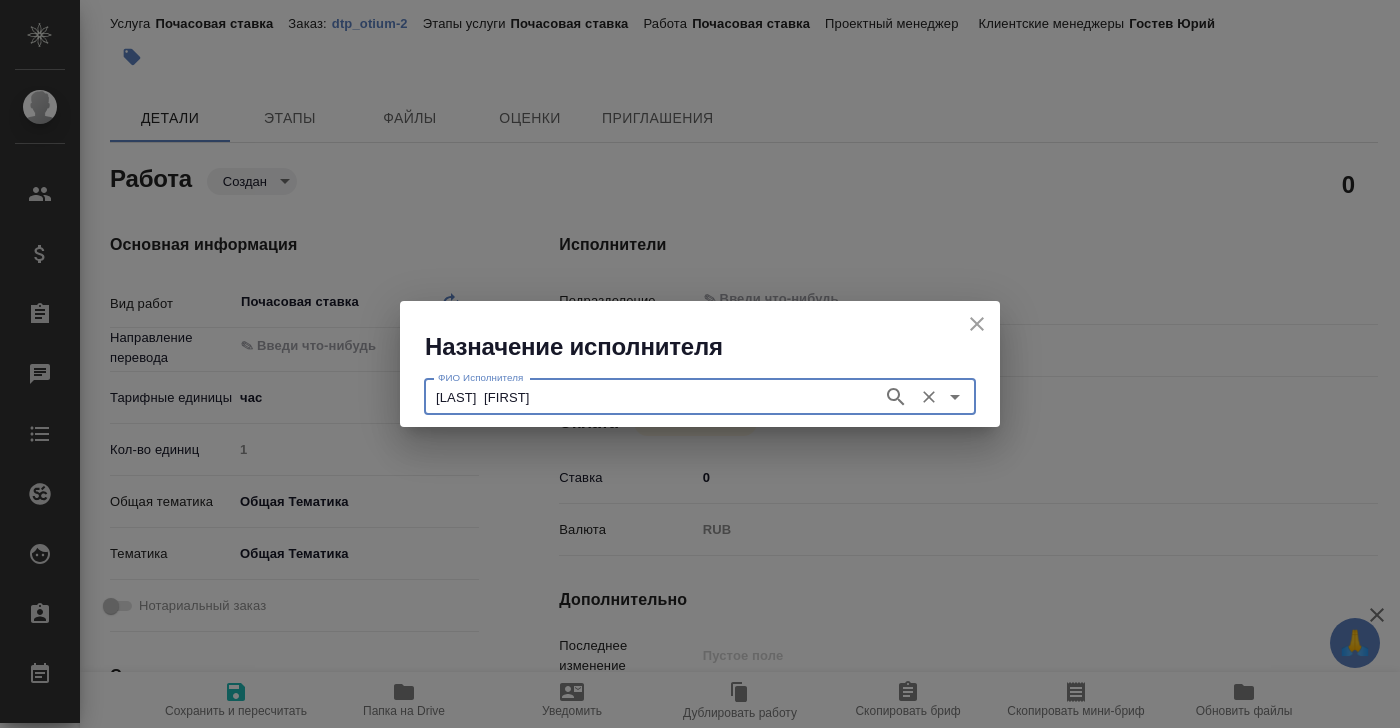 type on "Матвеева  Елена" 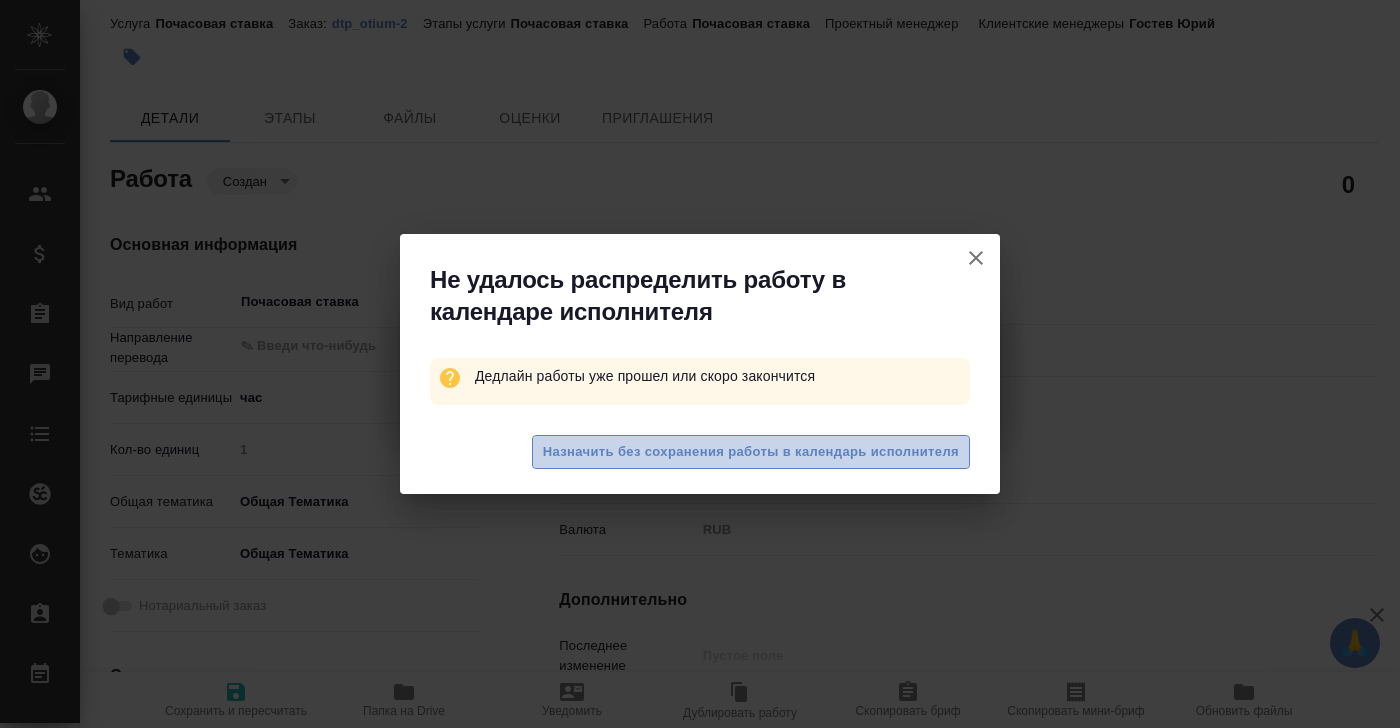 click on "Назначить без сохранения работы в календарь исполнителя" at bounding box center (751, 452) 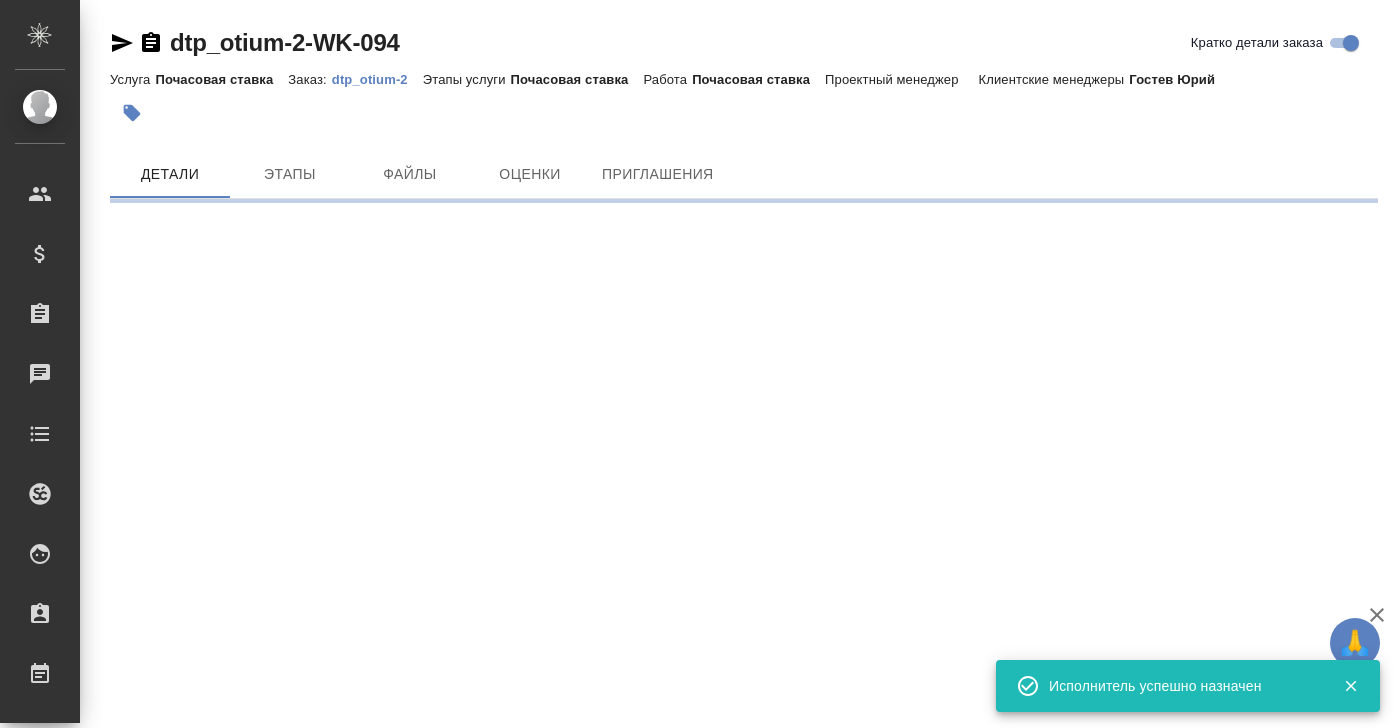 scroll, scrollTop: 0, scrollLeft: 0, axis: both 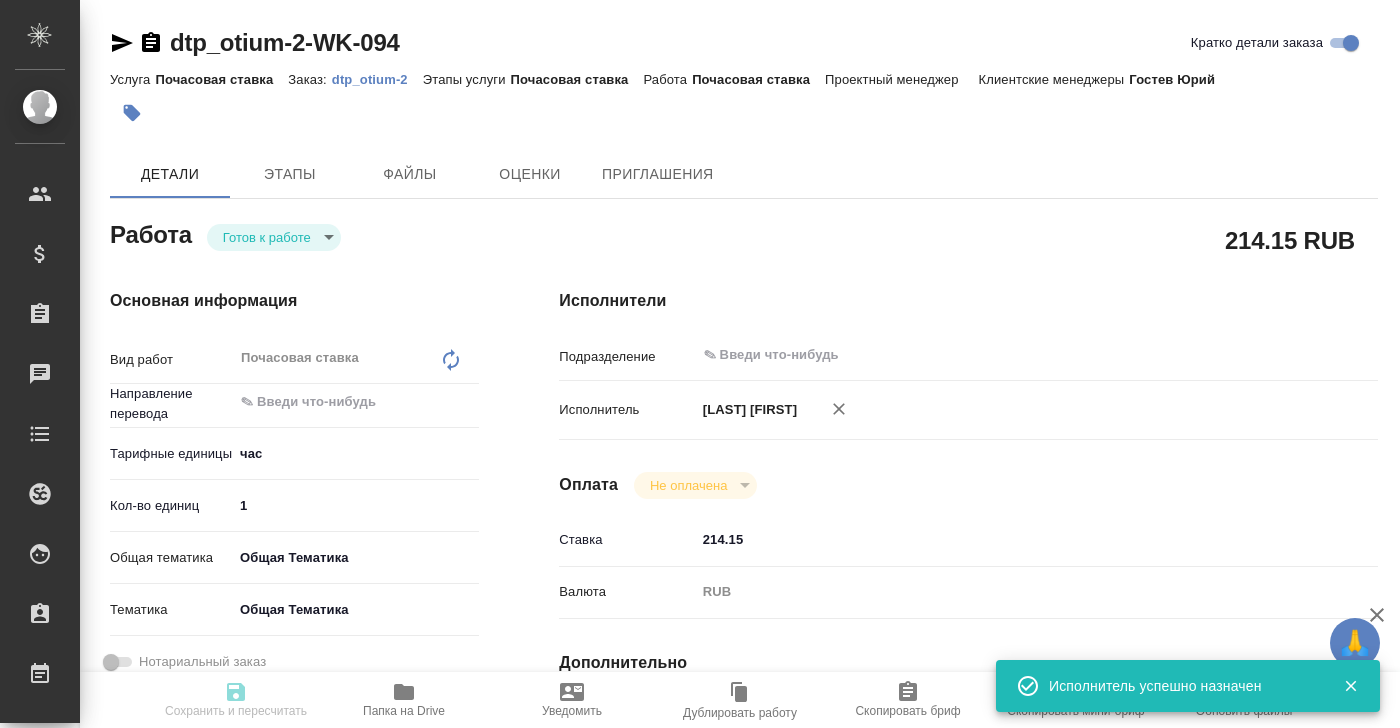 type on "x" 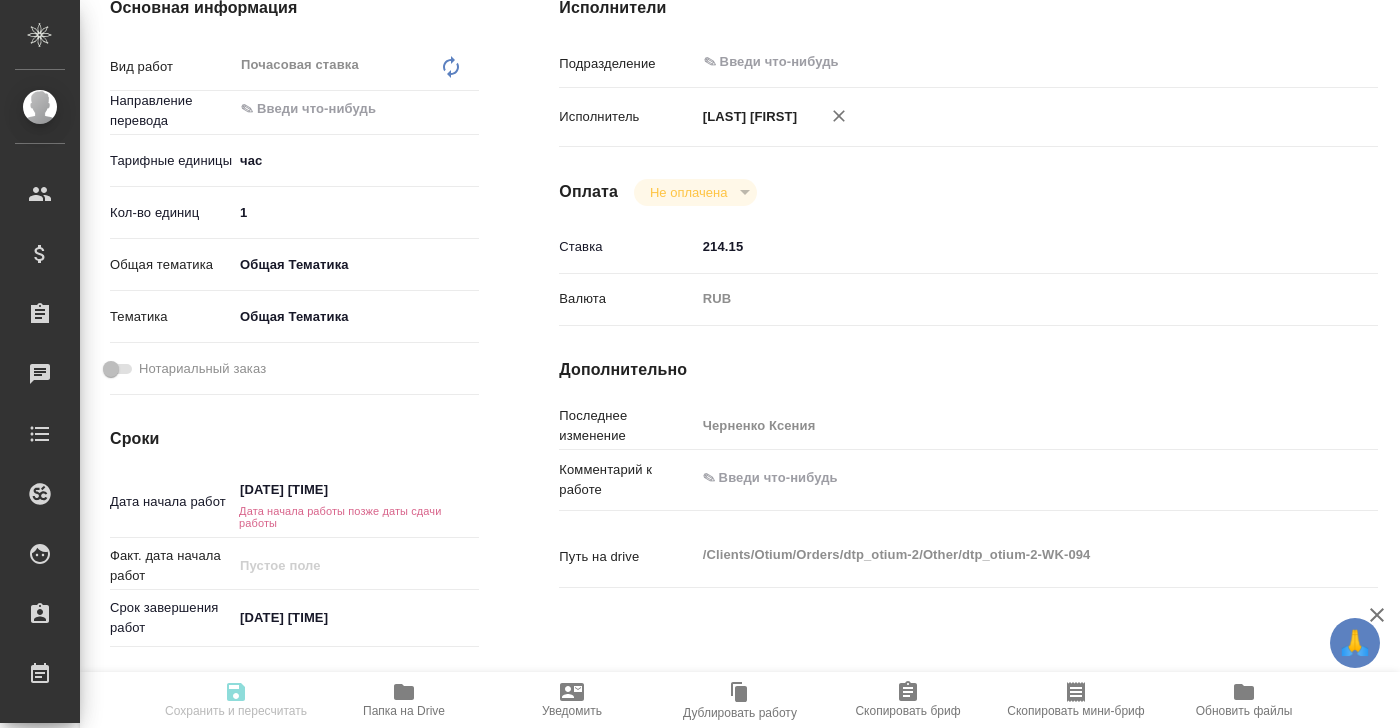 scroll, scrollTop: 320, scrollLeft: 0, axis: vertical 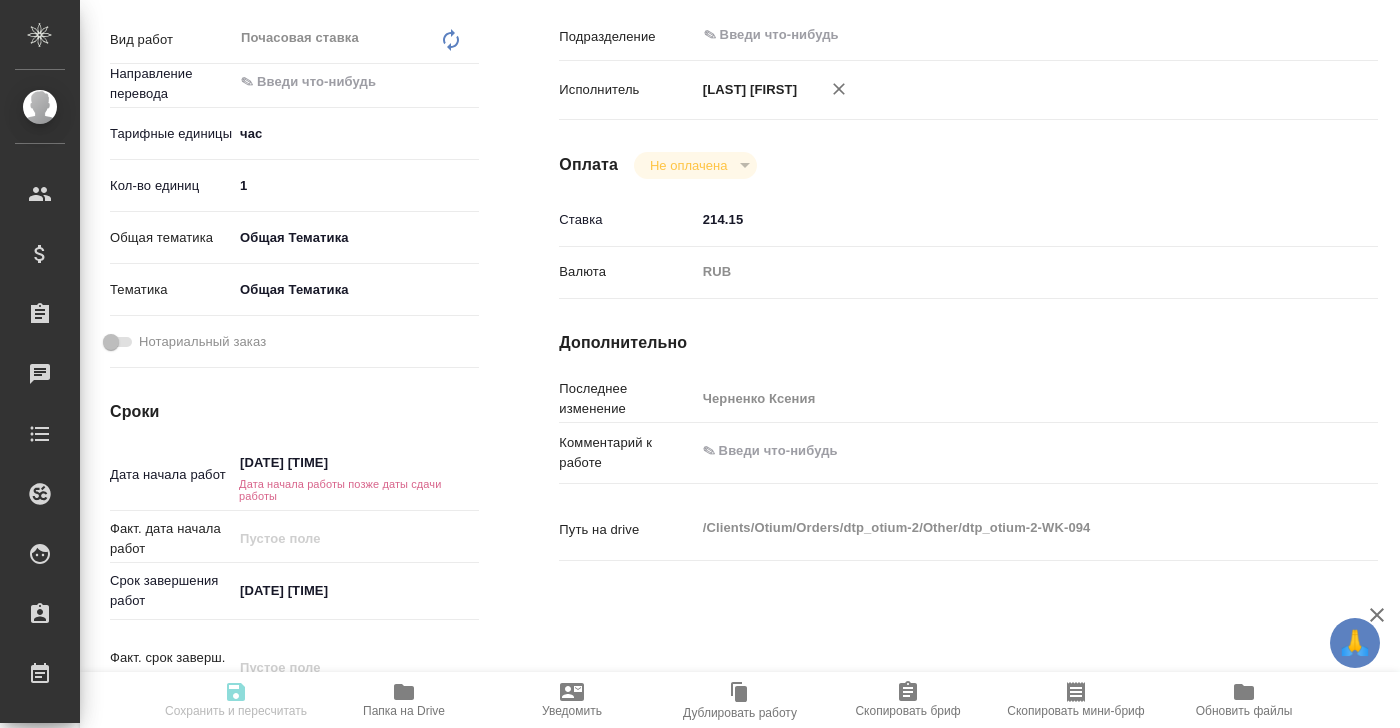 click on "27.07.2025 18:00" at bounding box center [320, 590] 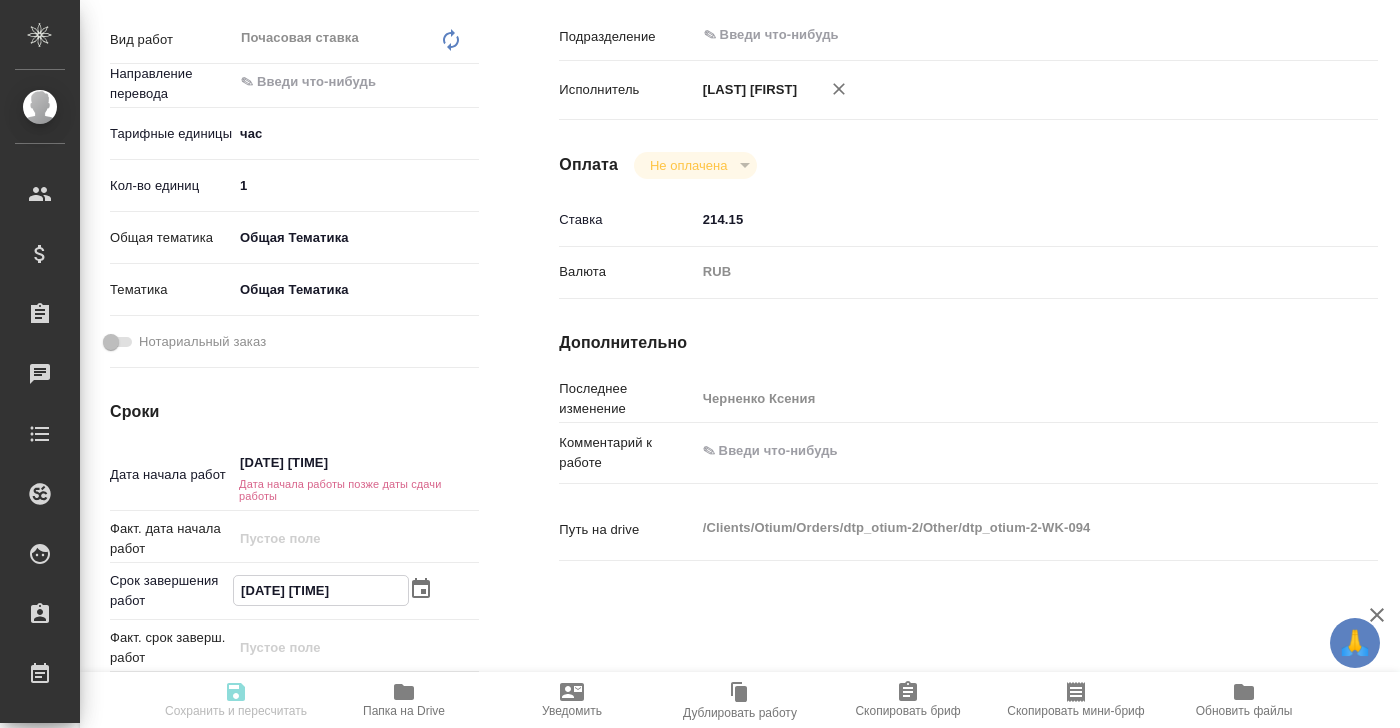 click 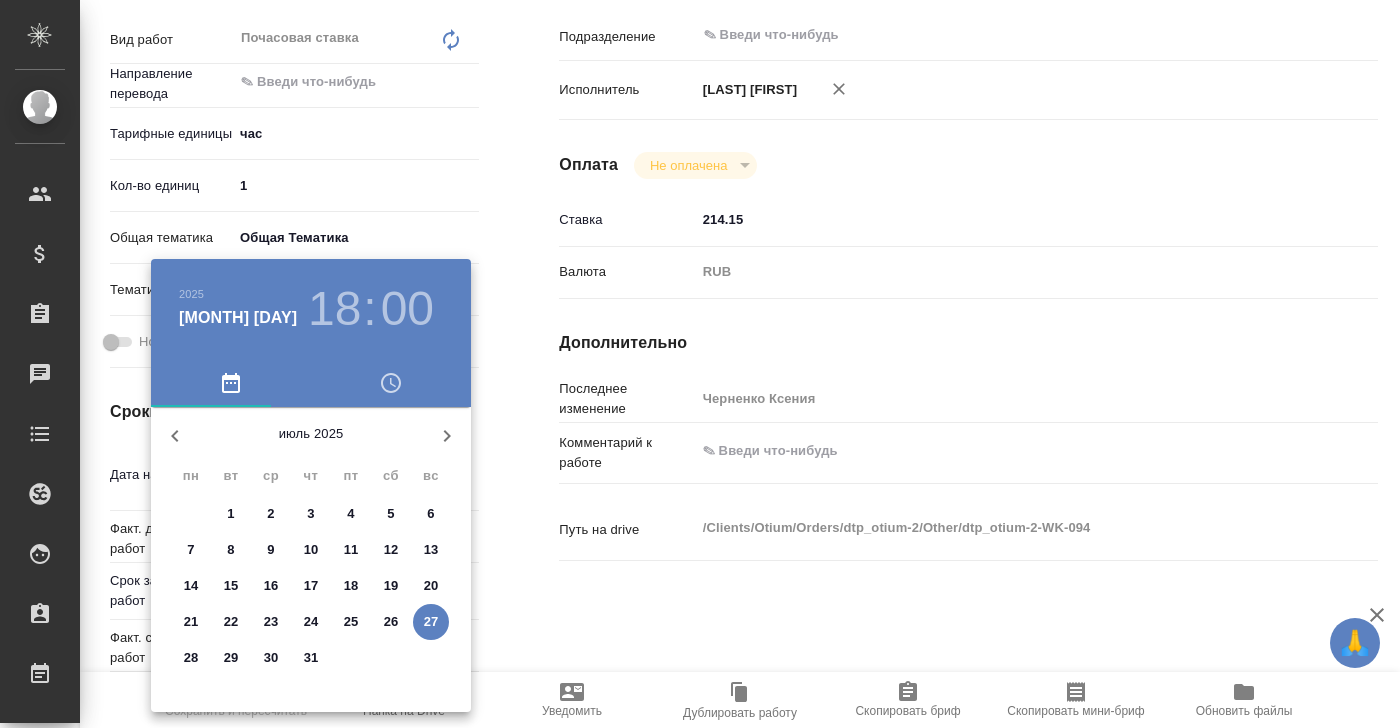 drag, startPoint x: 347, startPoint y: 551, endPoint x: 440, endPoint y: 431, distance: 151.81897 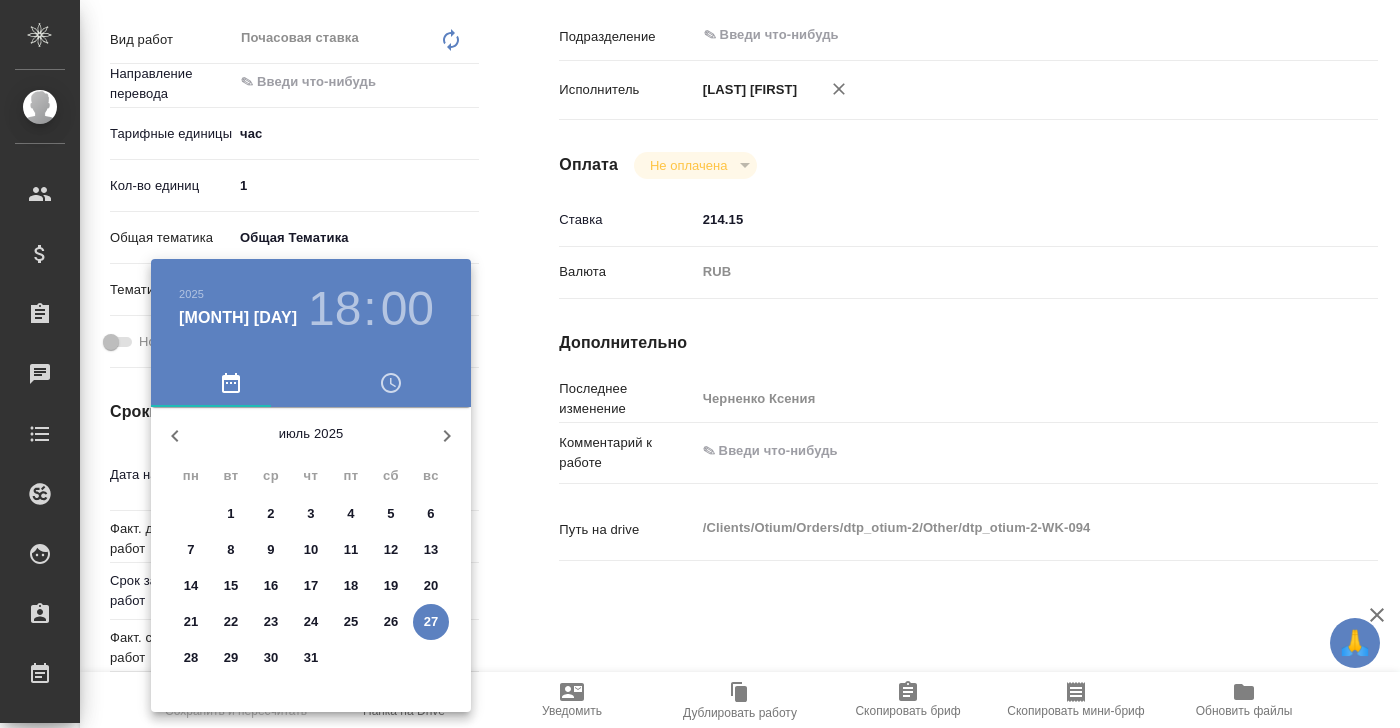 click on "июль 2025 пн вт ср чт пт сб вс 30 1 2 3 4 5 6 7 8 9 10 11 12 13 14 15 16 17 18 19 20 21 22 23 24 25 26 27 28 29 30 31 1 2 3" at bounding box center (311, 559) 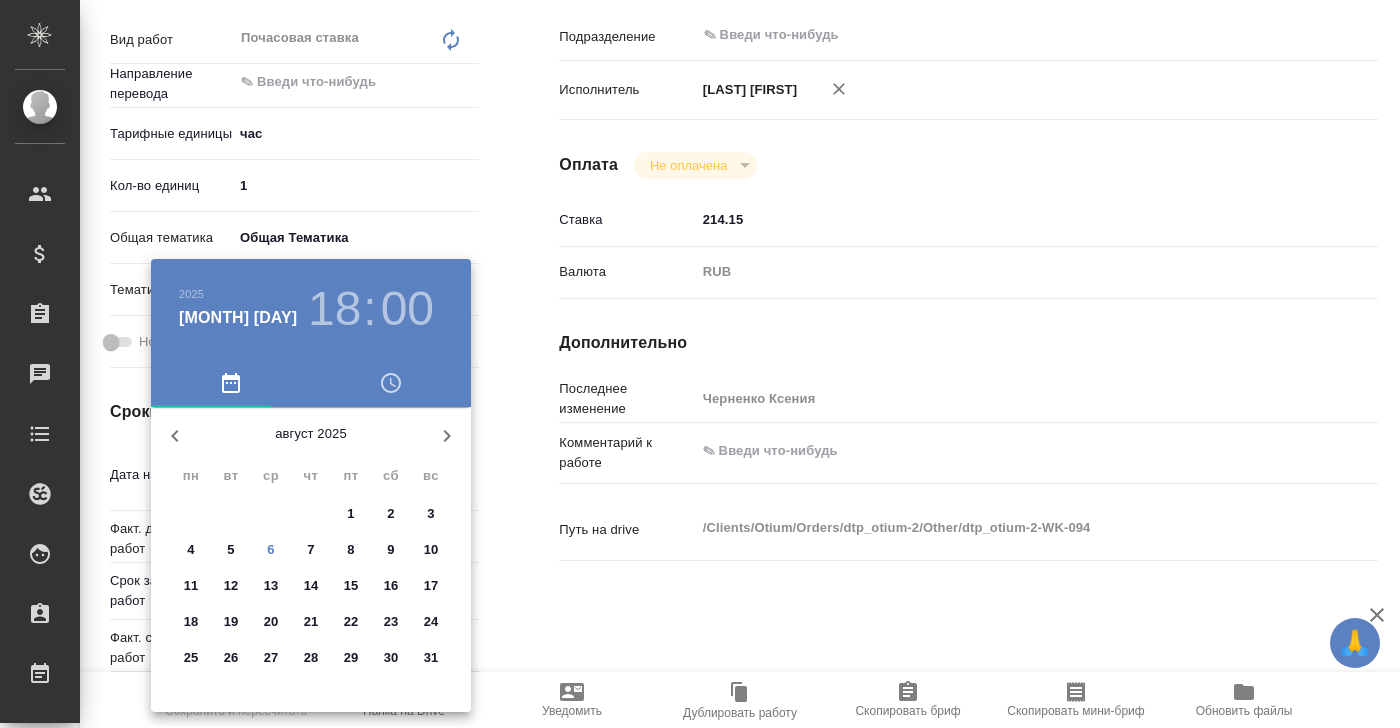 click on "15" at bounding box center [351, 586] 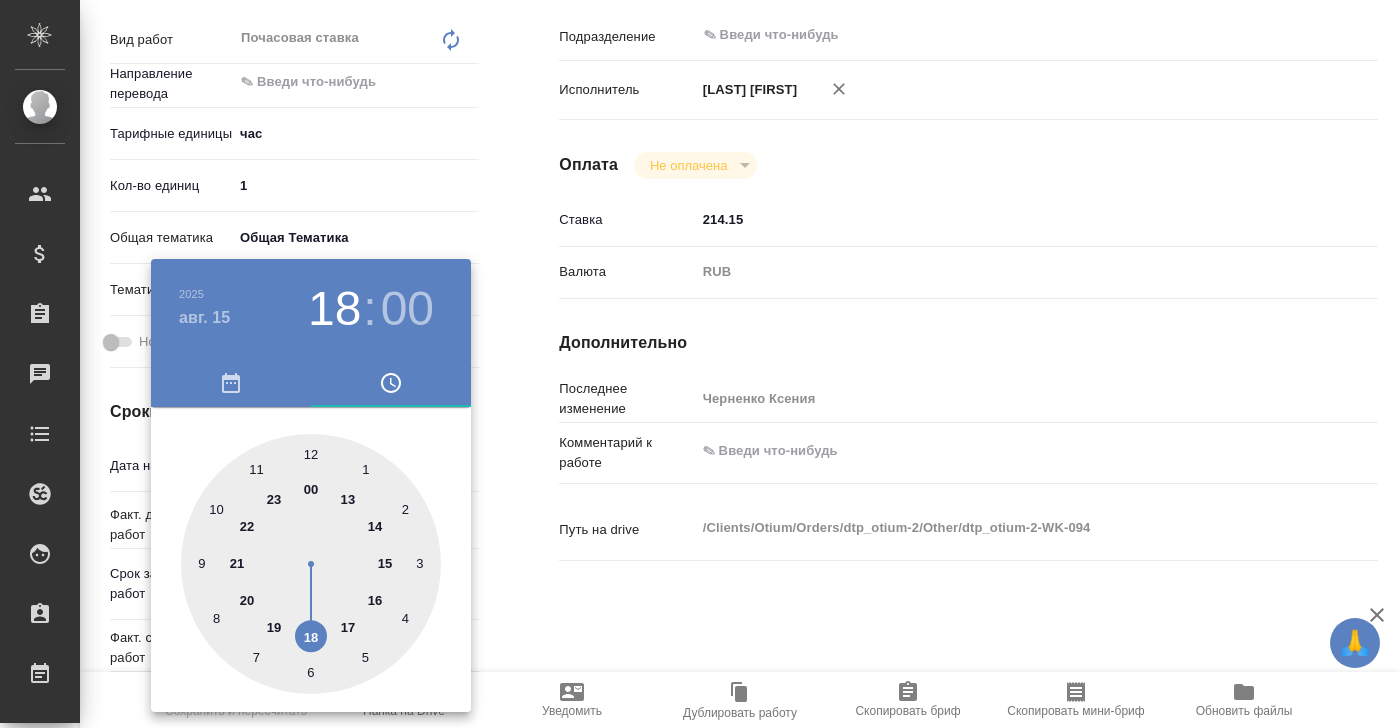 click at bounding box center (700, 364) 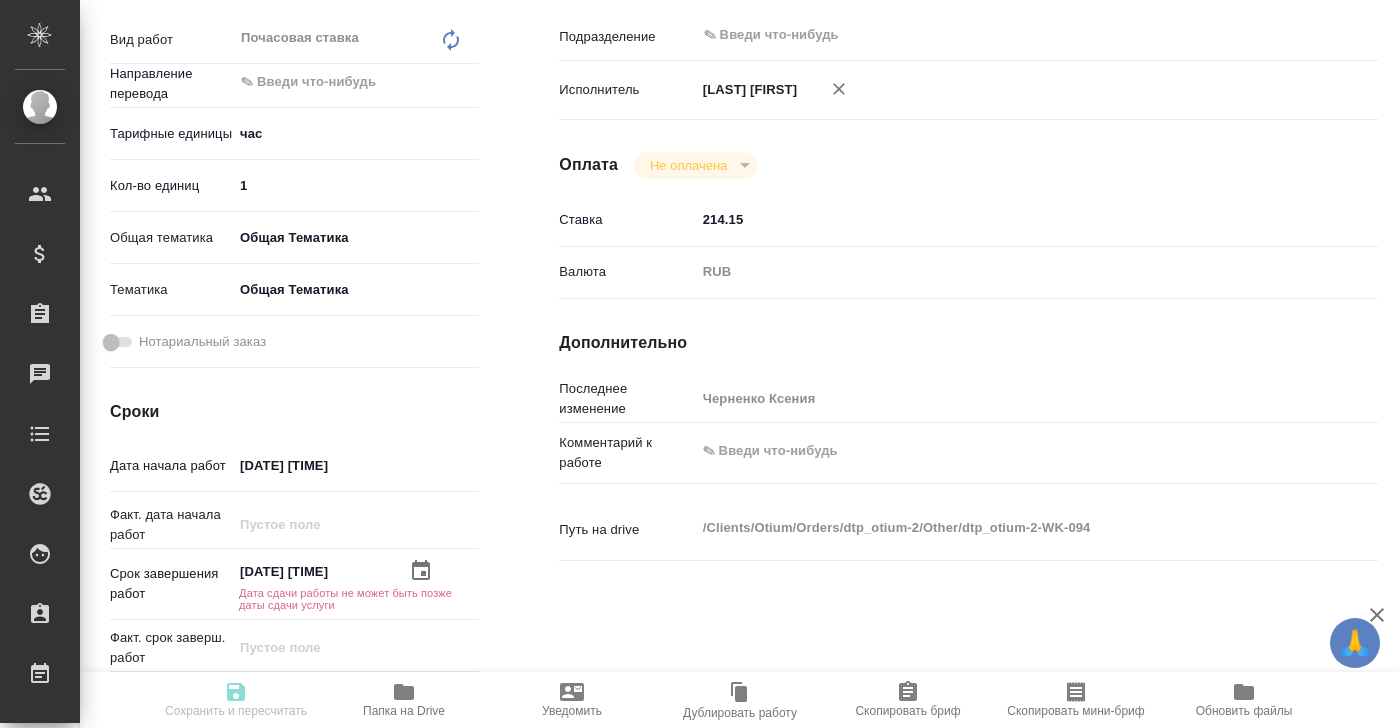 scroll, scrollTop: 363, scrollLeft: 0, axis: vertical 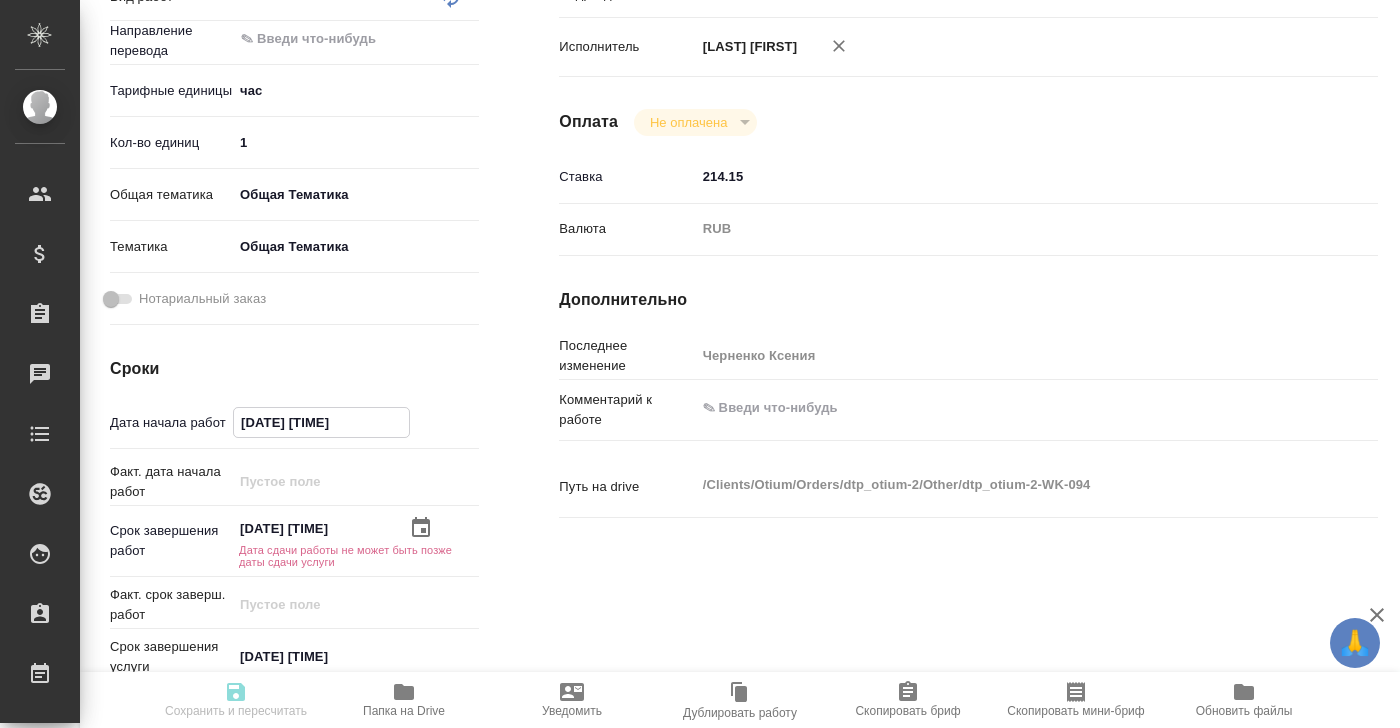 click on "06.08.2025 15:50" at bounding box center [321, 422] 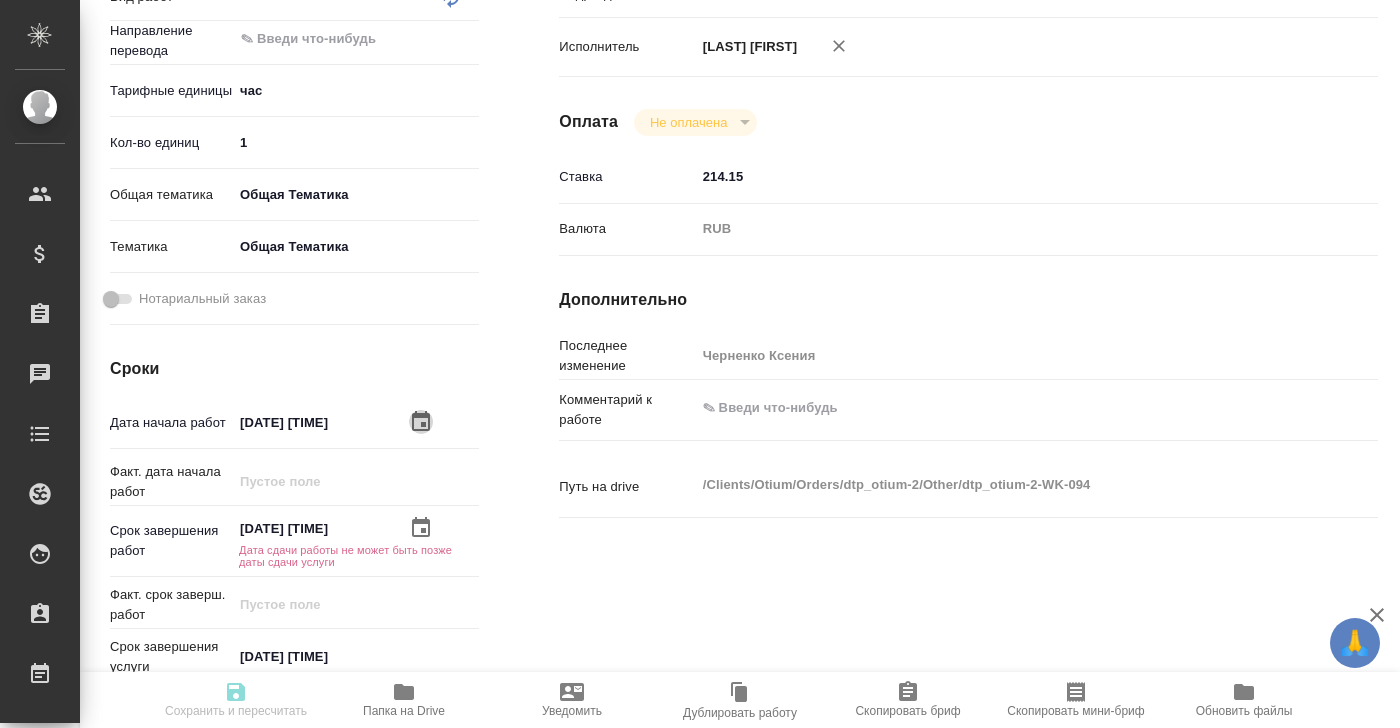 click 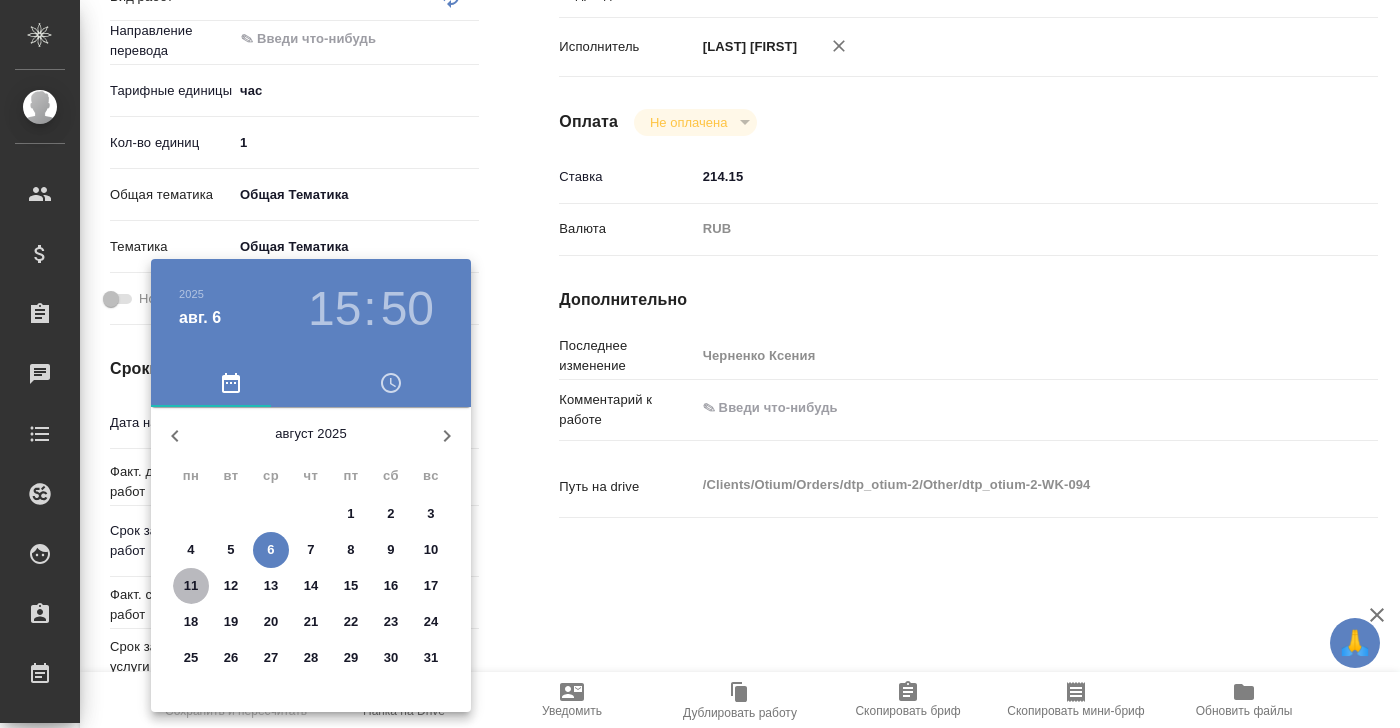 click on "11" at bounding box center [191, 586] 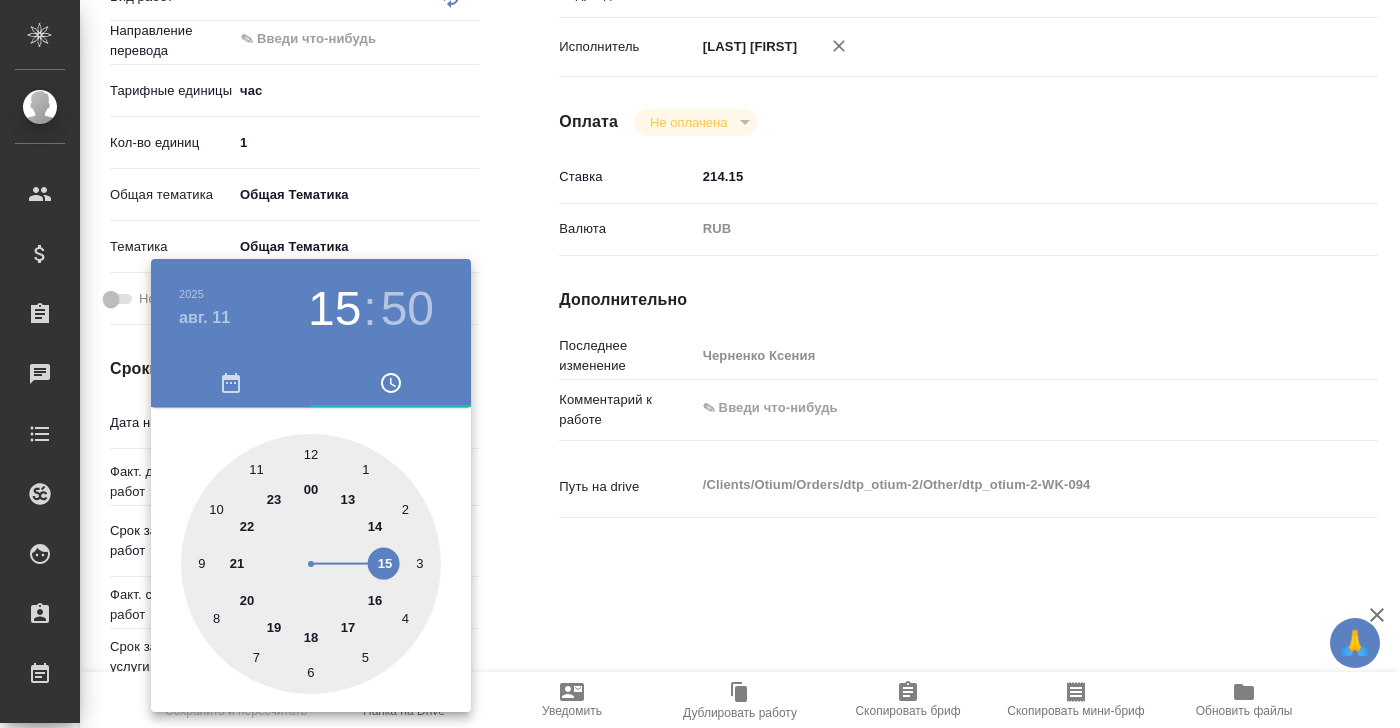 click at bounding box center (700, 364) 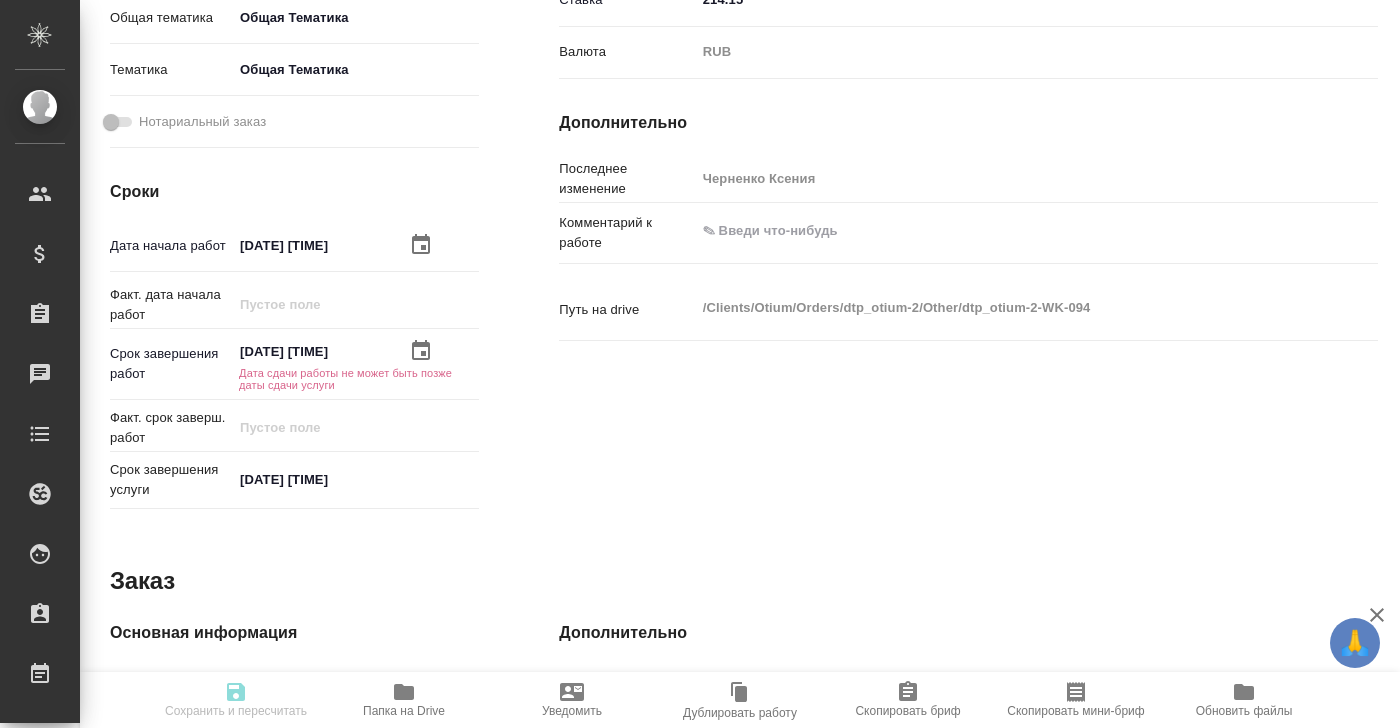 scroll, scrollTop: 573, scrollLeft: 0, axis: vertical 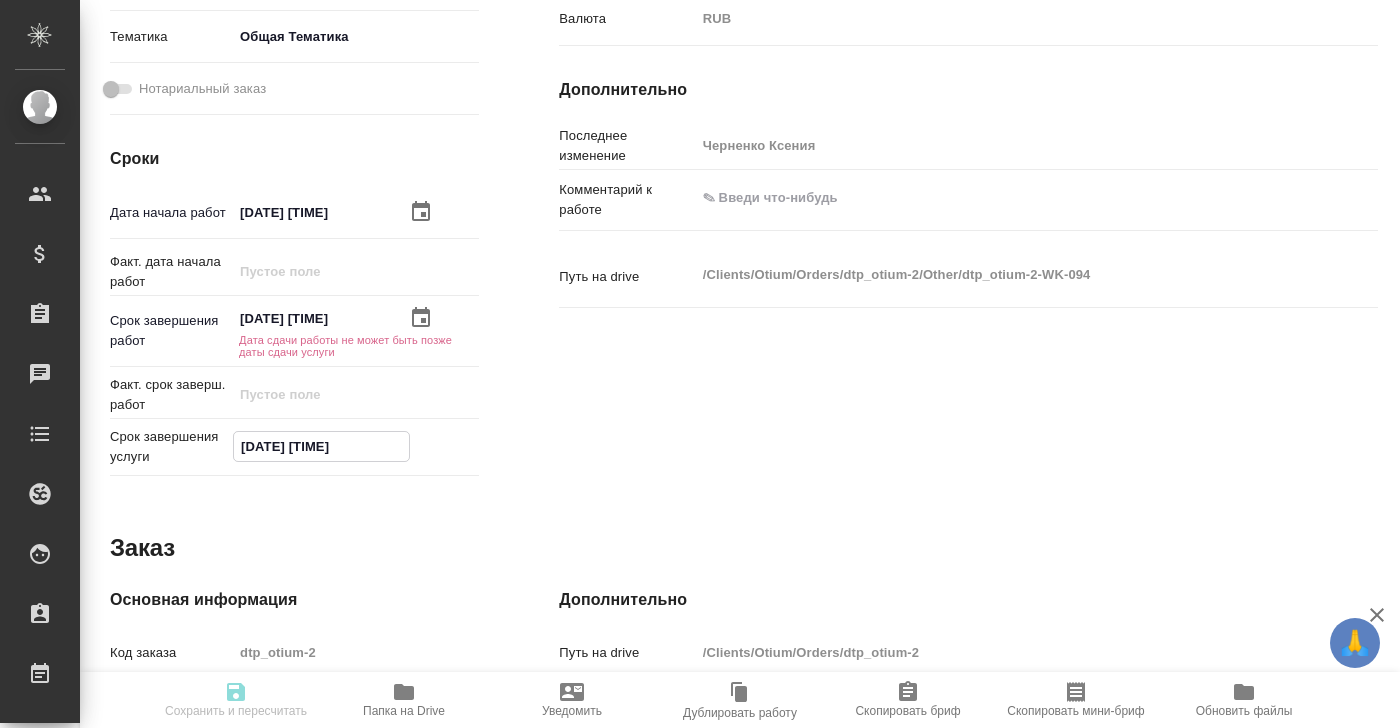 click on "27.07.2025 18:00" at bounding box center (321, 446) 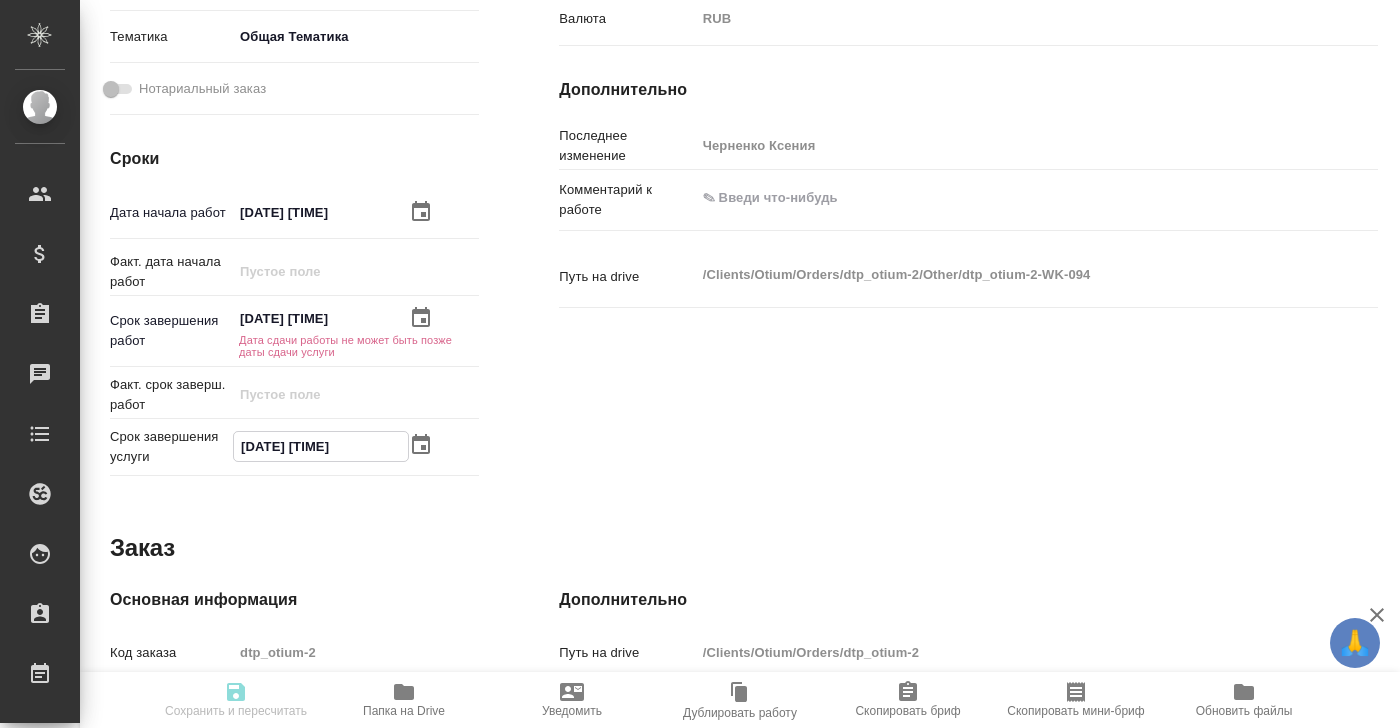 click 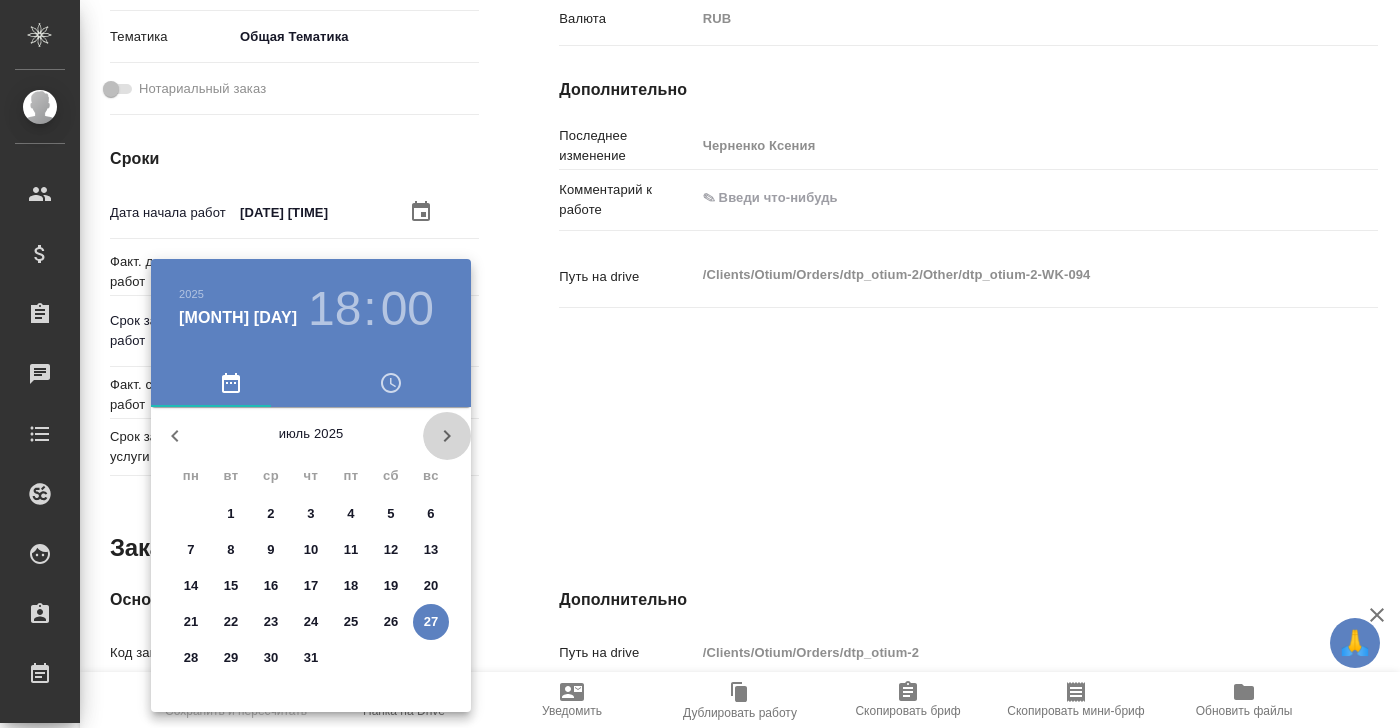 click 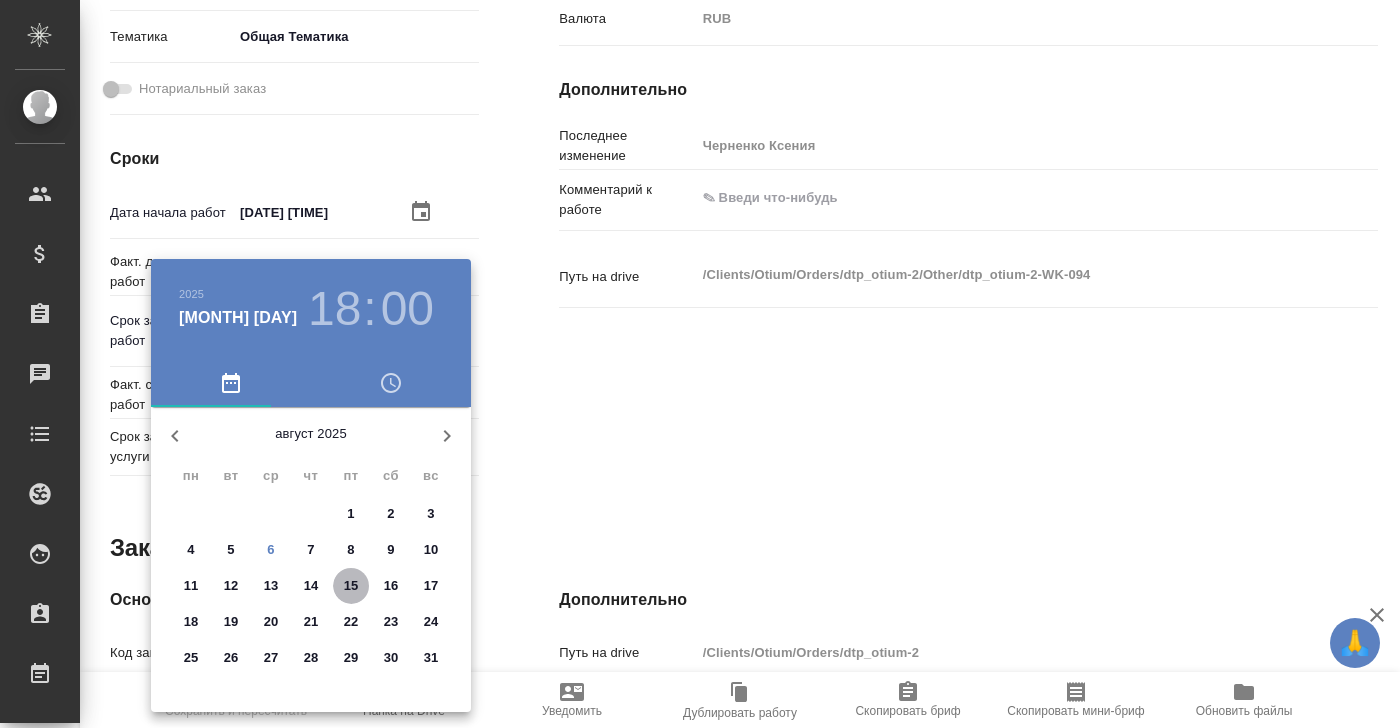 click on "15" at bounding box center (351, 586) 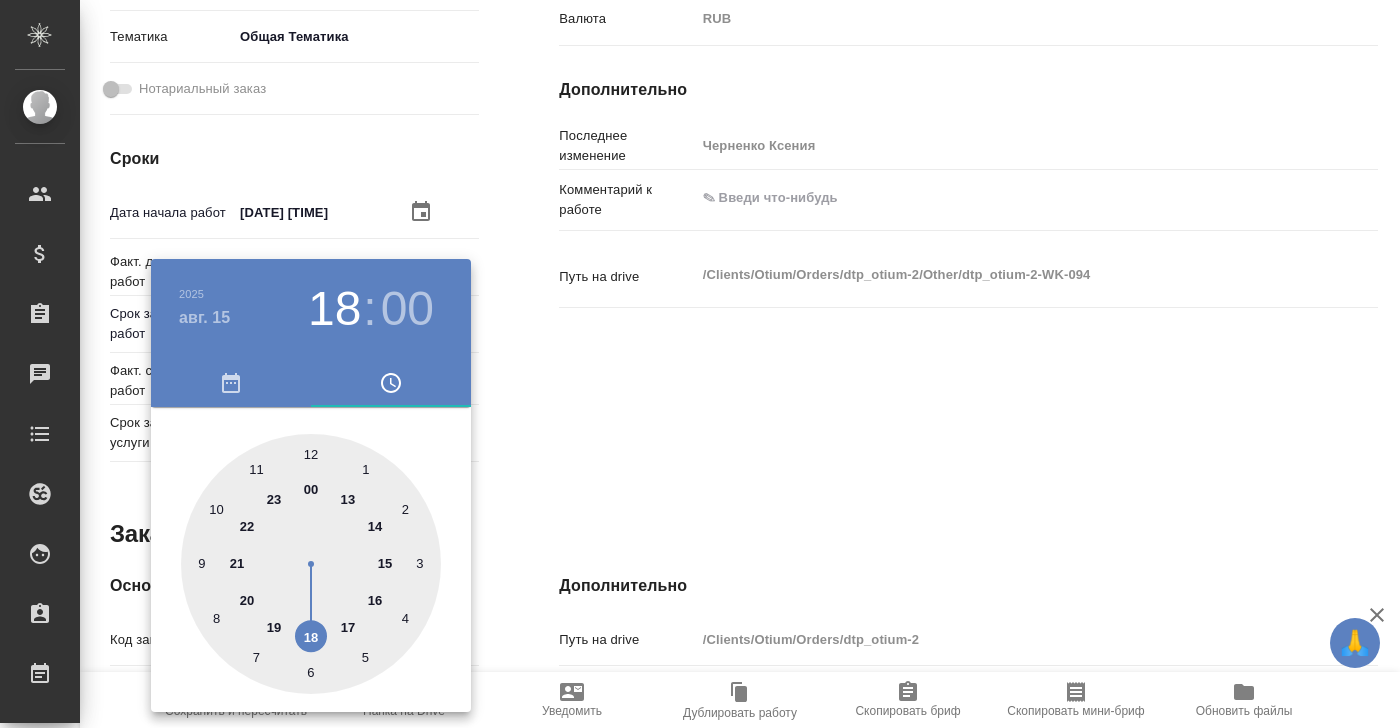 click at bounding box center (700, 364) 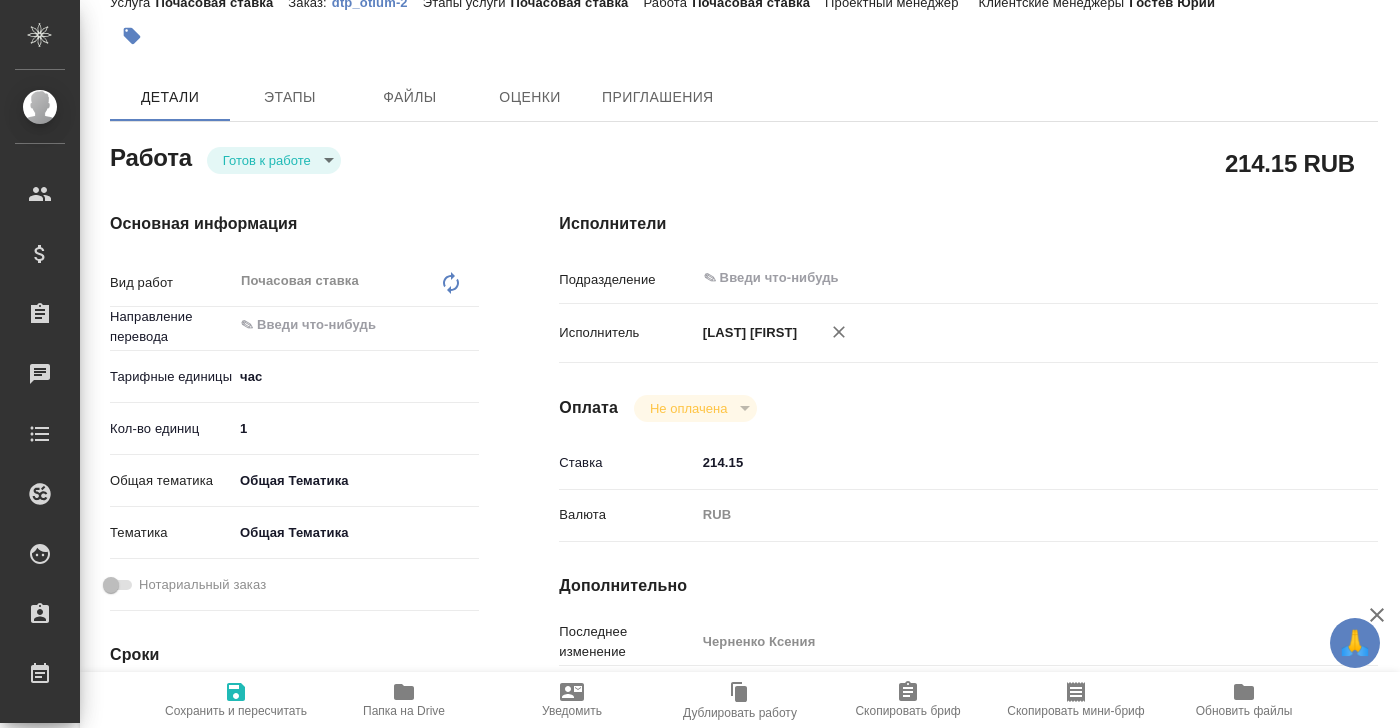 scroll, scrollTop: 0, scrollLeft: 0, axis: both 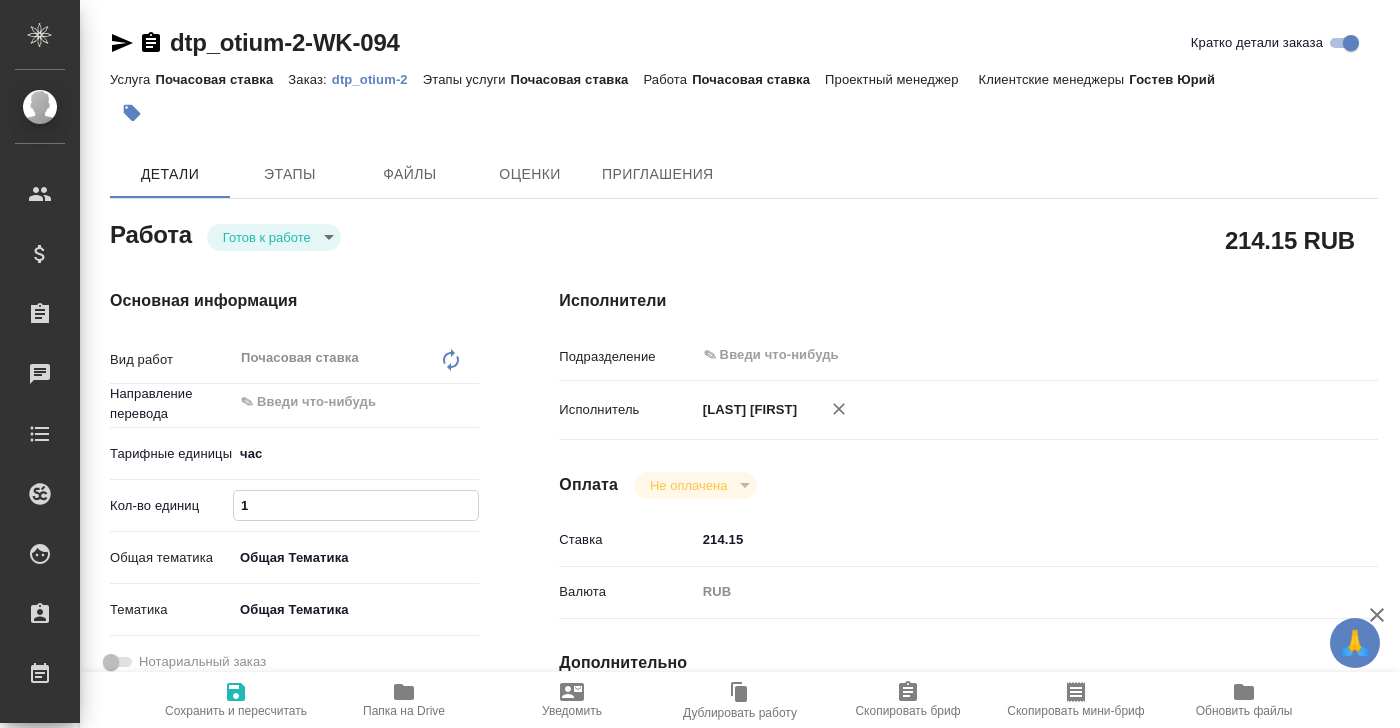 click on "1" at bounding box center [356, 505] 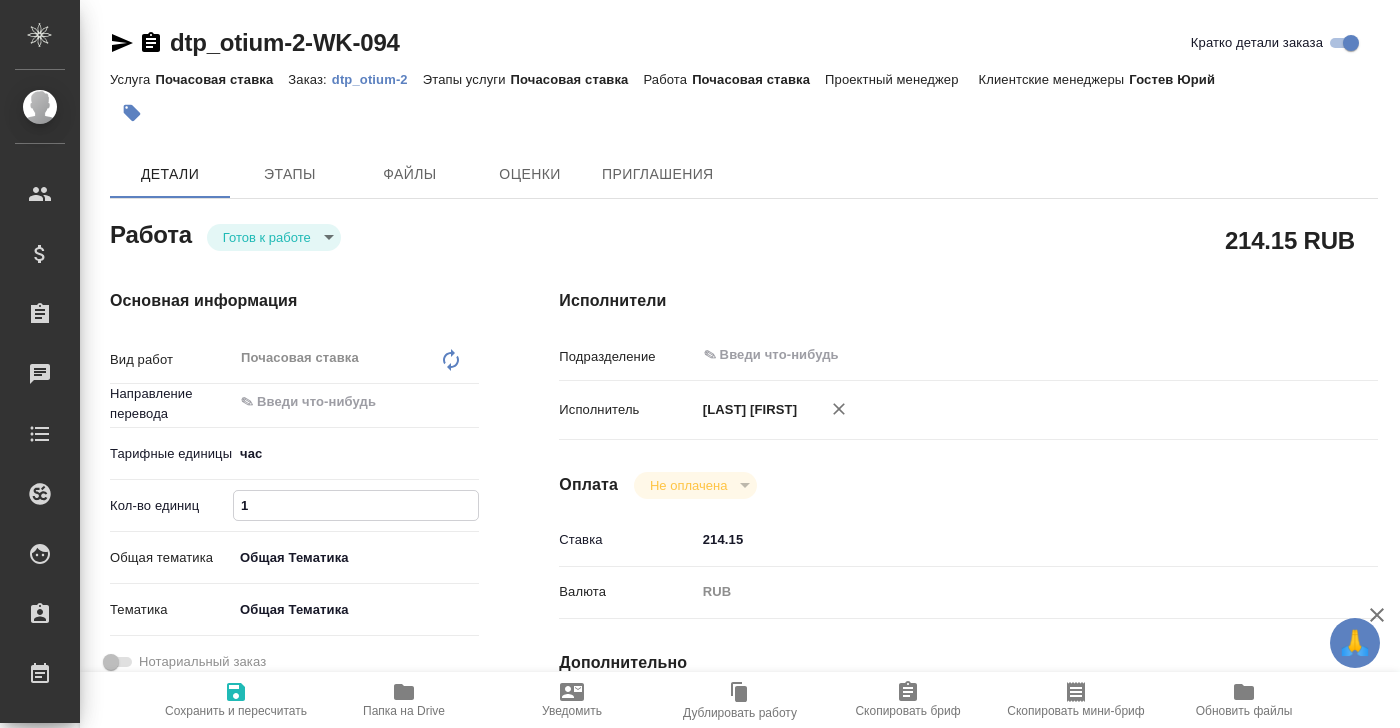 type on "x" 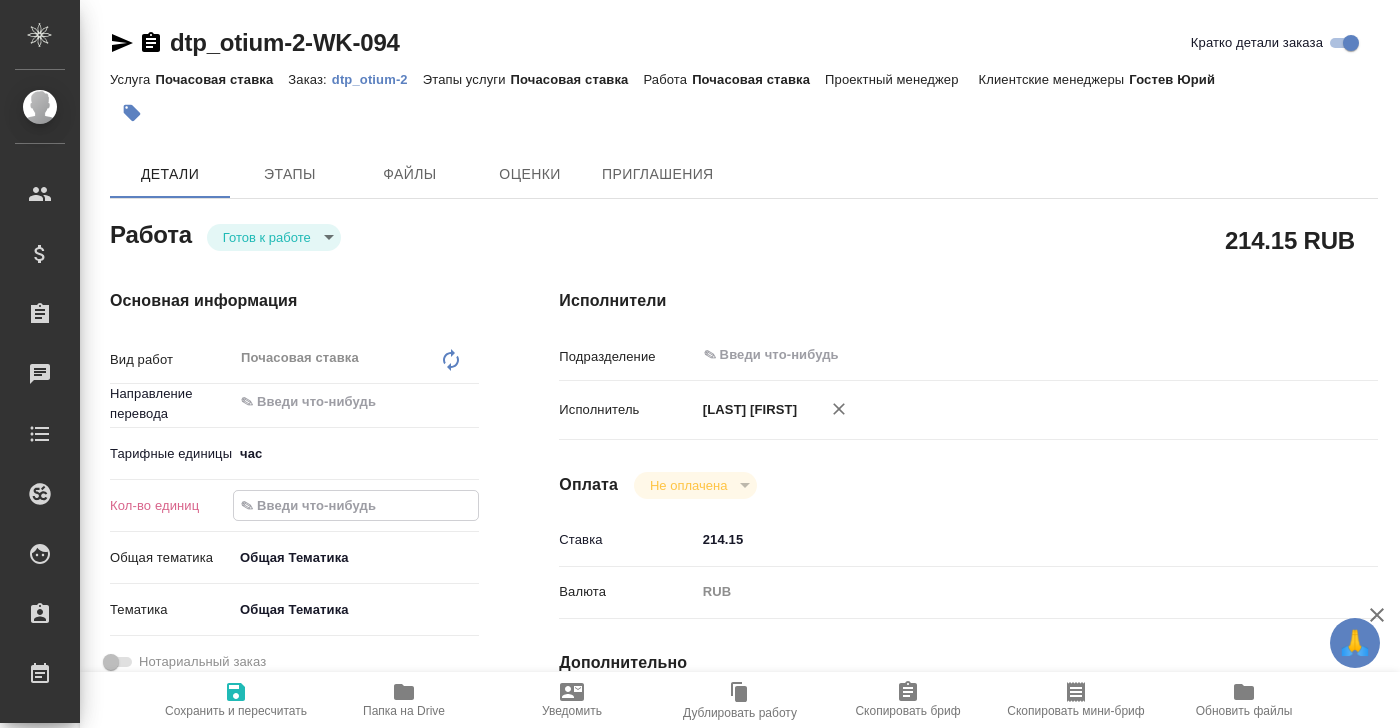 type on "x" 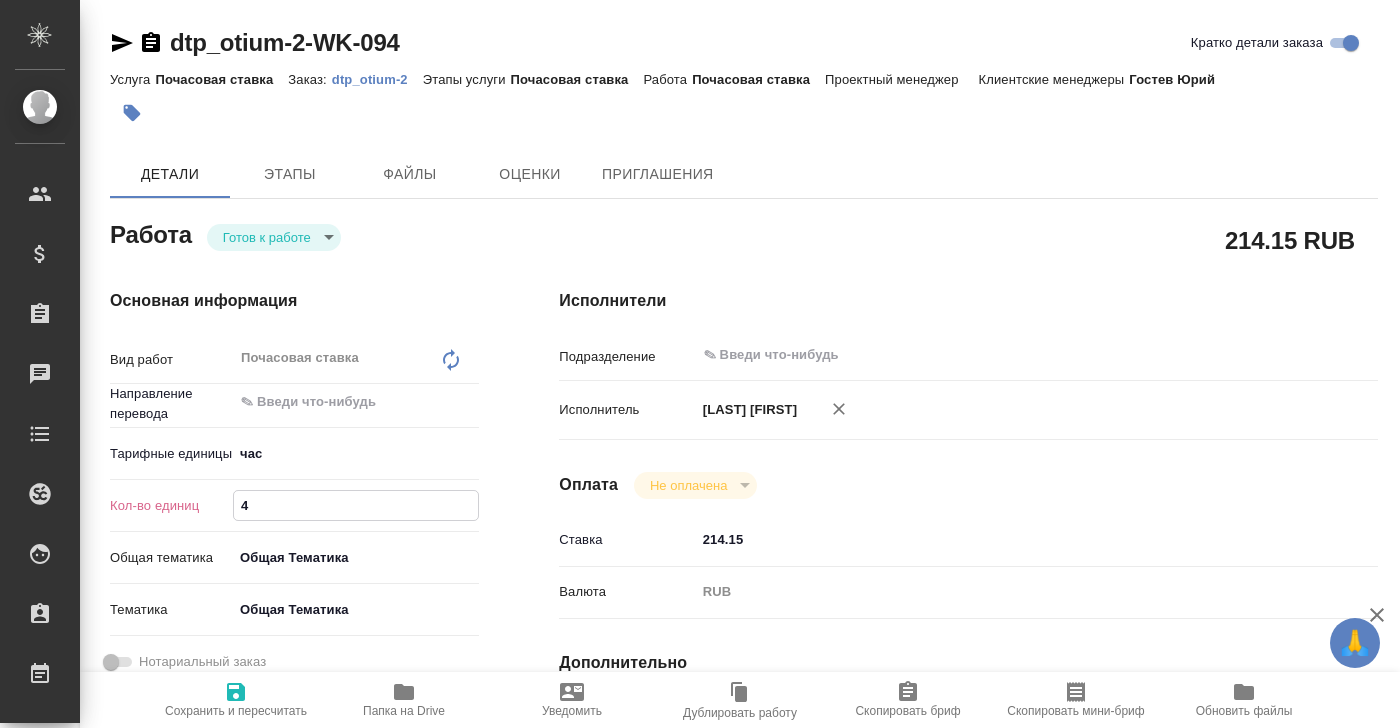 type on "x" 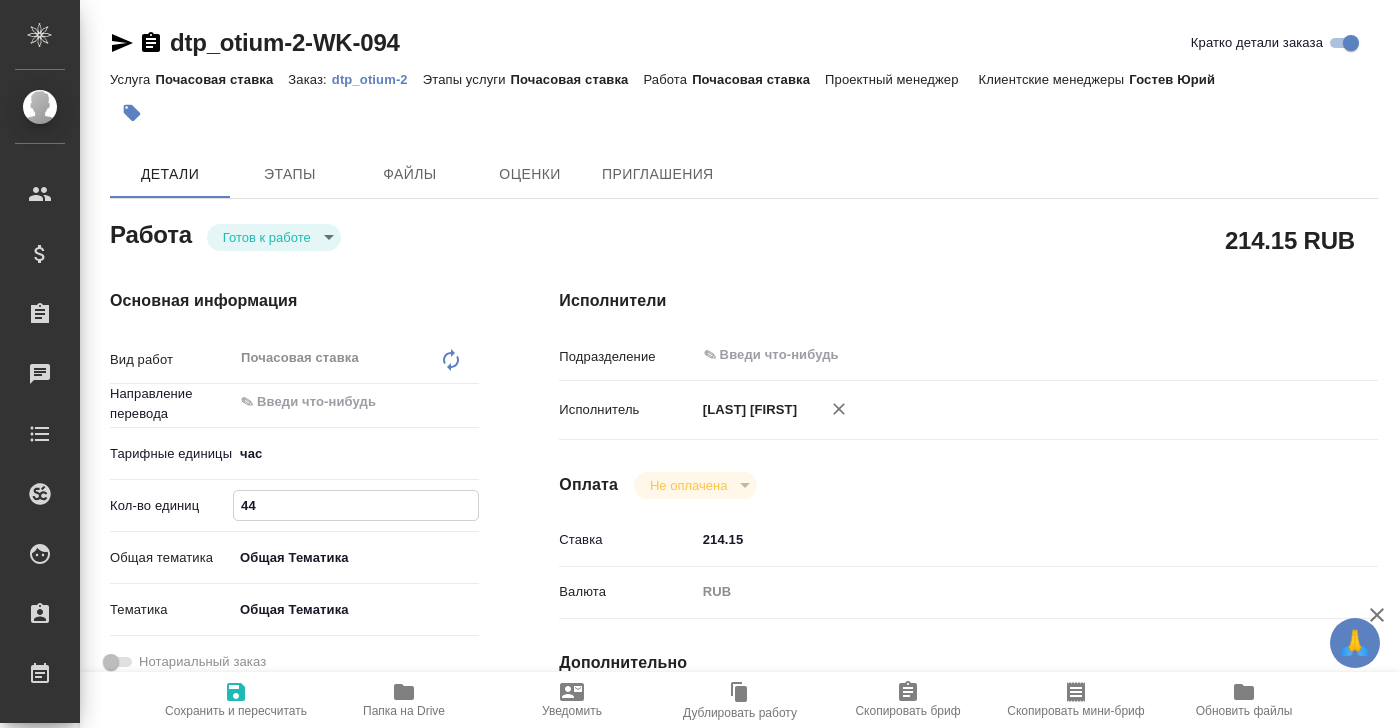 type on "x" 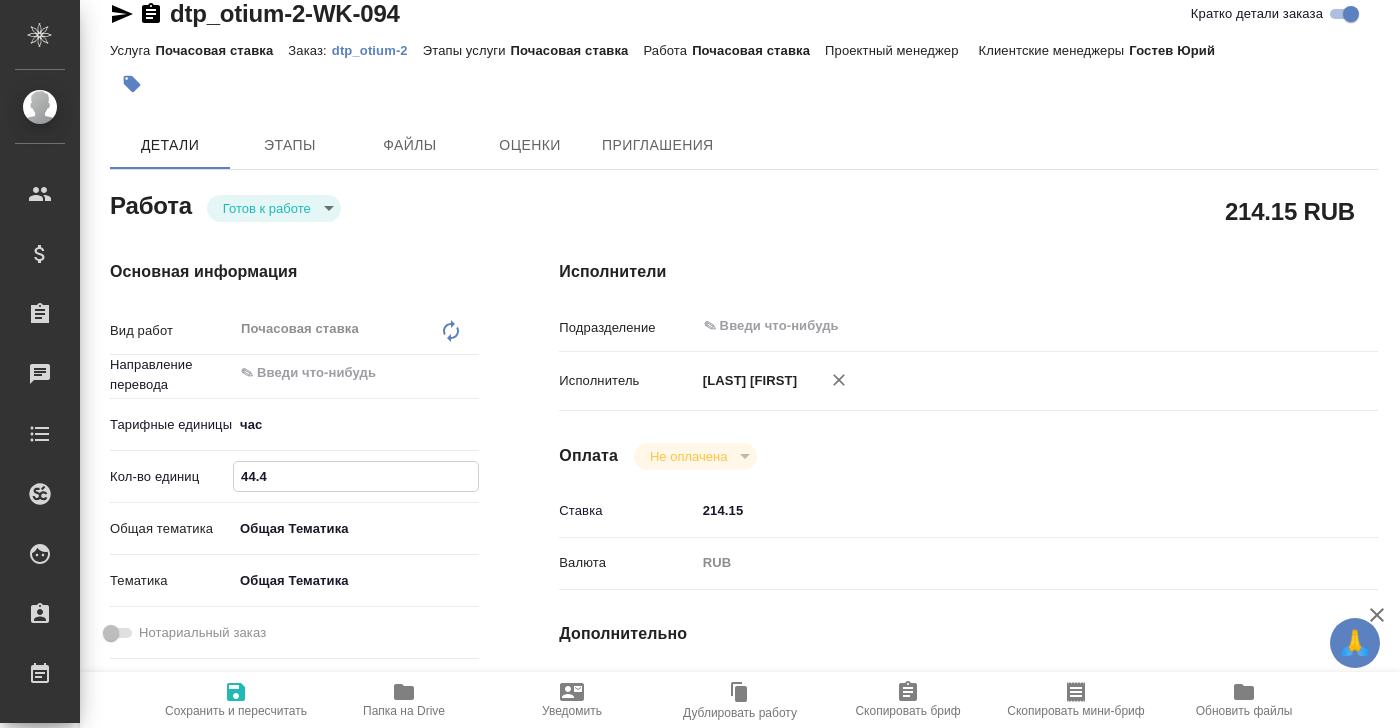 scroll, scrollTop: 32, scrollLeft: 0, axis: vertical 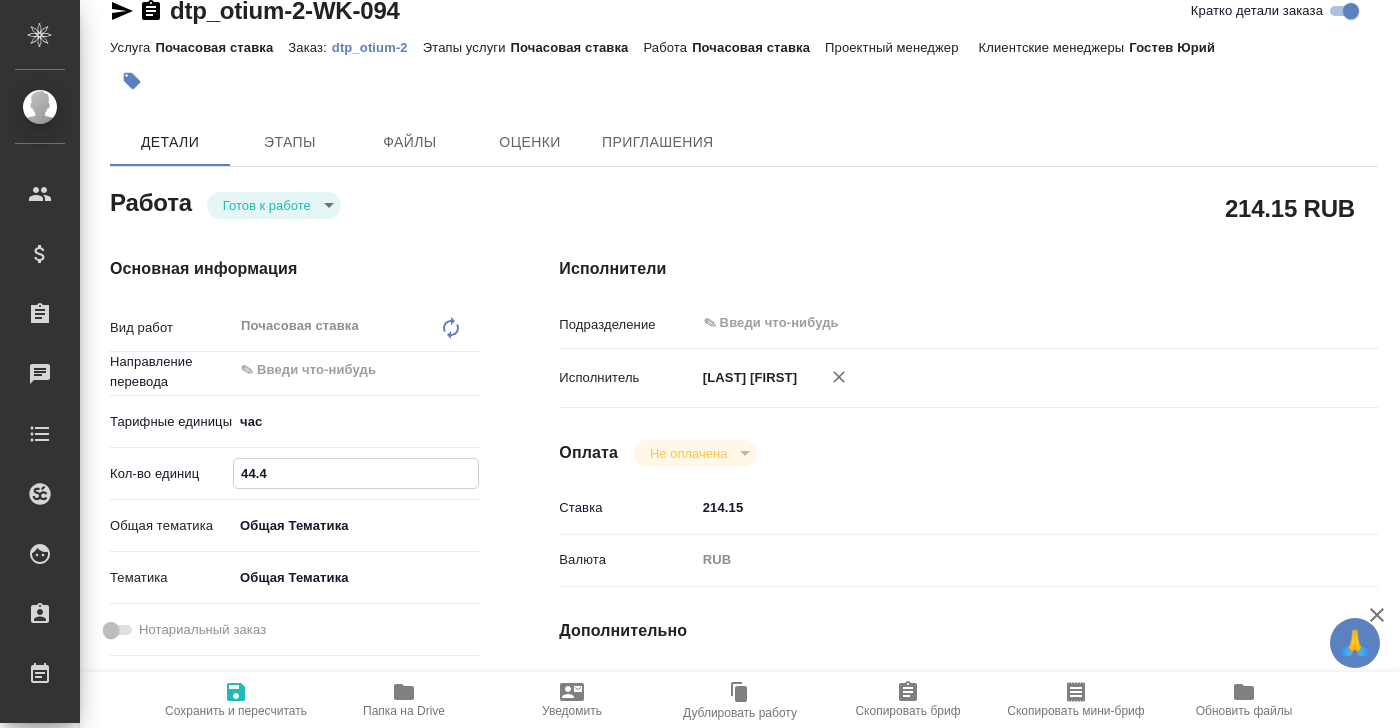 type on "44.4" 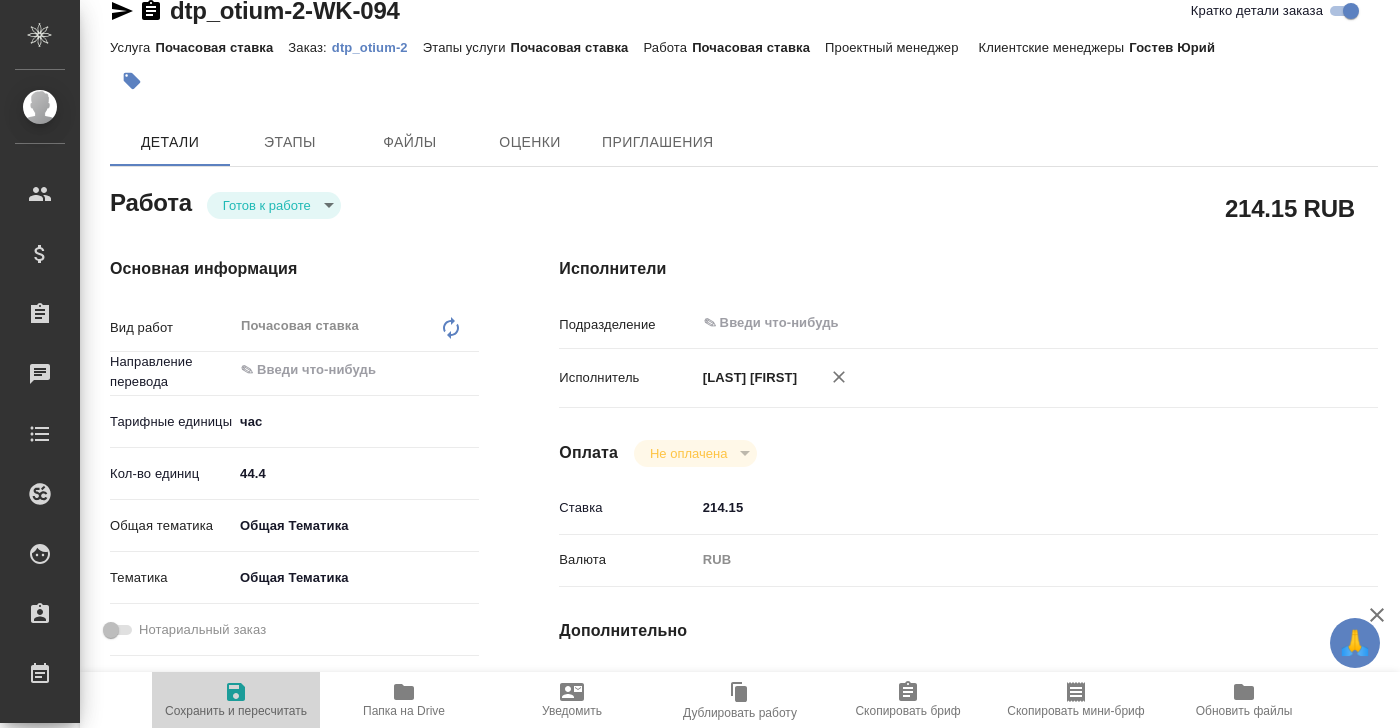 click on "Сохранить и пересчитать" at bounding box center [236, 711] 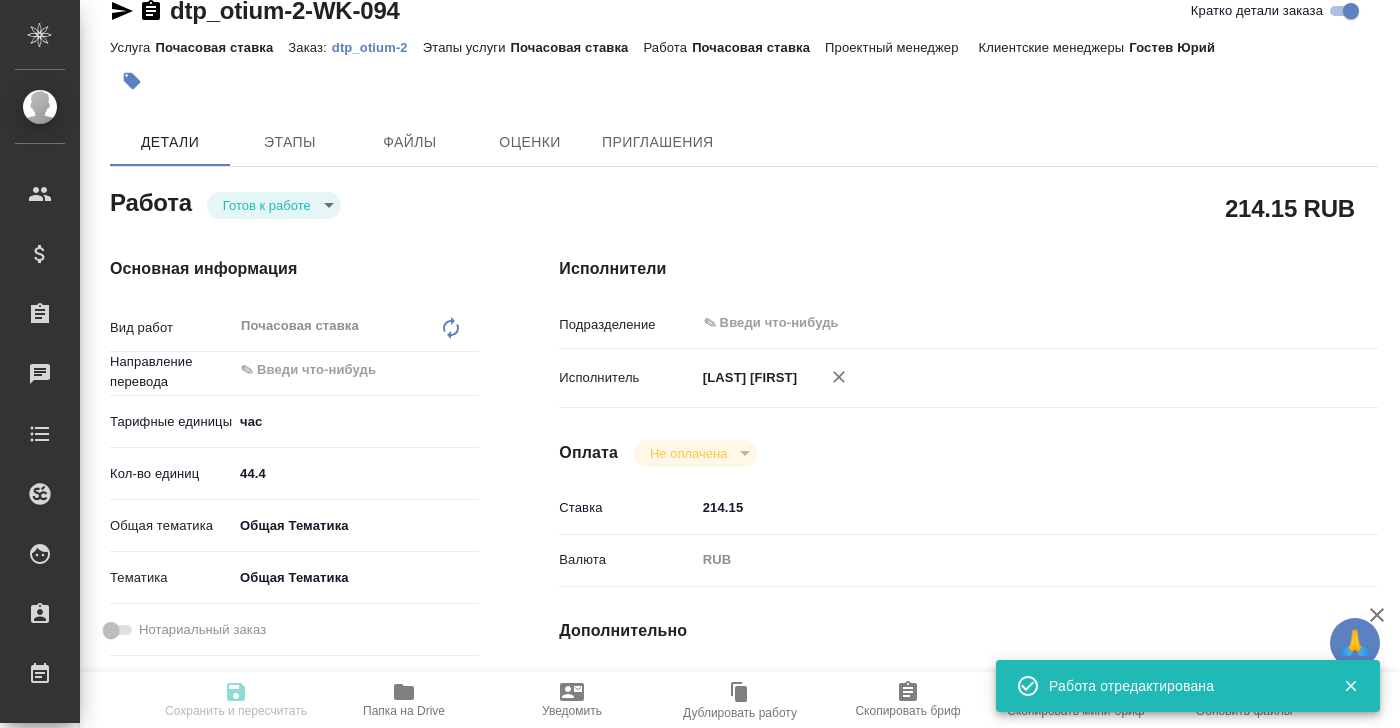 type on "x" 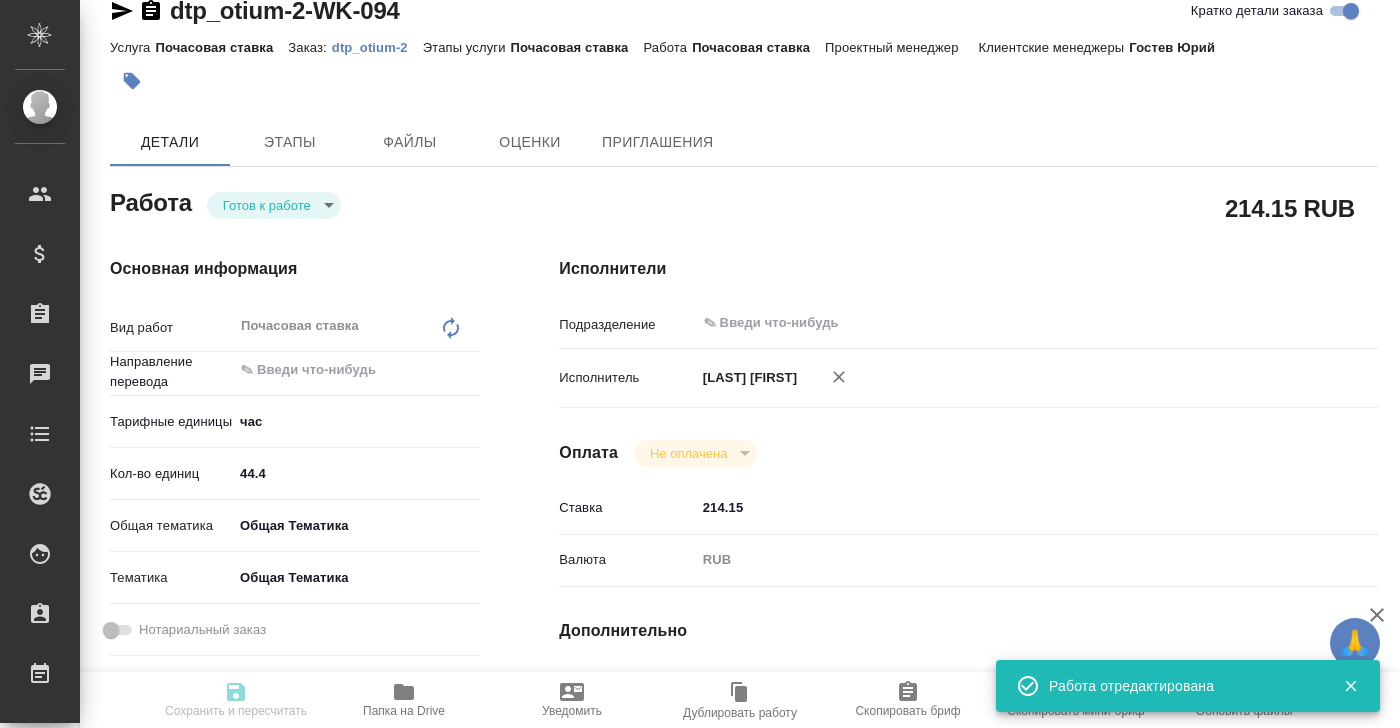 type on "x" 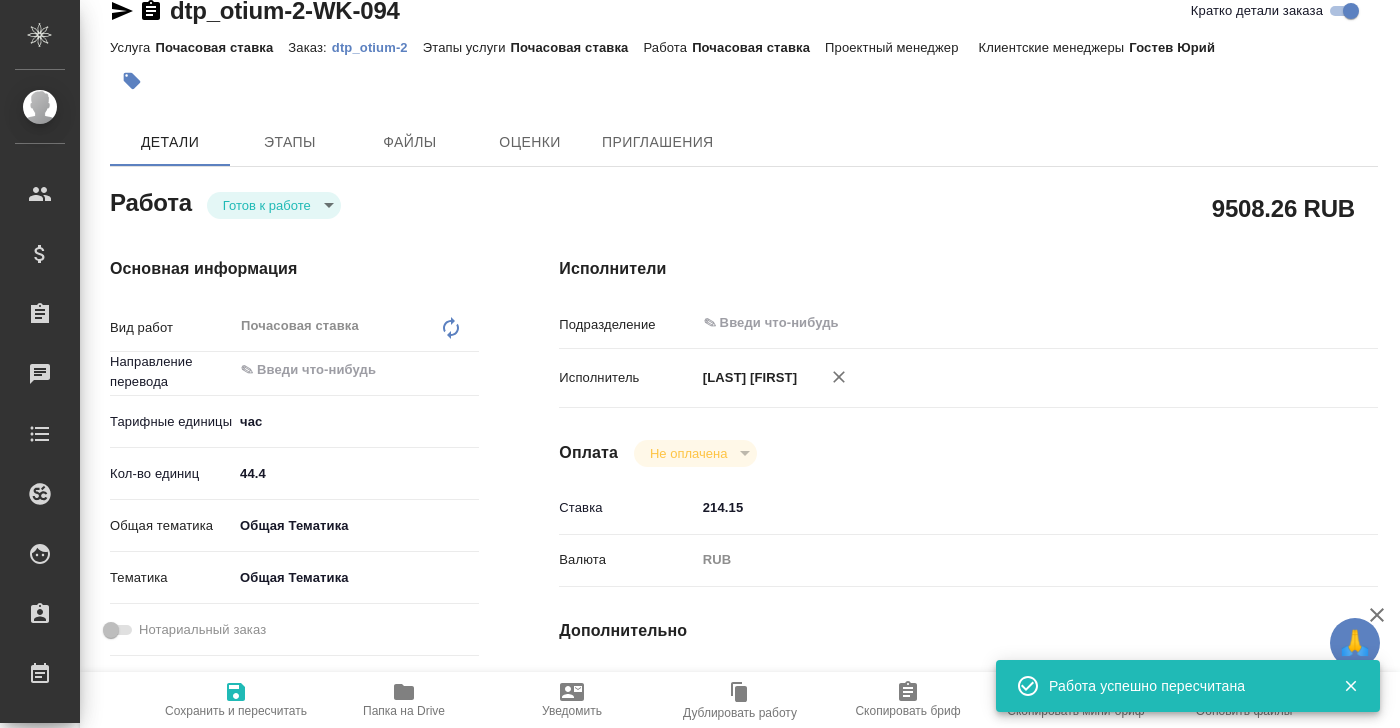 scroll, scrollTop: 40, scrollLeft: 0, axis: vertical 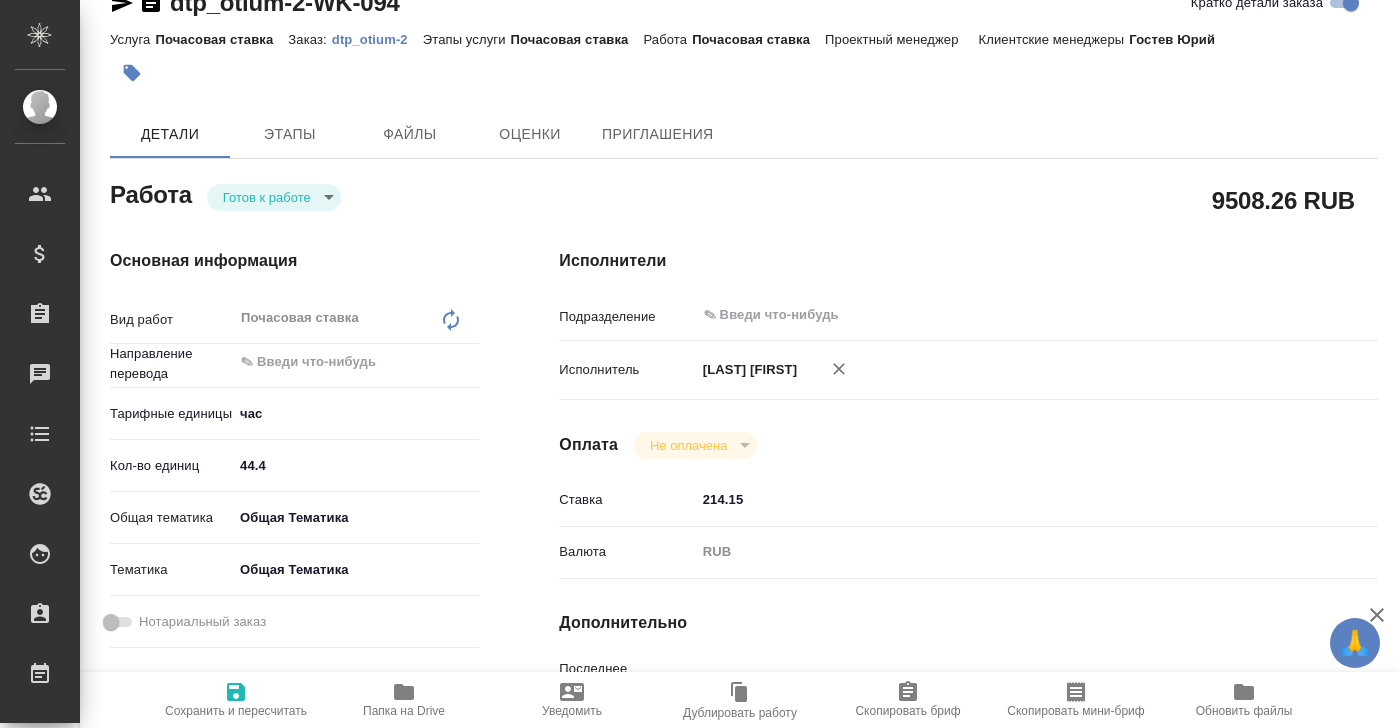click on "🙏 .cls-1
fill:#fff;
AWATERA Черненко Ксения Клиенты Спецификации Заказы 0 Чаты Todo Проекты SC Исполнители Кандидаты Работы Входящие заявки Заявки на доставку Рекламации Проекты процессинга Конференции Выйти dtp_otium-2-WK-094 Кратко детали заказа Услуга Почасовая ставка Заказ: dtp_otium-2 Этапы услуги Почасовая ставка Работа Почасовая ставка Проектный менеджер Клиентские менеджеры Гостев Юрий Детали Этапы Файлы Оценки Приглашения Работа Готов к работе readyForWork 9508.26 RUB Основная информация Вид работ Почасовая ставка x ​ Направление перевода ​ Тарифные единицы x" at bounding box center [700, 364] 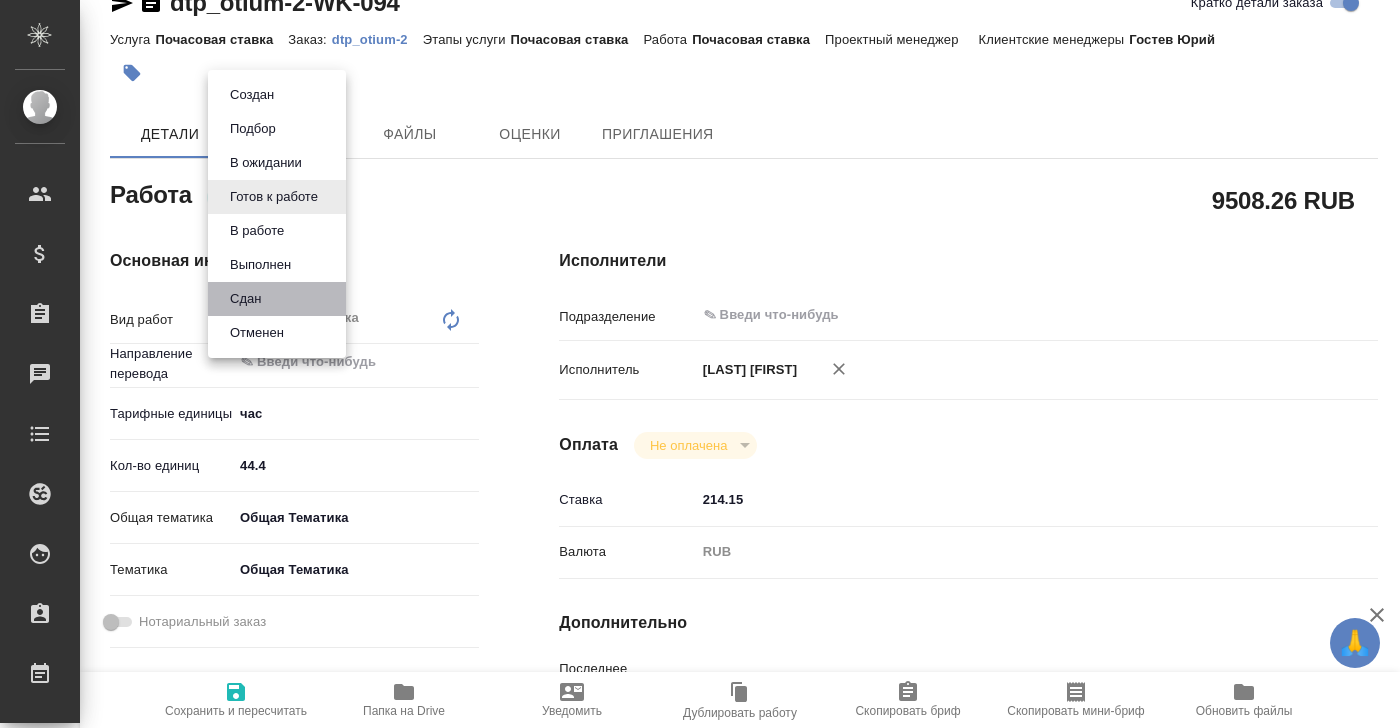 click on "Сдан" at bounding box center (277, 299) 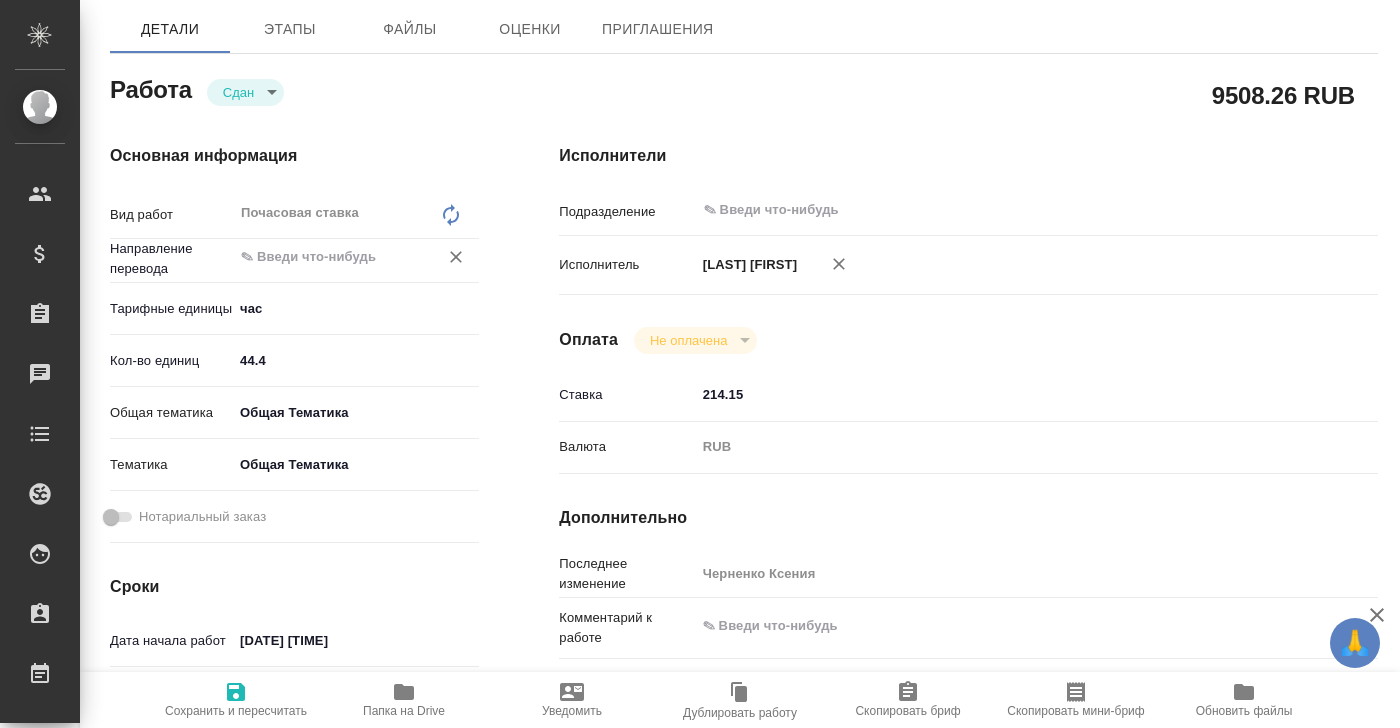 scroll, scrollTop: 150, scrollLeft: 0, axis: vertical 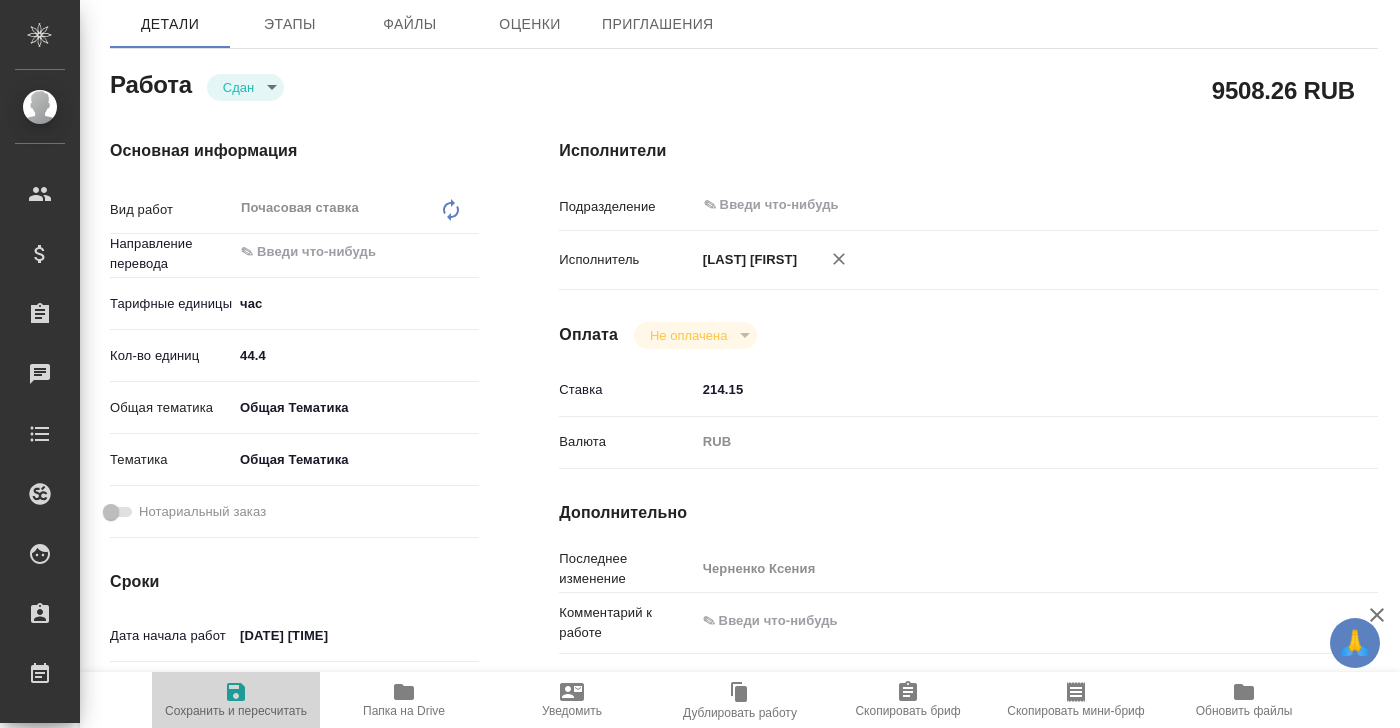 click 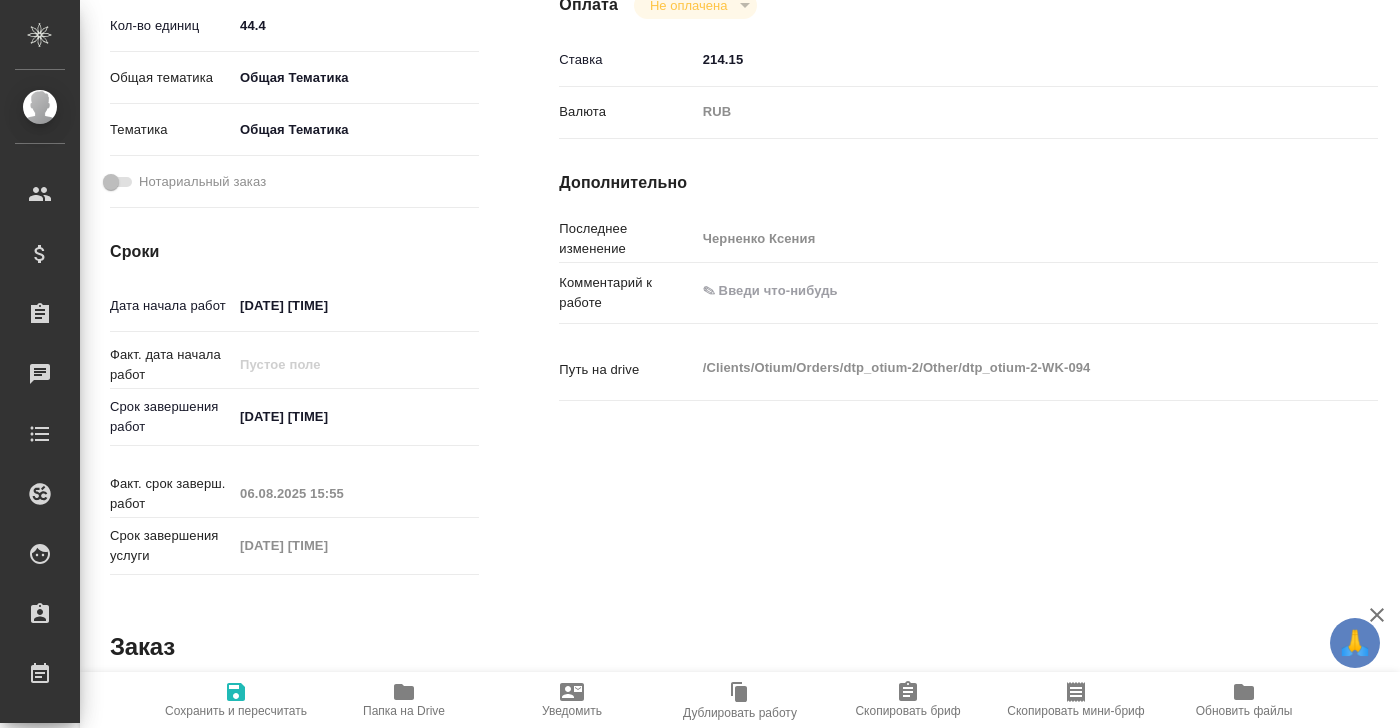 scroll, scrollTop: 0, scrollLeft: 0, axis: both 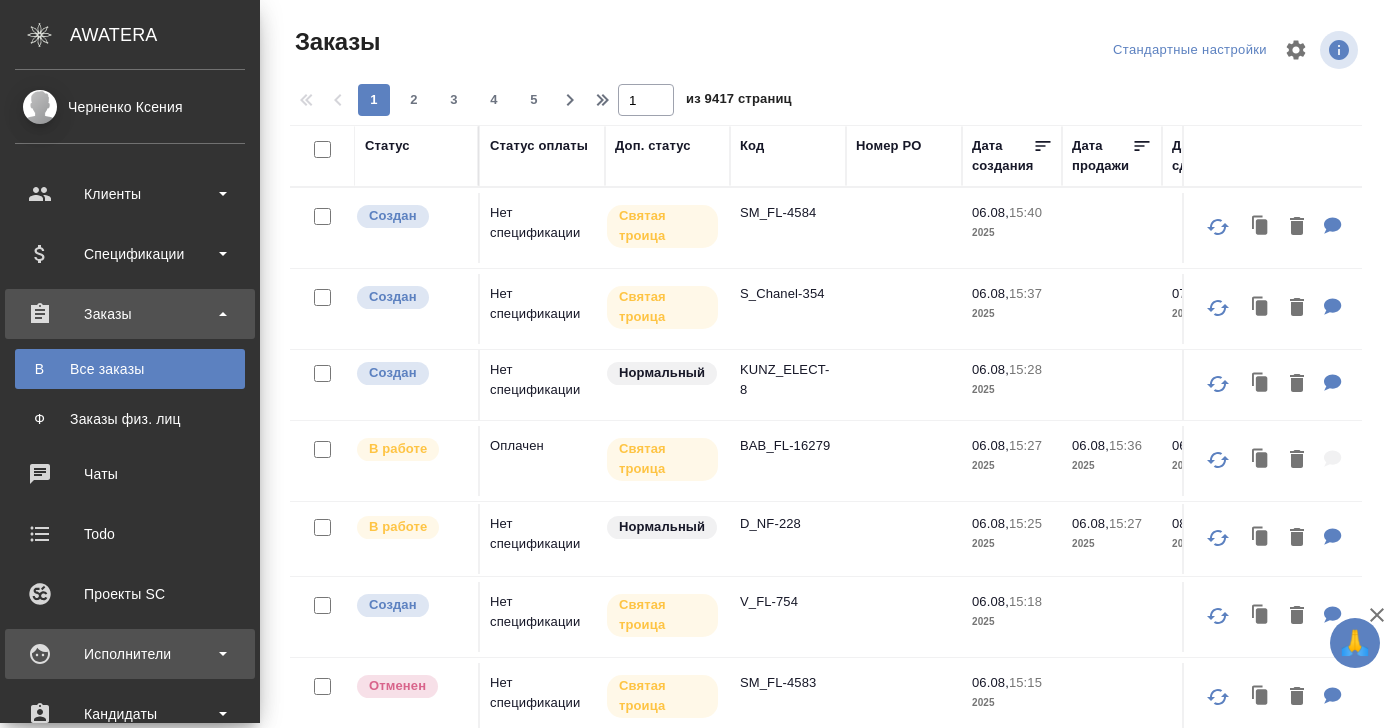click on "Исполнители" at bounding box center [130, 654] 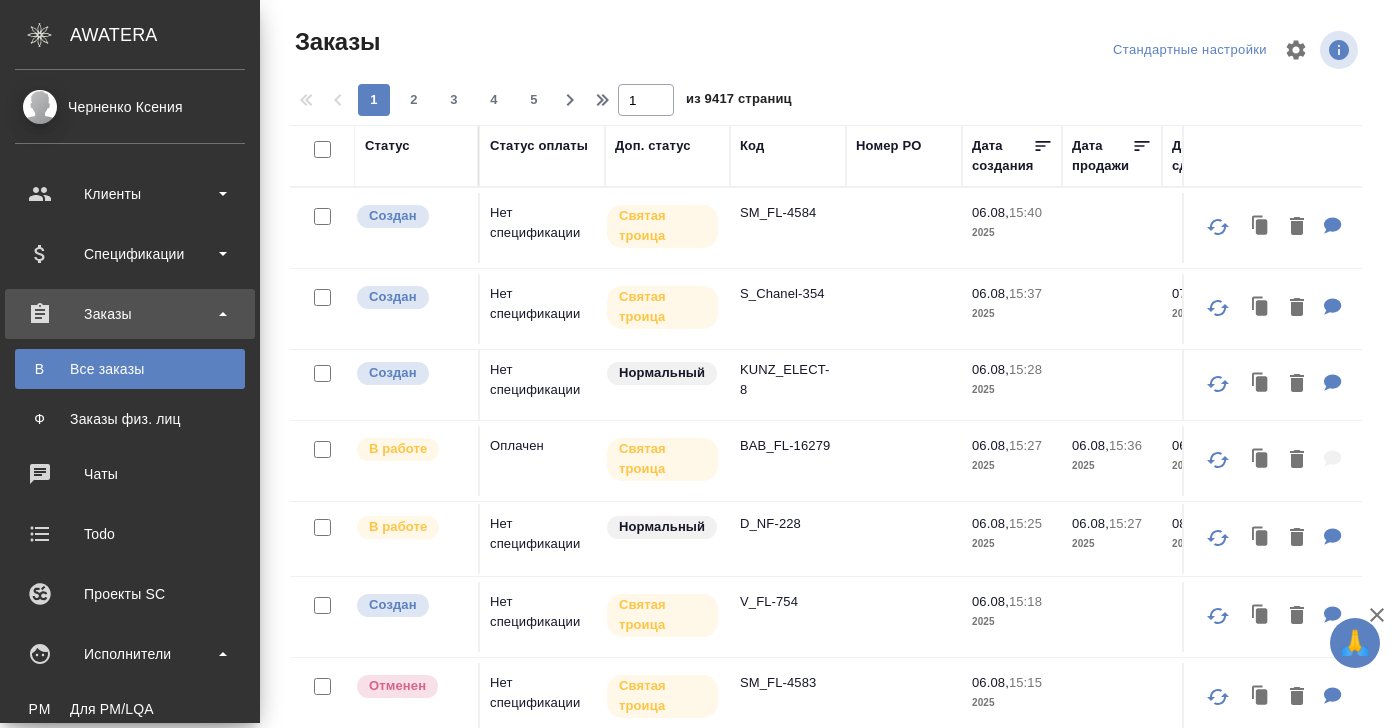 click on "Заказы" at bounding box center [130, 314] 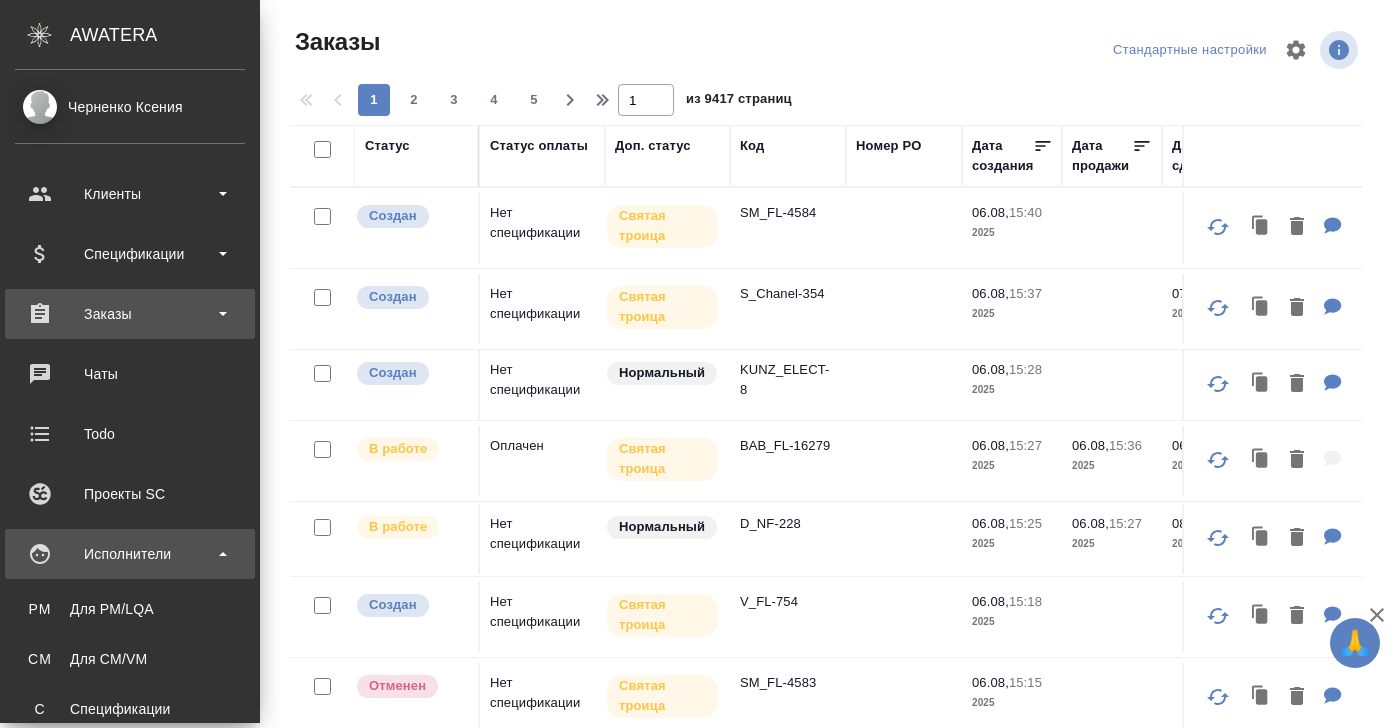 click on "Исполнители" at bounding box center [130, 554] 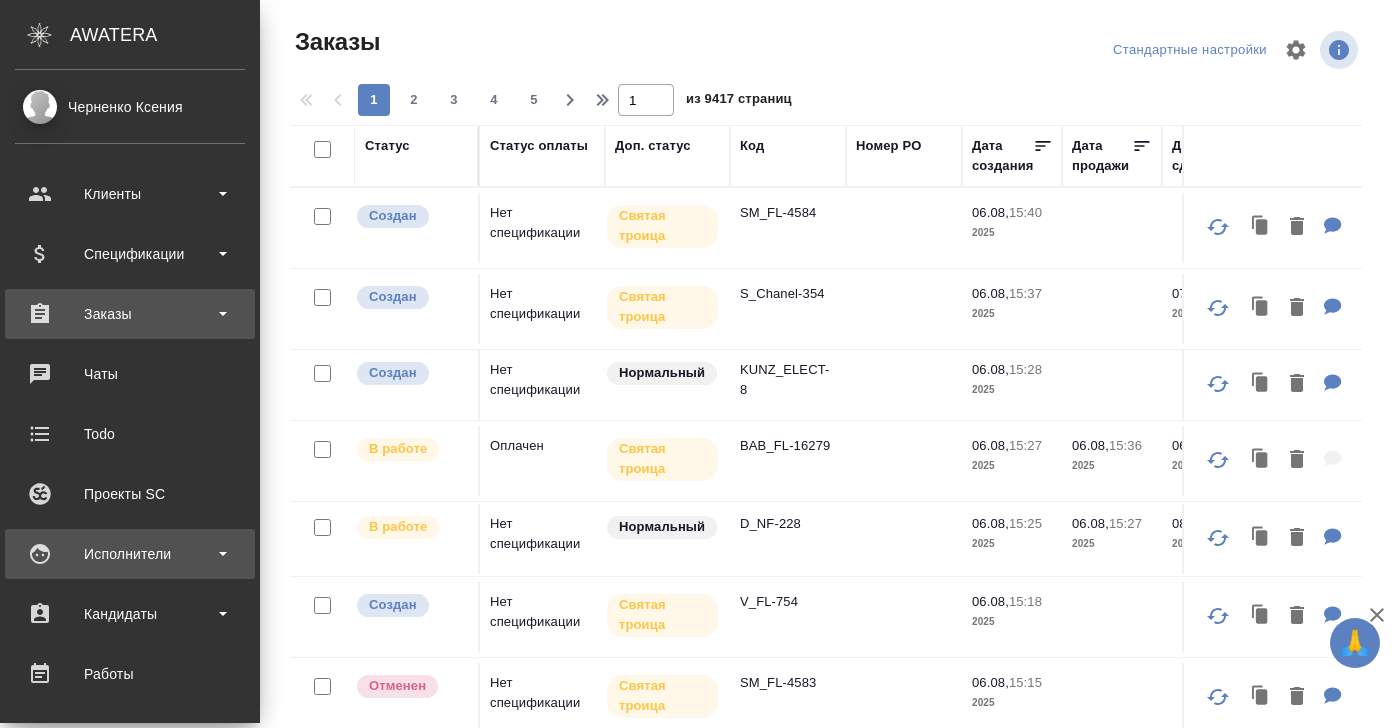 click on "Исполнители" at bounding box center [130, 554] 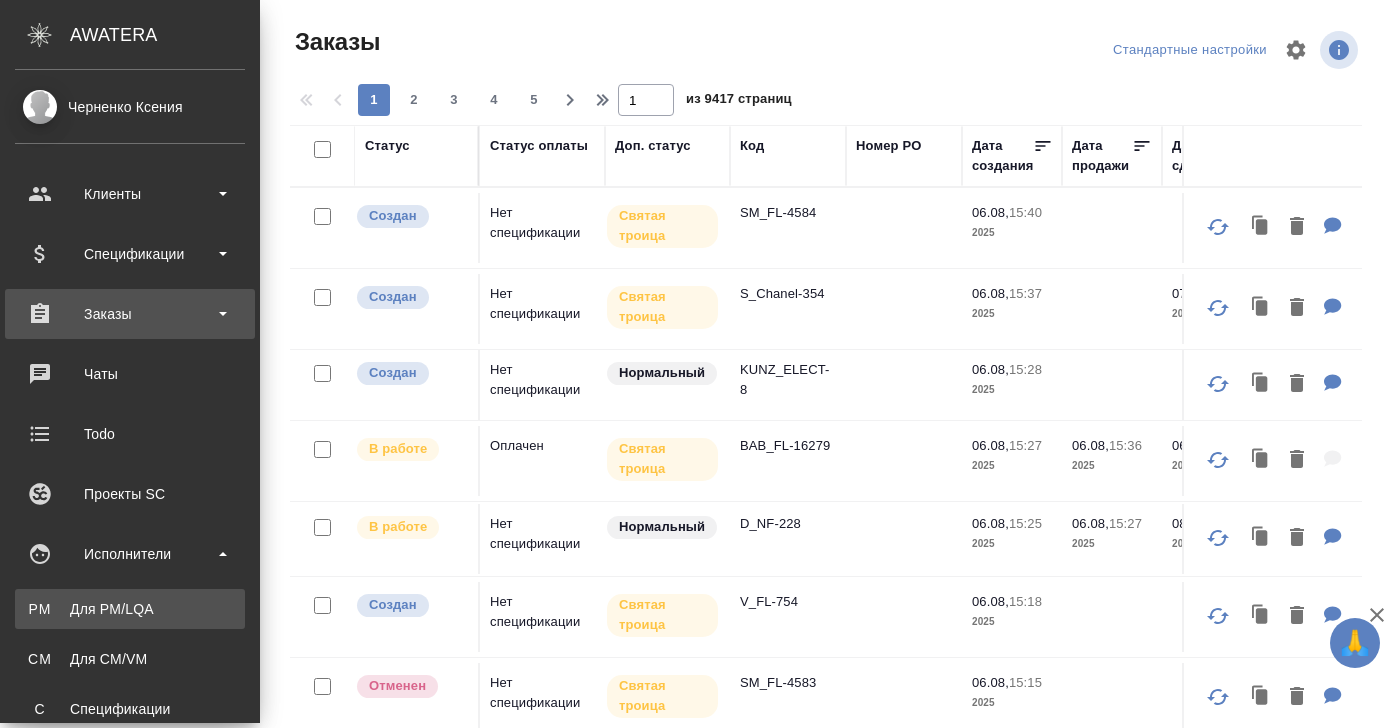 click on "Для PM/LQA" at bounding box center (130, 609) 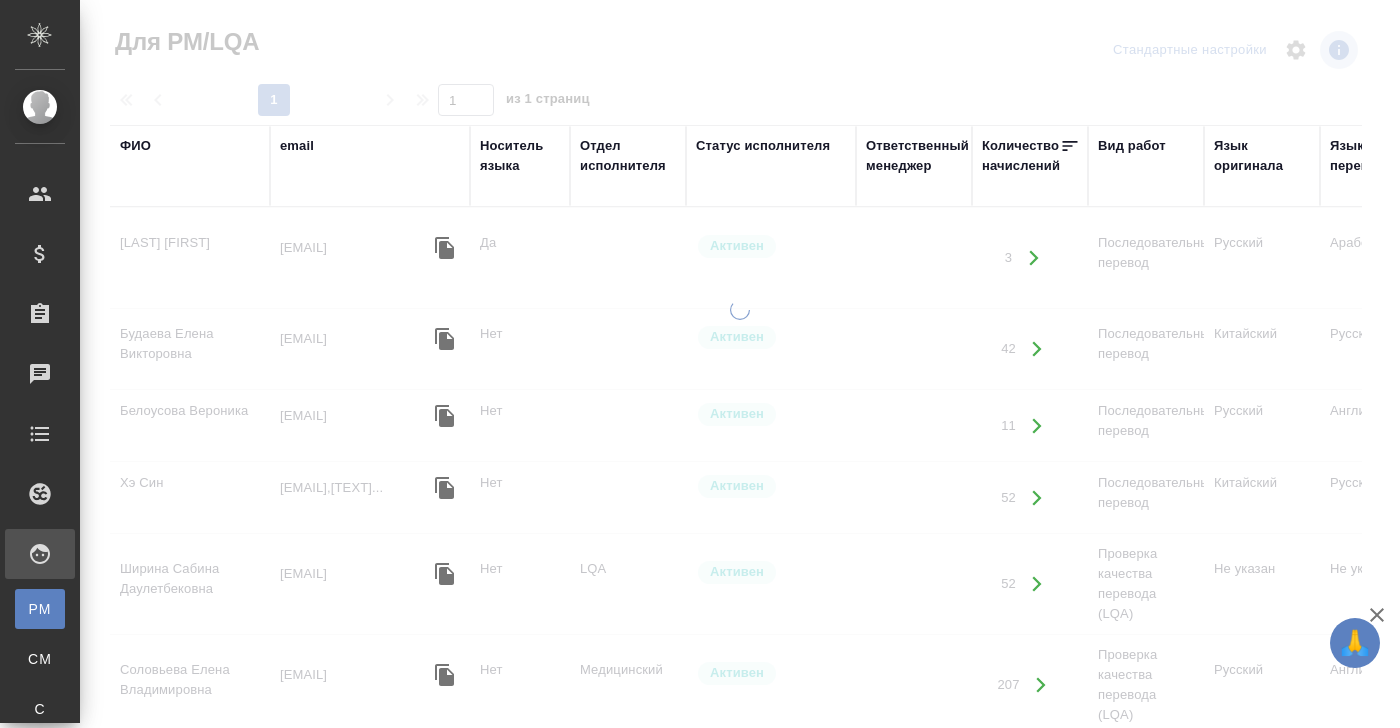 click on "ФИО" at bounding box center [135, 146] 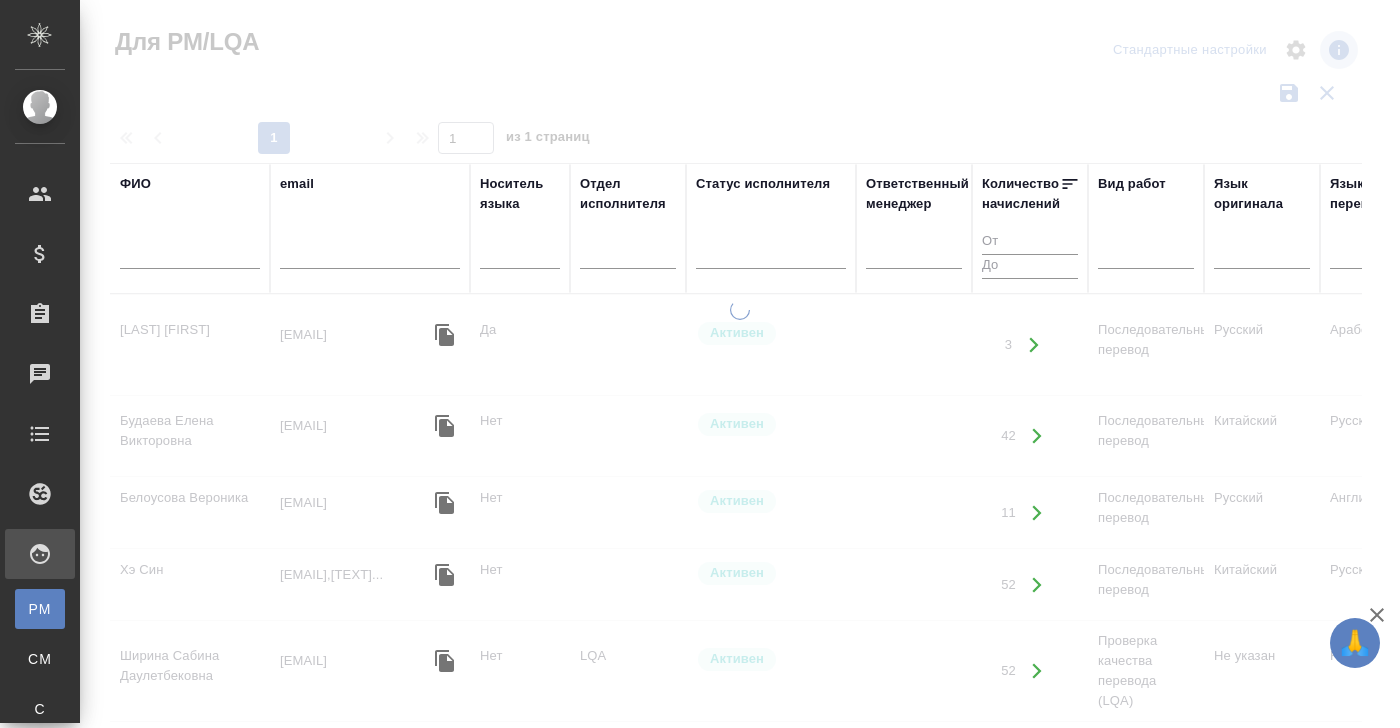 click at bounding box center [190, 256] 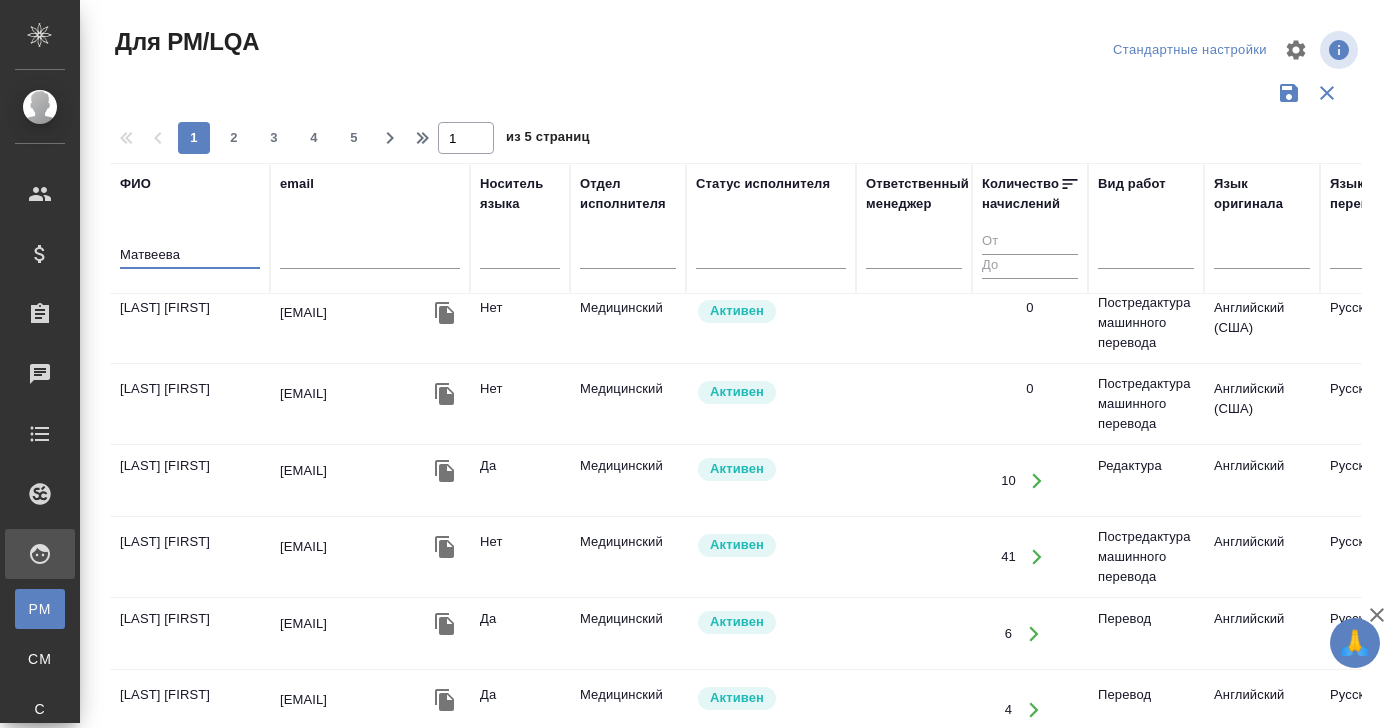 scroll, scrollTop: 1712, scrollLeft: 0, axis: vertical 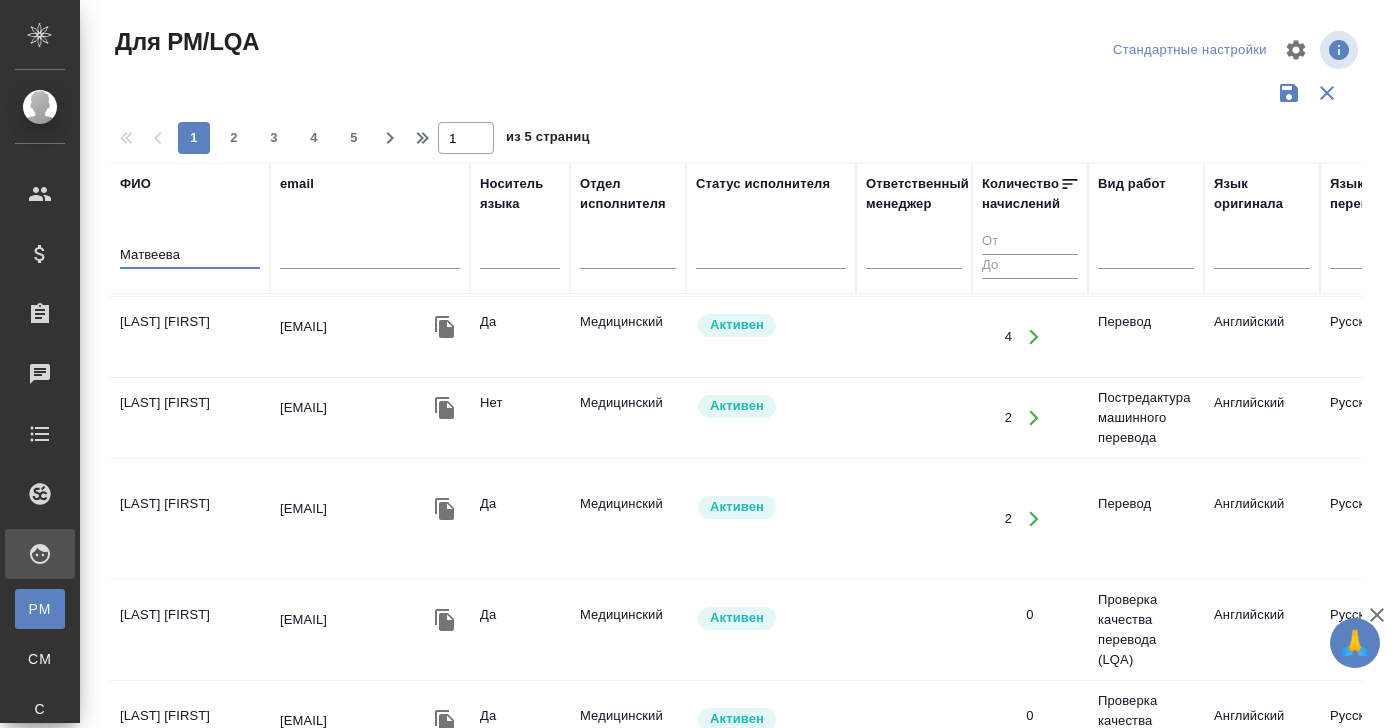 type on "Матвеева" 